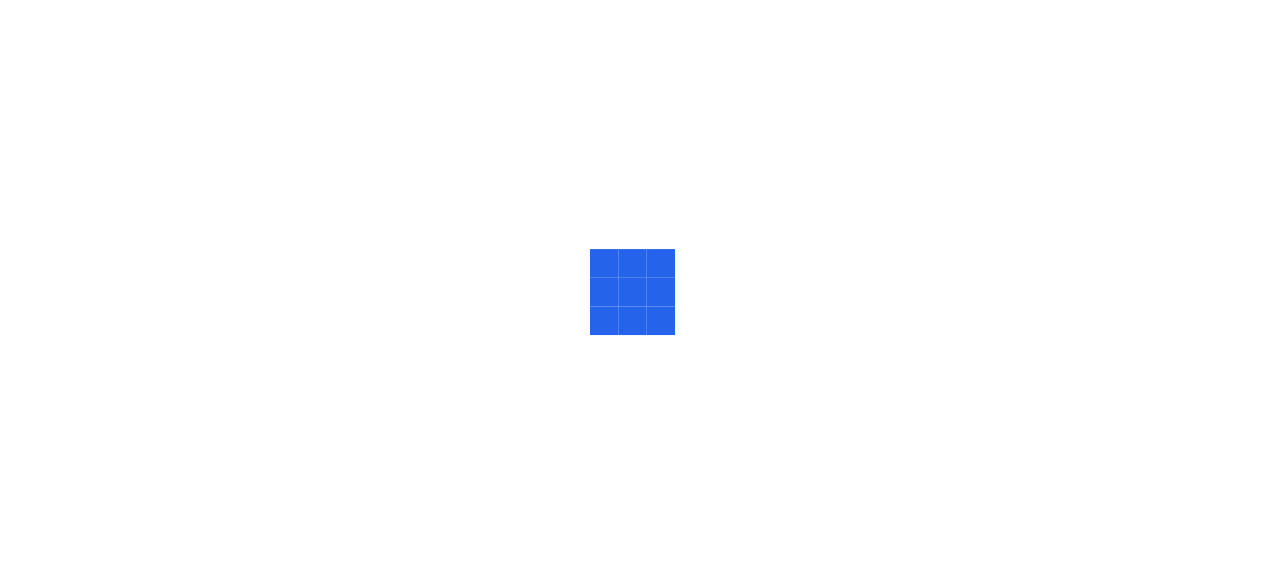 scroll, scrollTop: 0, scrollLeft: 0, axis: both 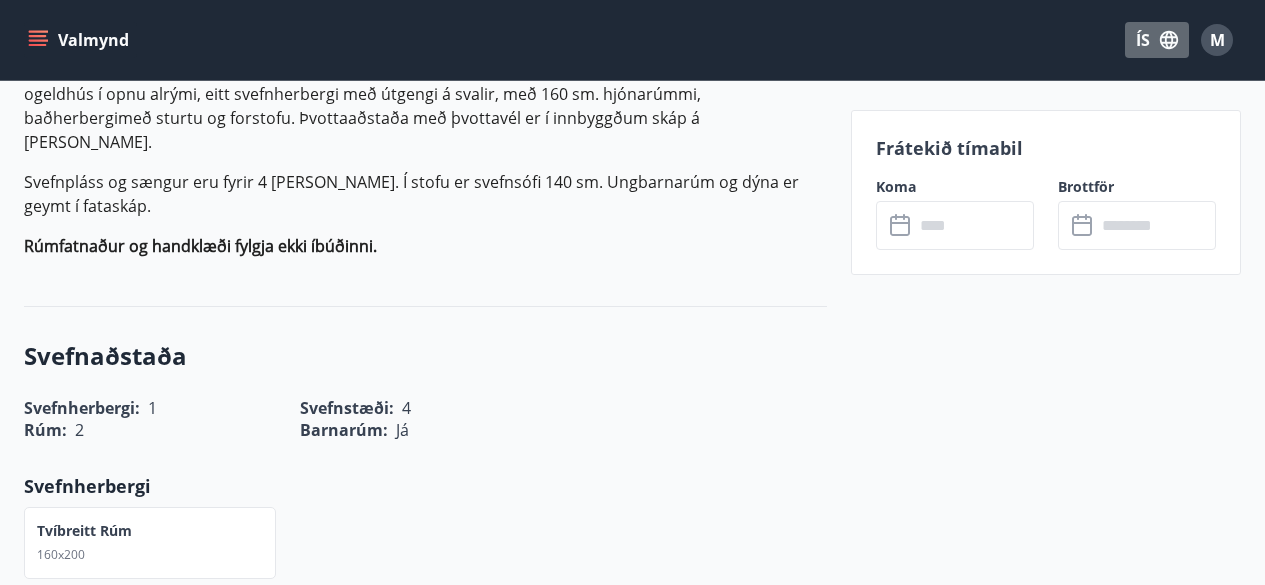 click on "ÍS" at bounding box center [1157, 40] 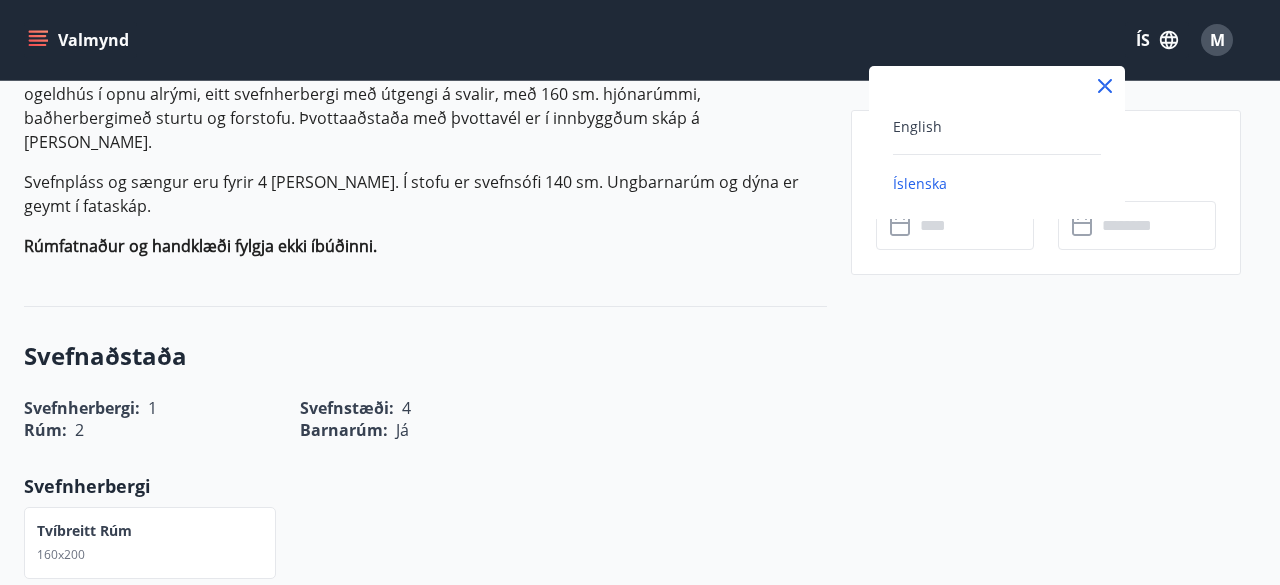 click on "English" at bounding box center [997, 126] 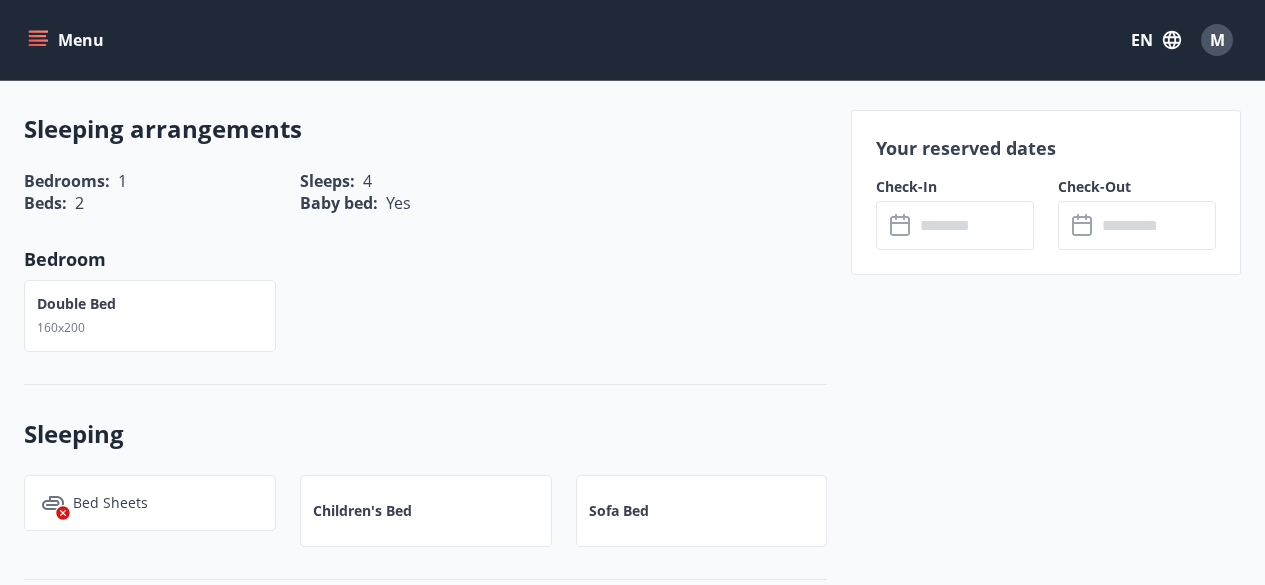 scroll, scrollTop: 928, scrollLeft: 0, axis: vertical 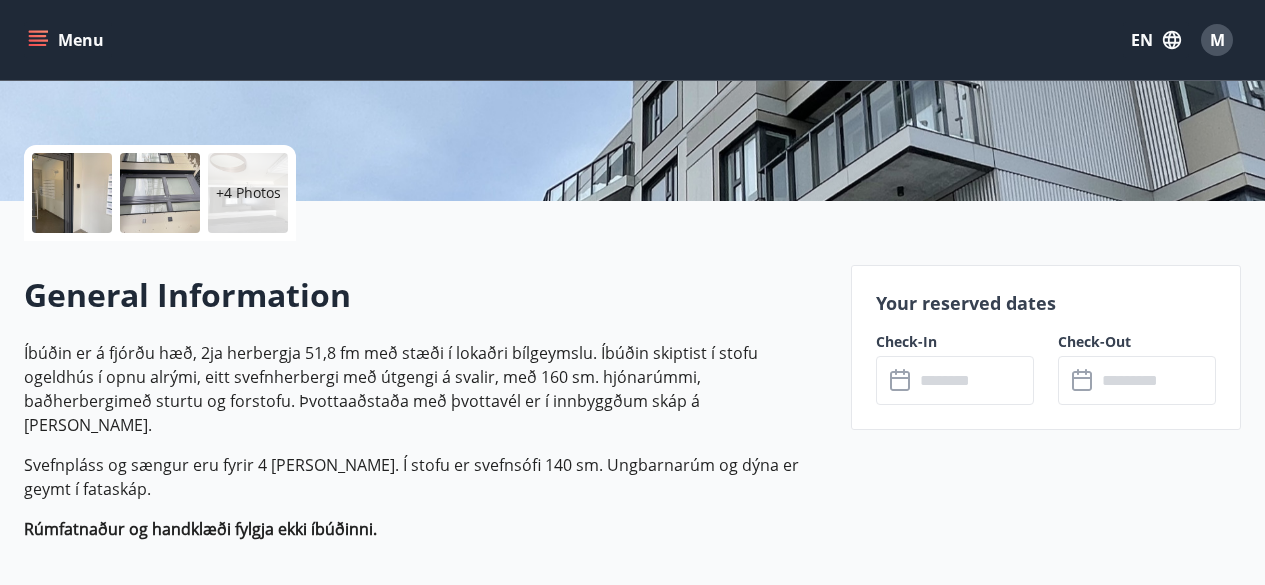 click at bounding box center (974, 380) 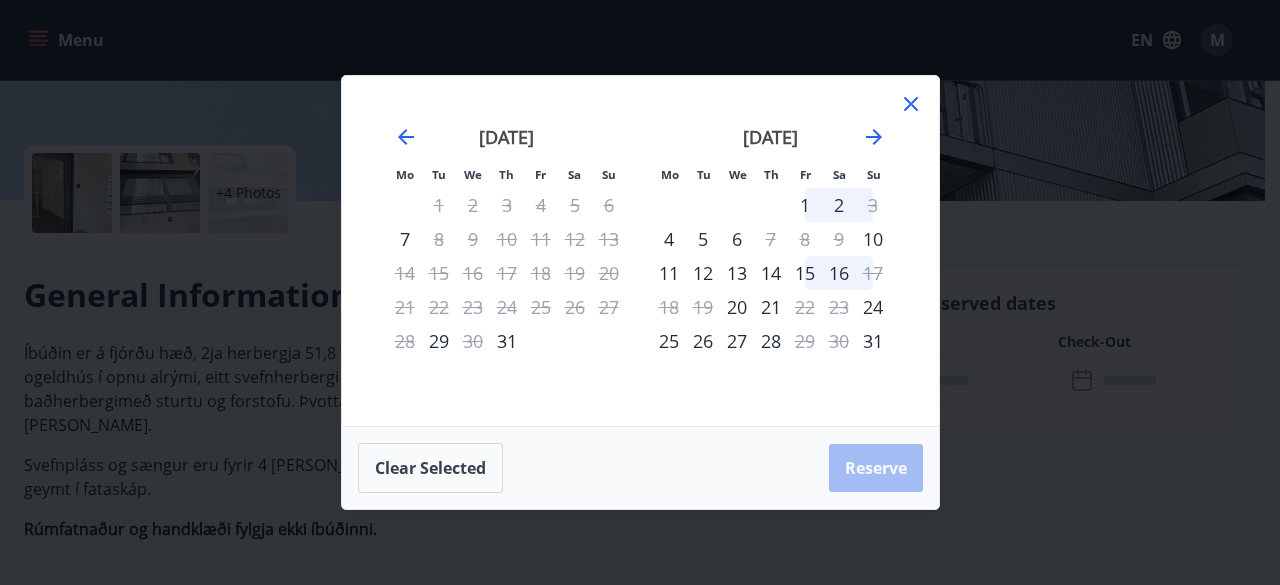 click on "2" at bounding box center [839, 205] 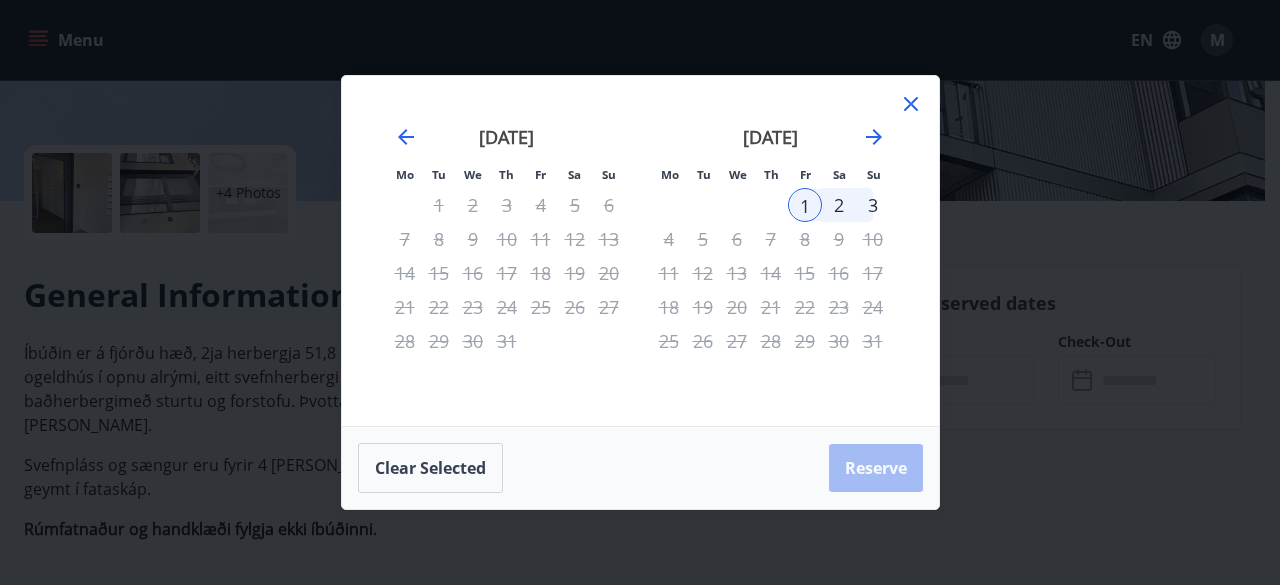 click on "2" at bounding box center [839, 205] 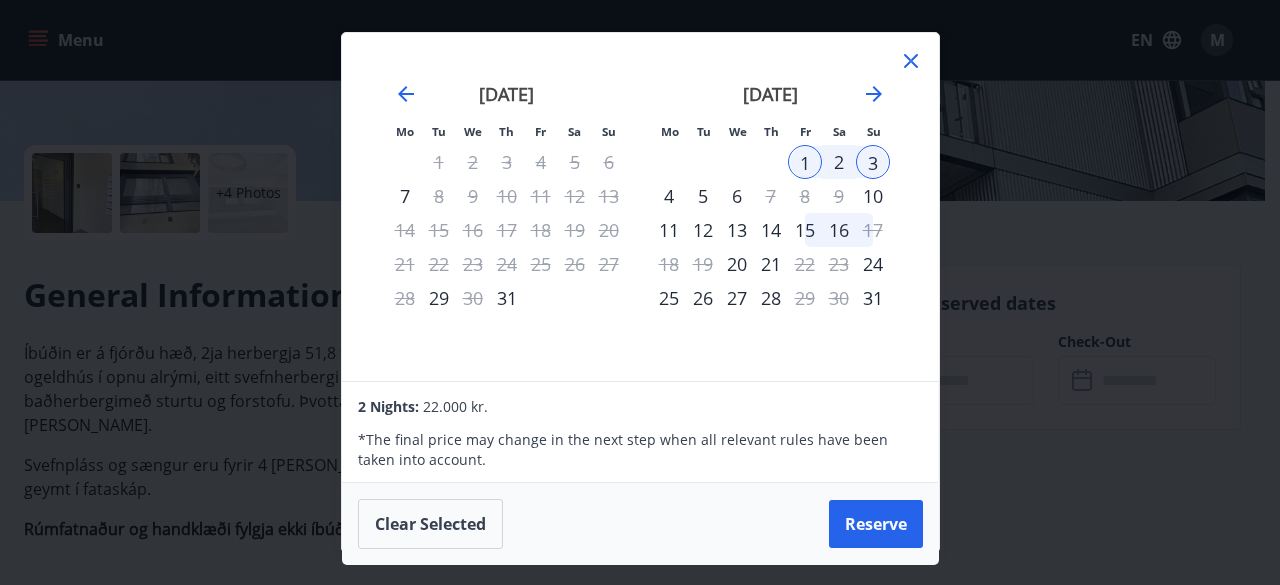 click on "2" at bounding box center [839, 162] 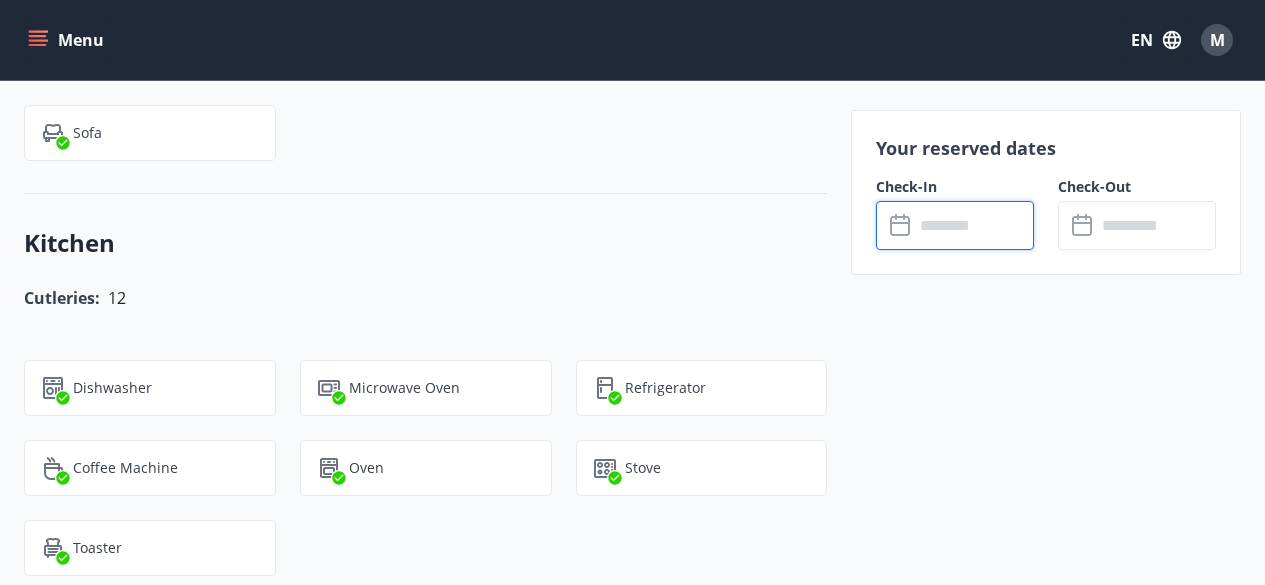scroll, scrollTop: 0, scrollLeft: 0, axis: both 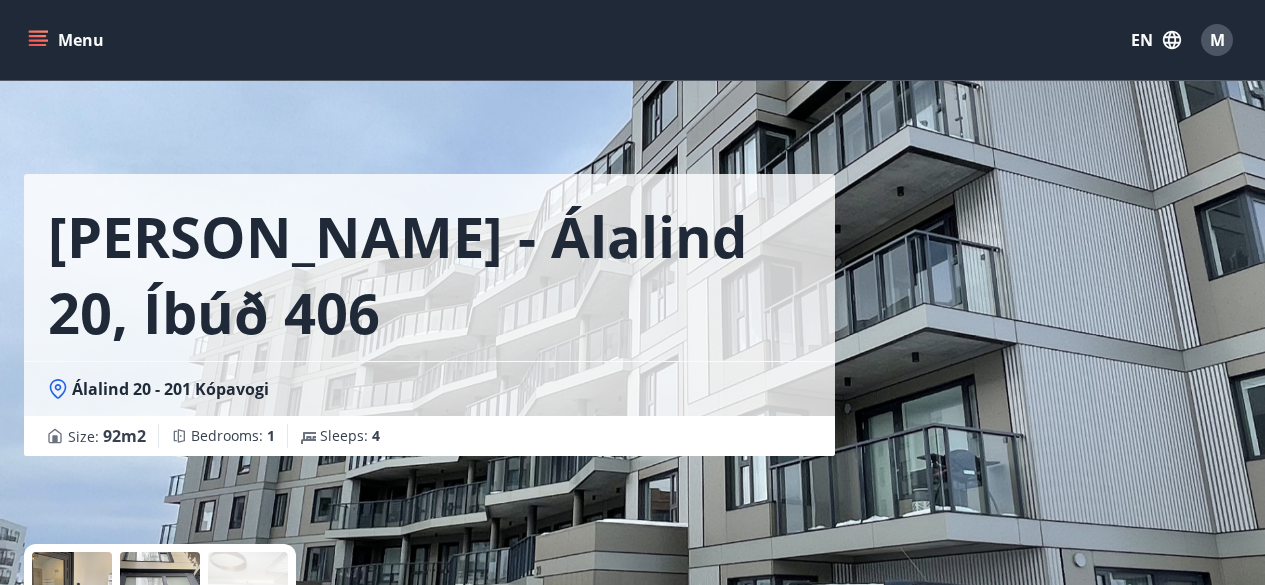 click on "M" at bounding box center [1217, 40] 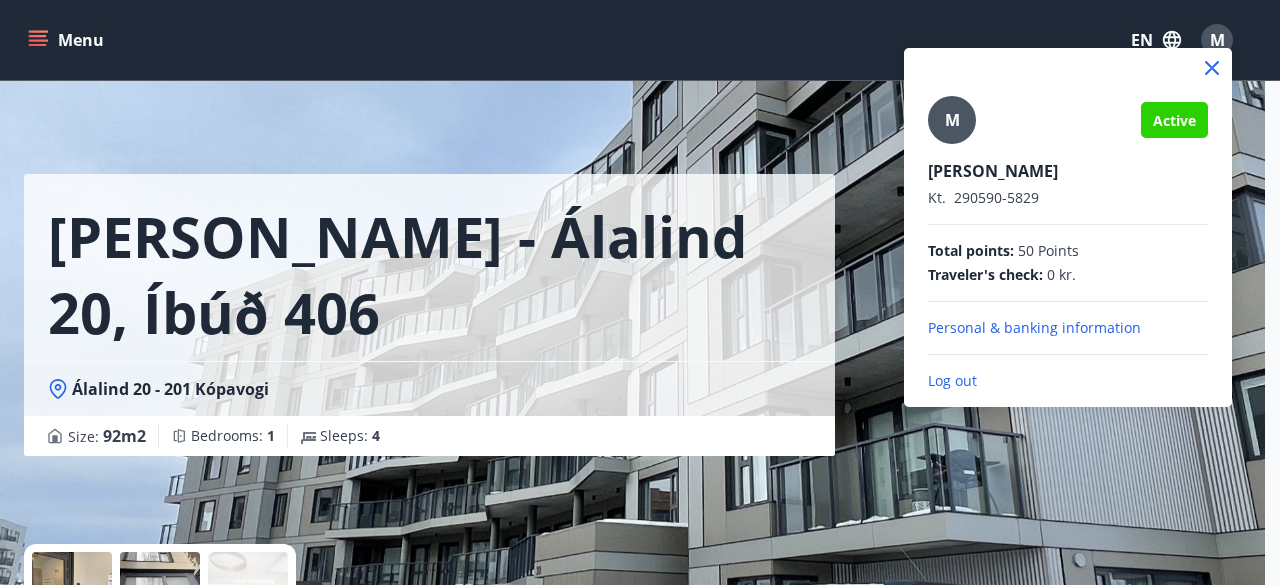 click at bounding box center [640, 292] 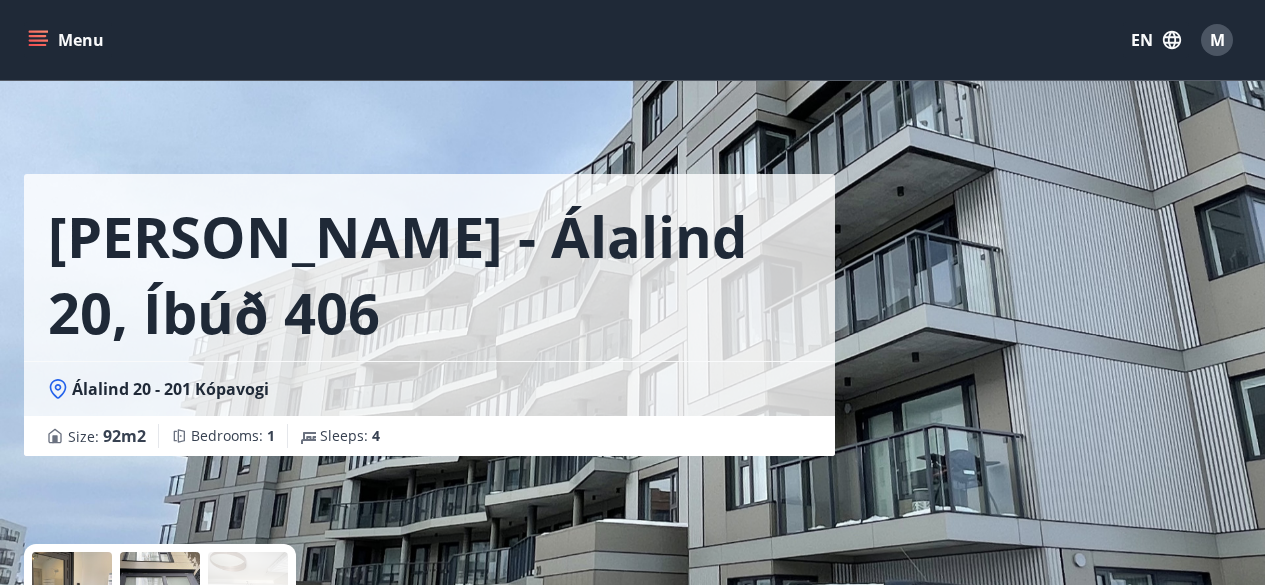 click 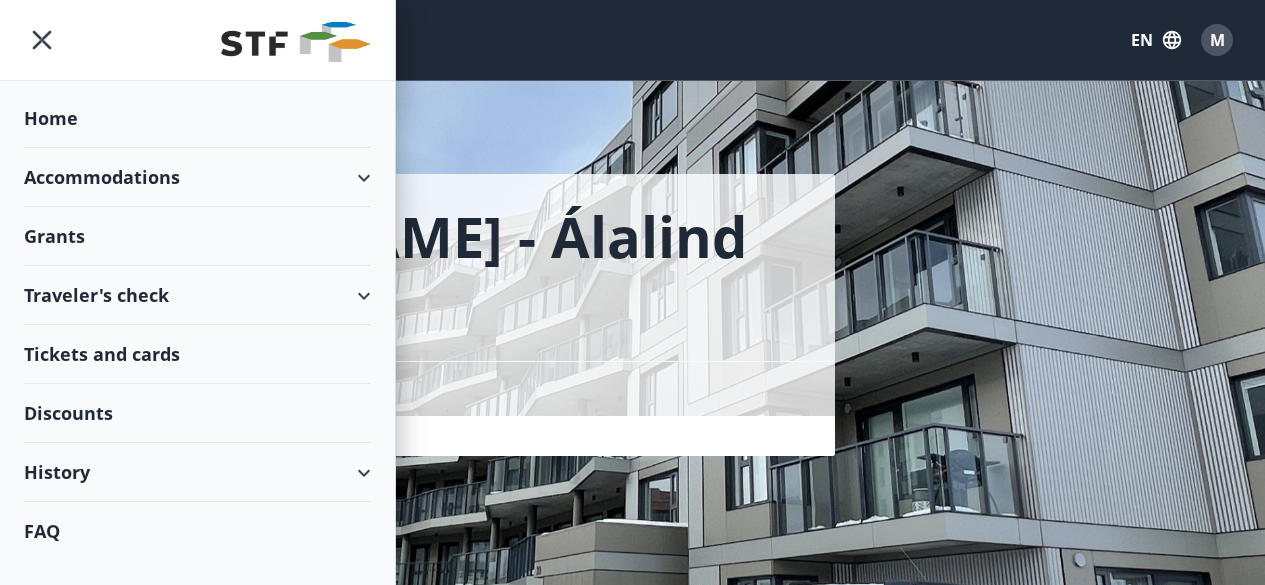 click on "Home" at bounding box center [197, 118] 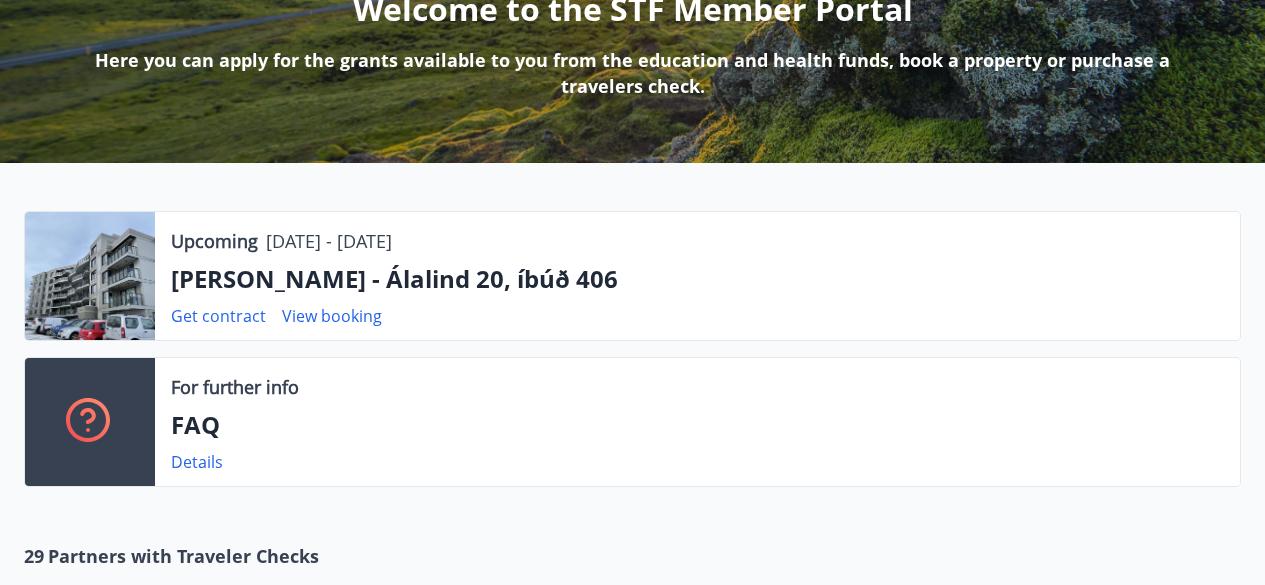 scroll, scrollTop: 295, scrollLeft: 0, axis: vertical 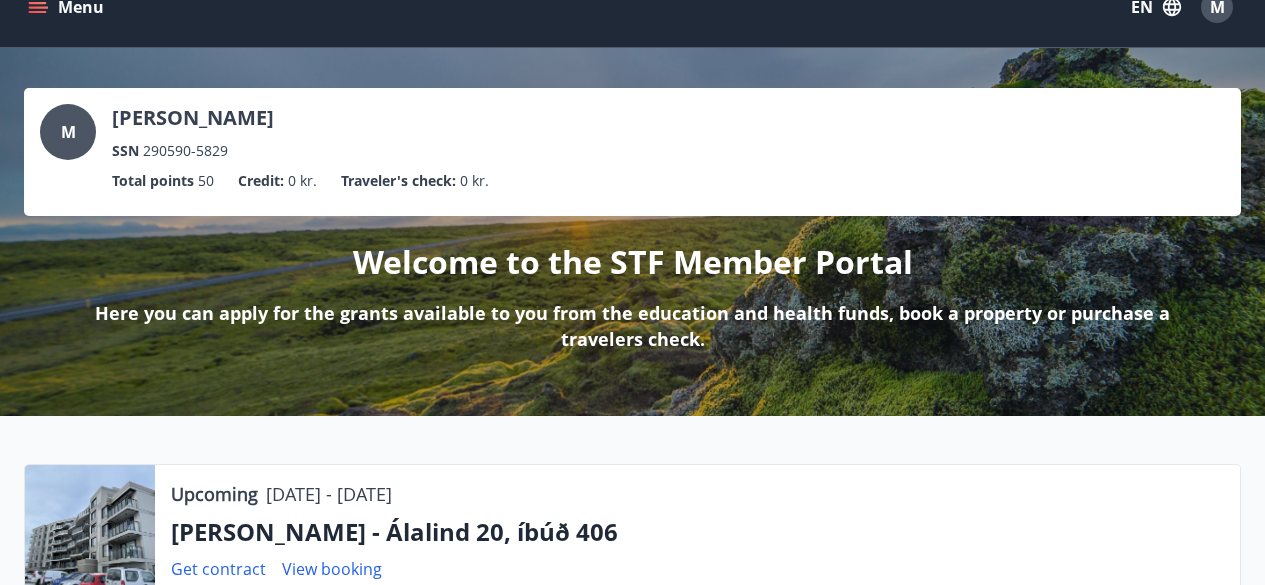 click on "M" at bounding box center [1217, 7] 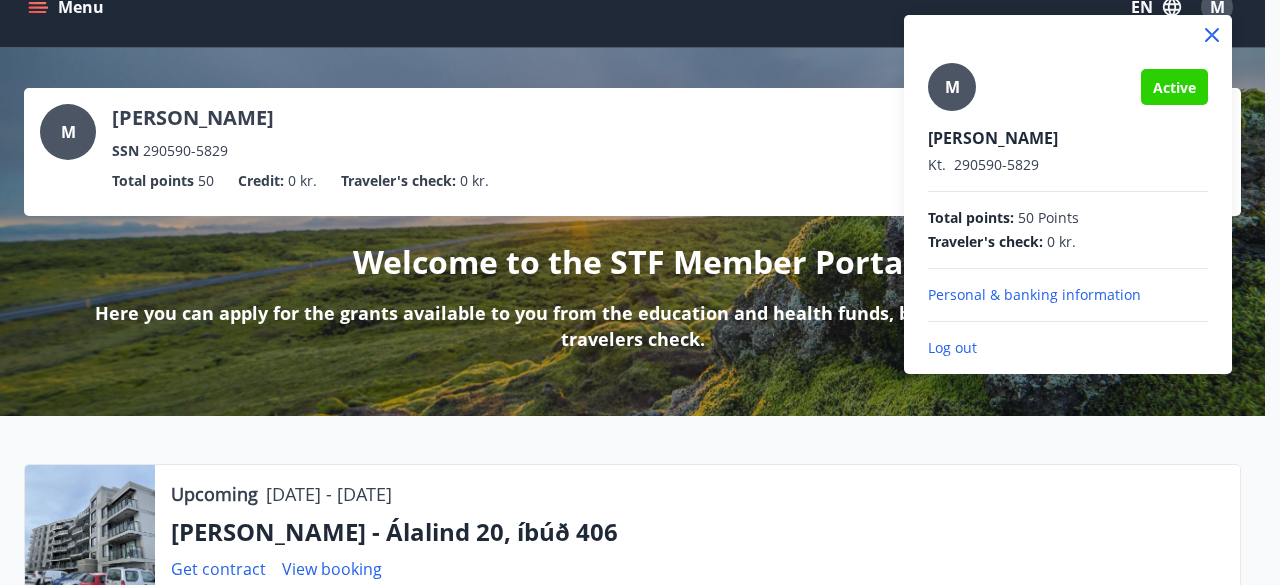 click at bounding box center [640, 292] 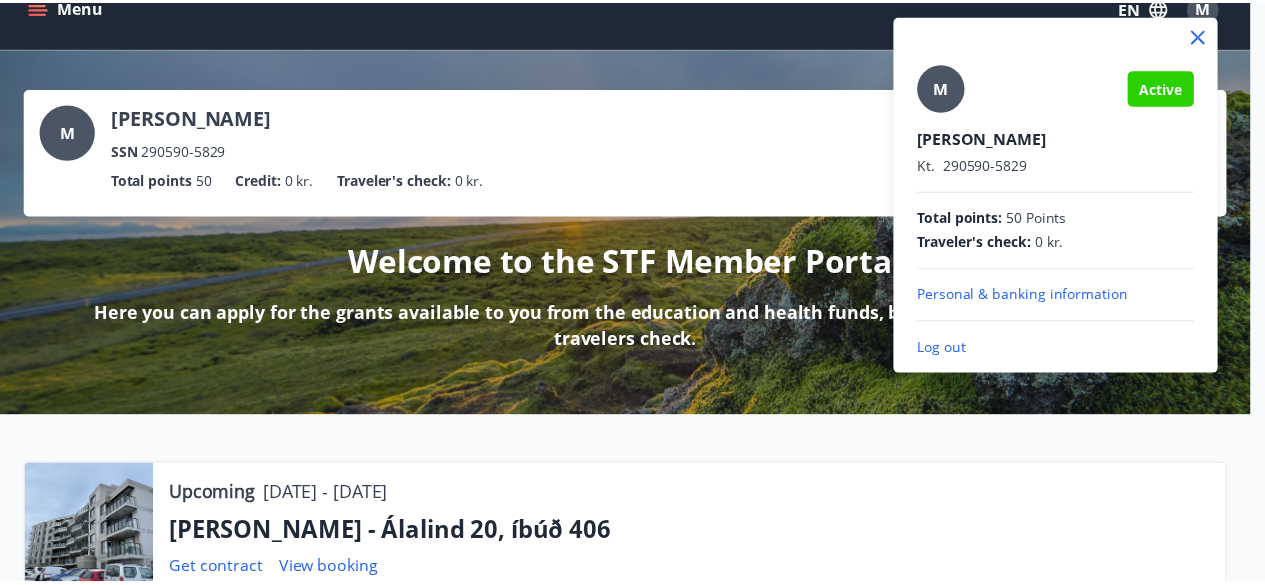 scroll, scrollTop: 16, scrollLeft: 0, axis: vertical 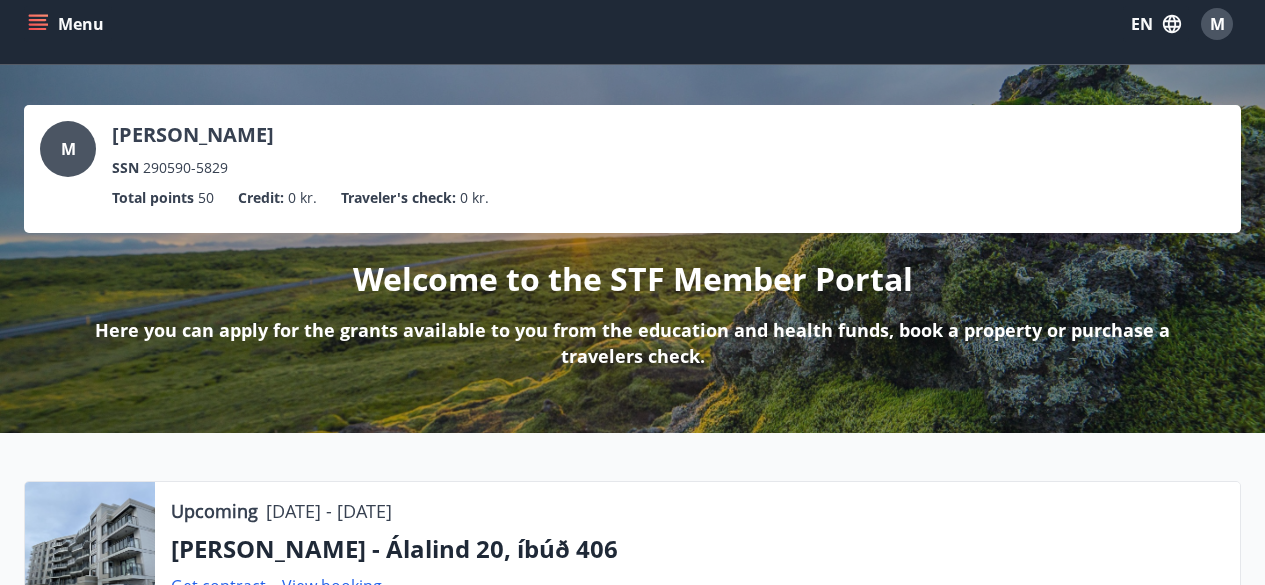 click on "Menu" at bounding box center [68, 24] 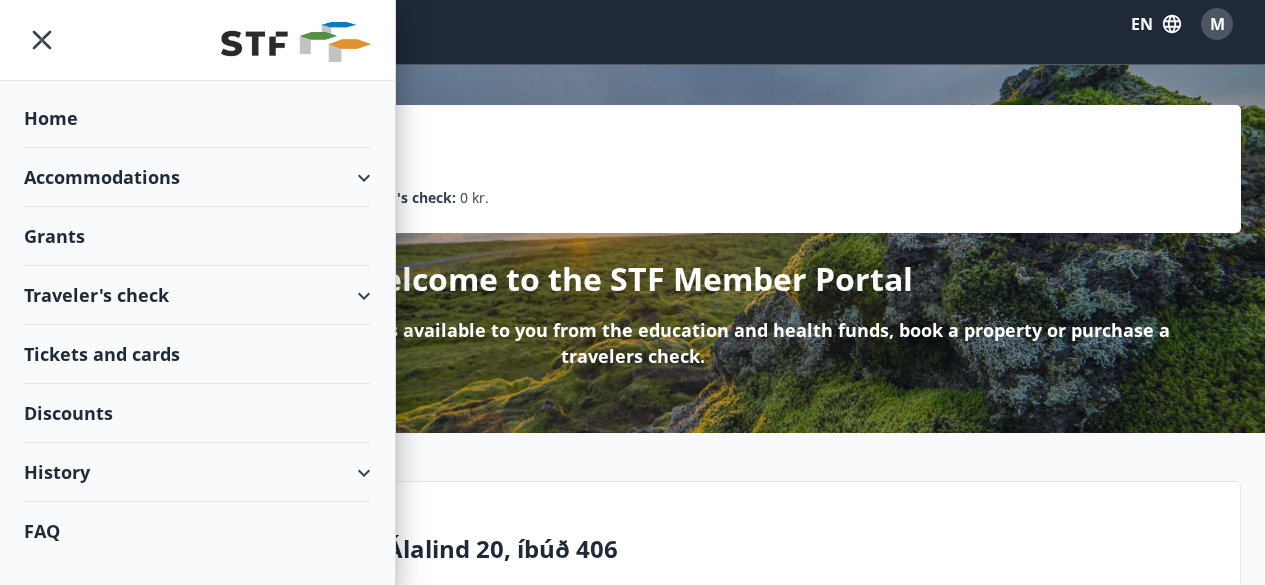 click on "Accommodations" at bounding box center [197, 177] 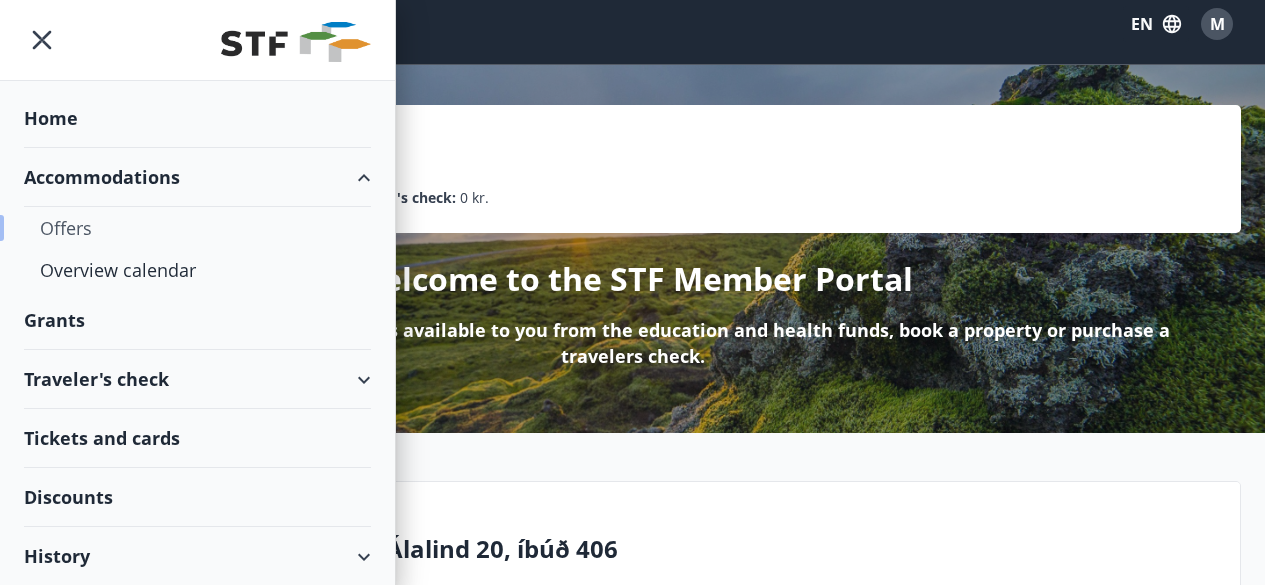 click on "Offers" at bounding box center (197, 228) 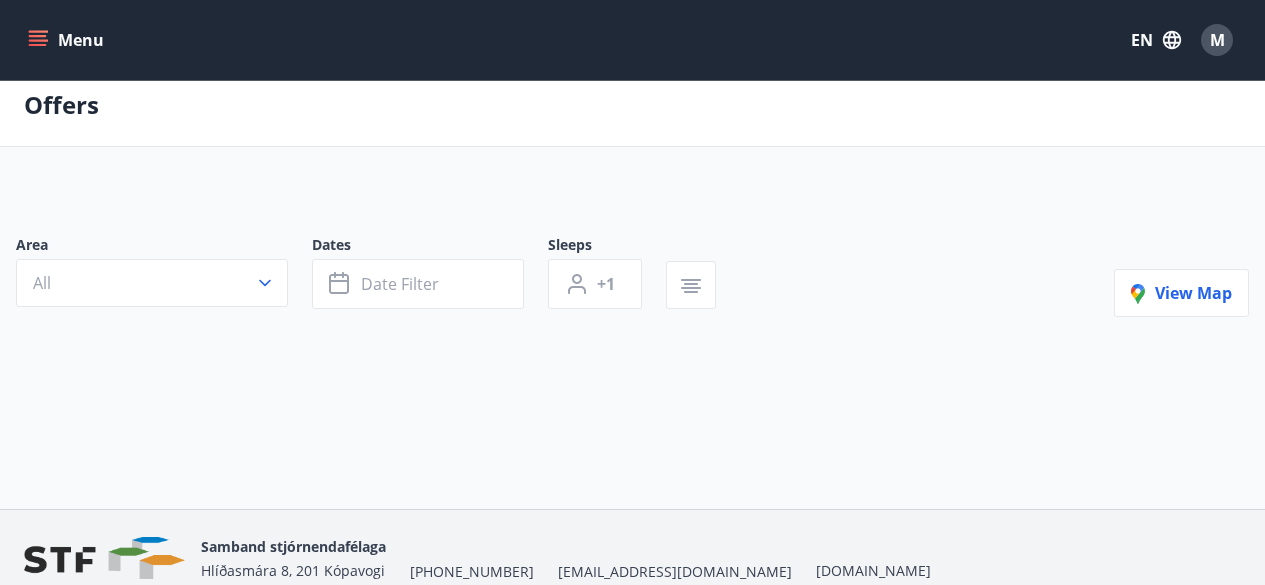 scroll, scrollTop: 0, scrollLeft: 0, axis: both 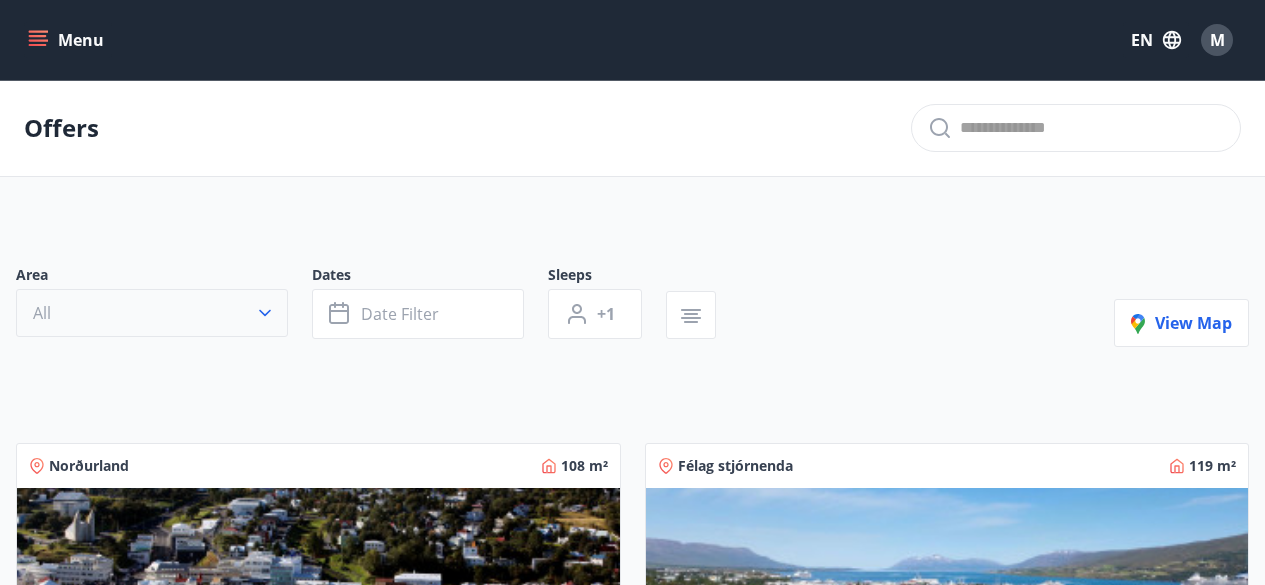 click on "All" at bounding box center [152, 313] 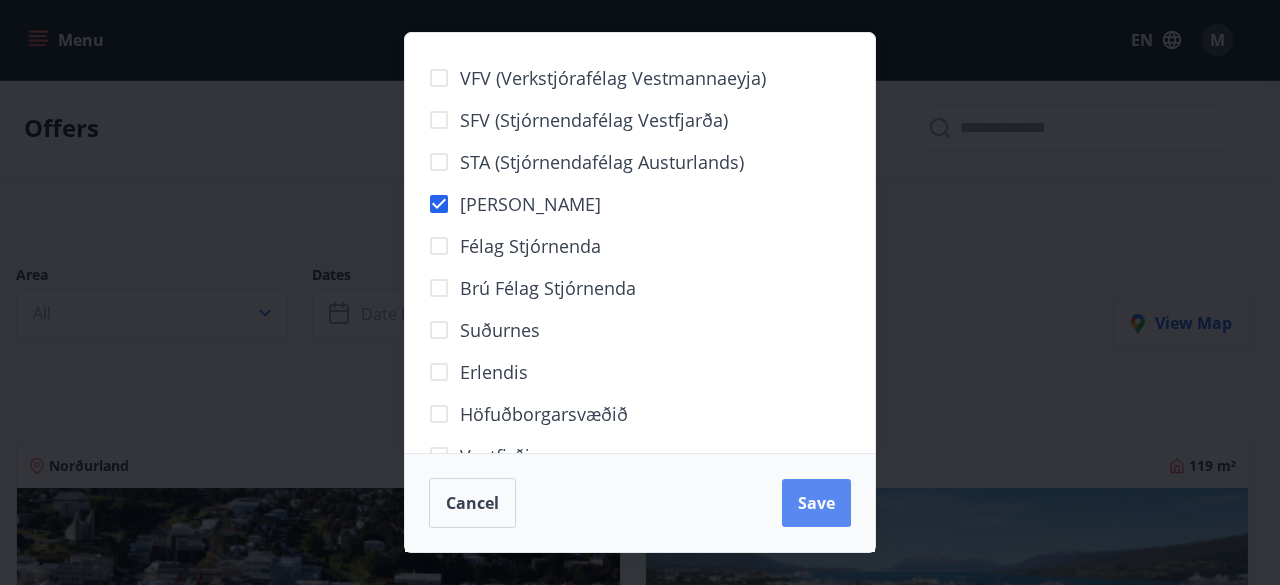 click on "Save" at bounding box center [816, 503] 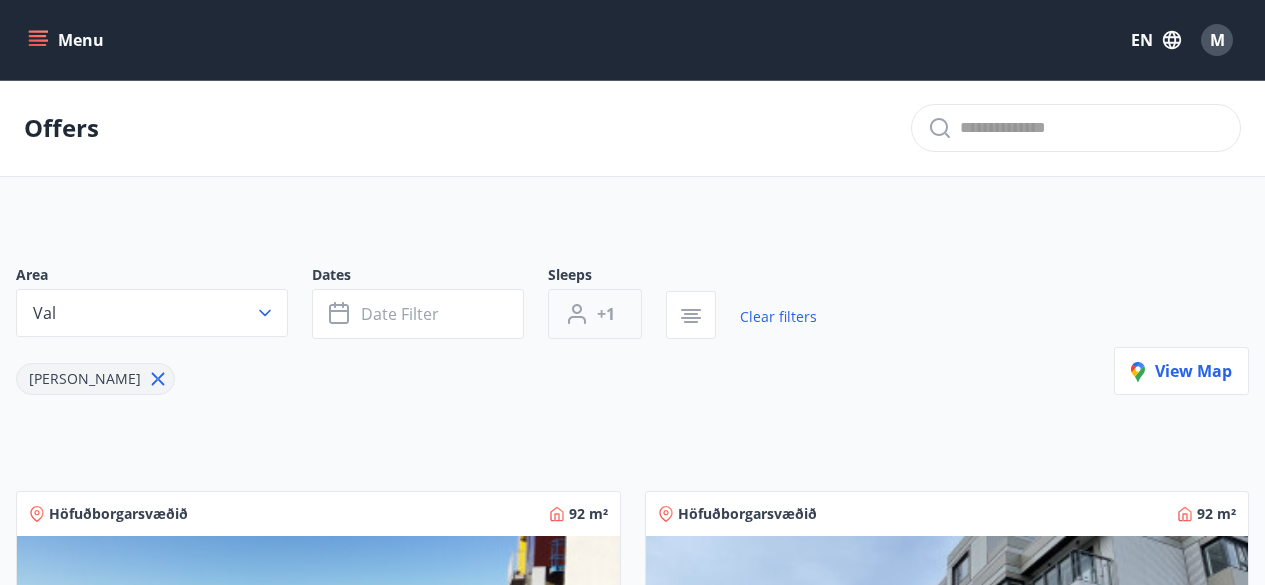 click on "+1" at bounding box center (595, 314) 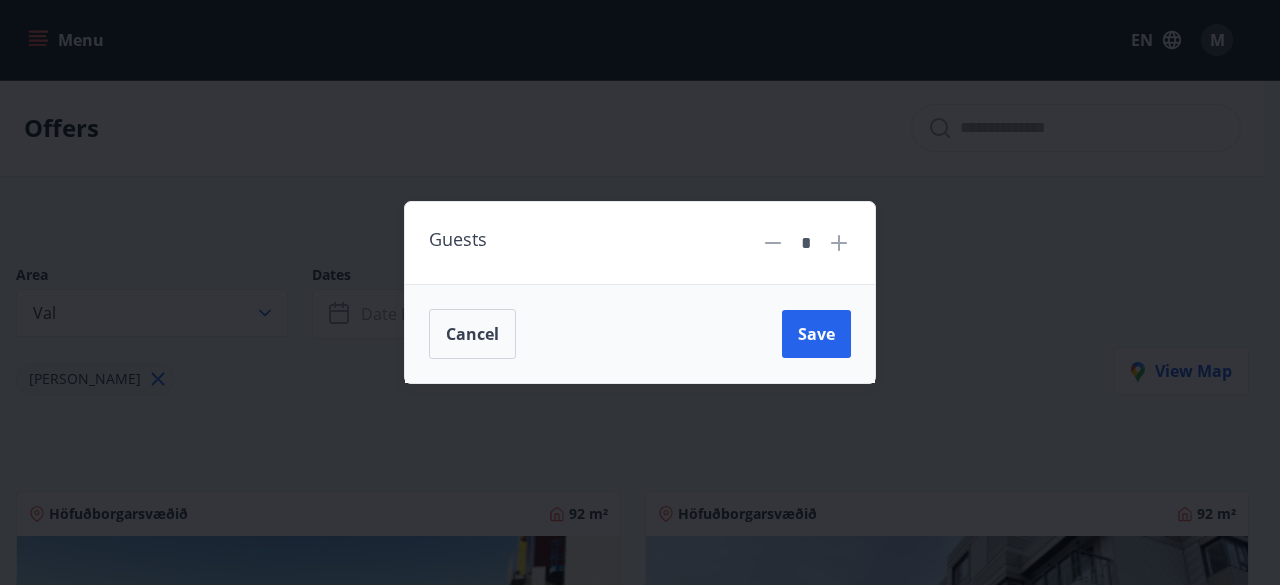 click 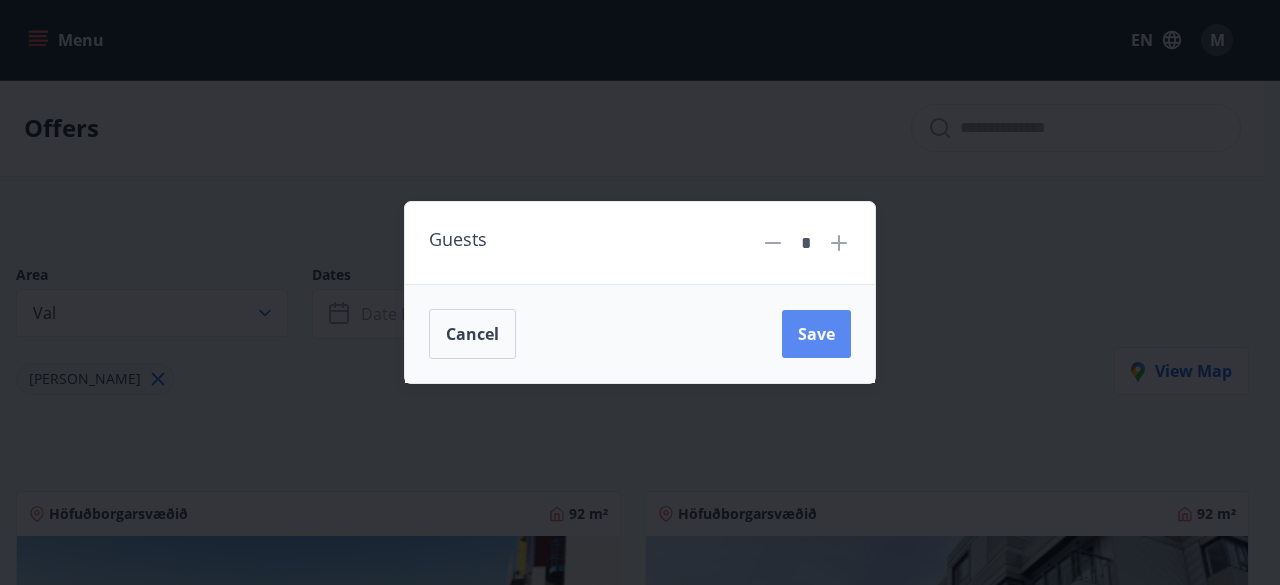 click on "Save" at bounding box center (816, 334) 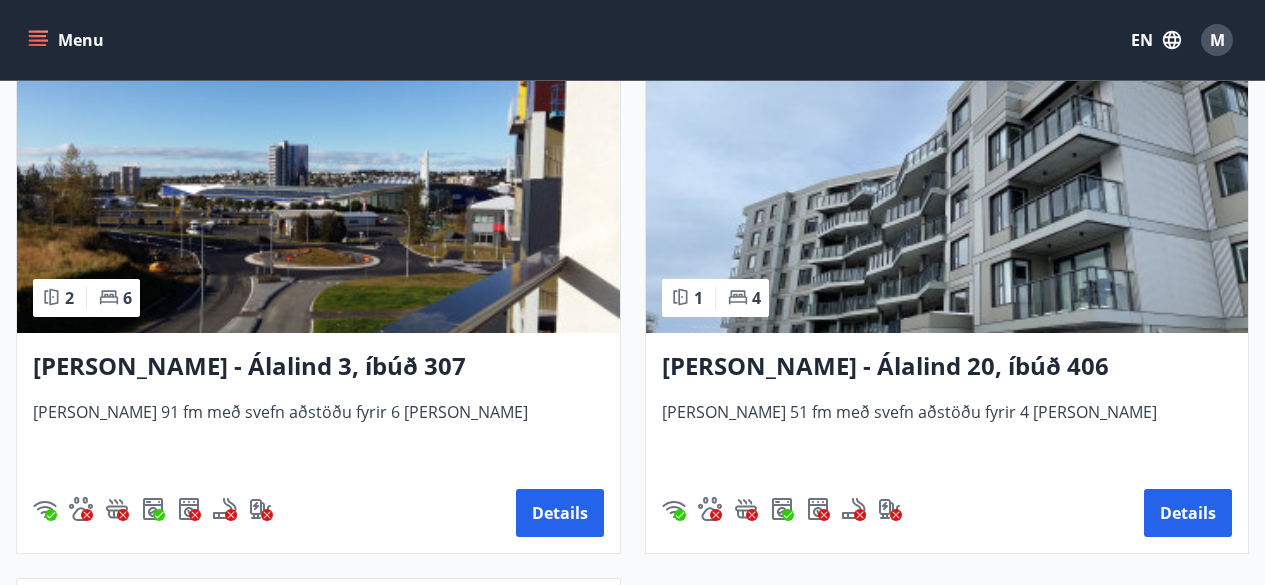 scroll, scrollTop: 454, scrollLeft: 0, axis: vertical 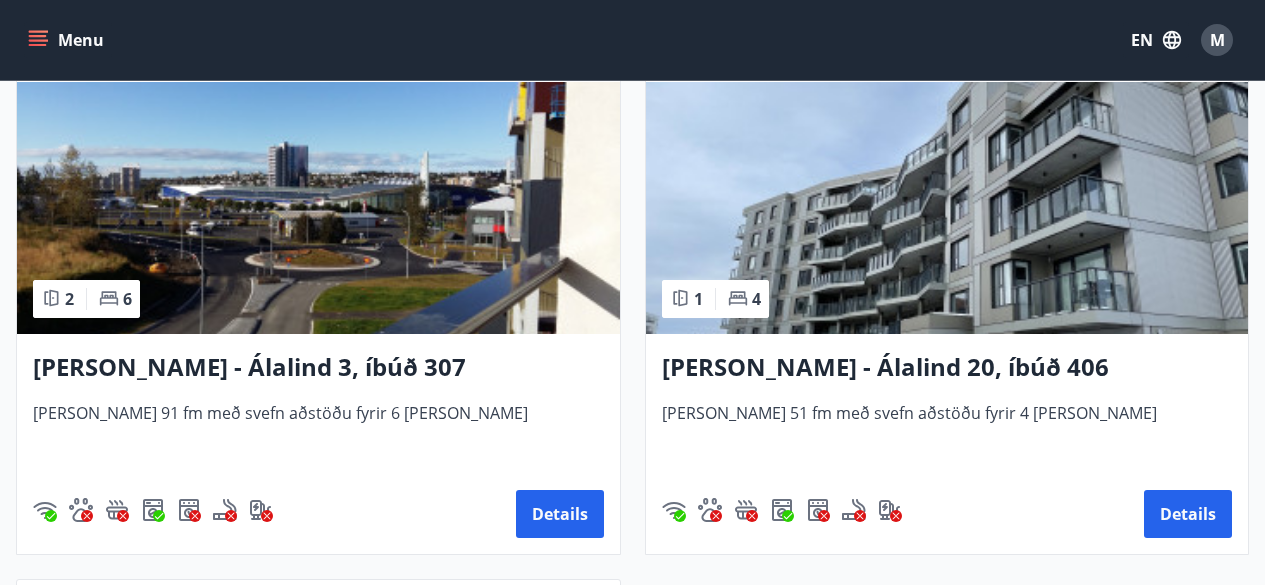click on "[PERSON_NAME] - Álalind 20, íbúð 406" at bounding box center [947, 368] 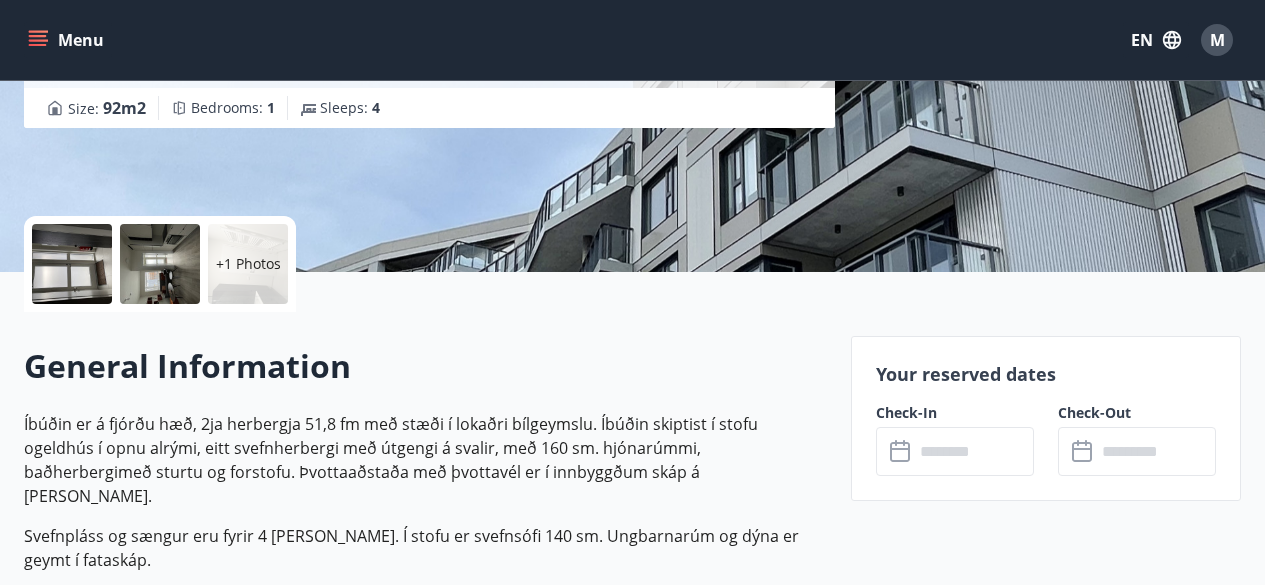 scroll, scrollTop: 339, scrollLeft: 0, axis: vertical 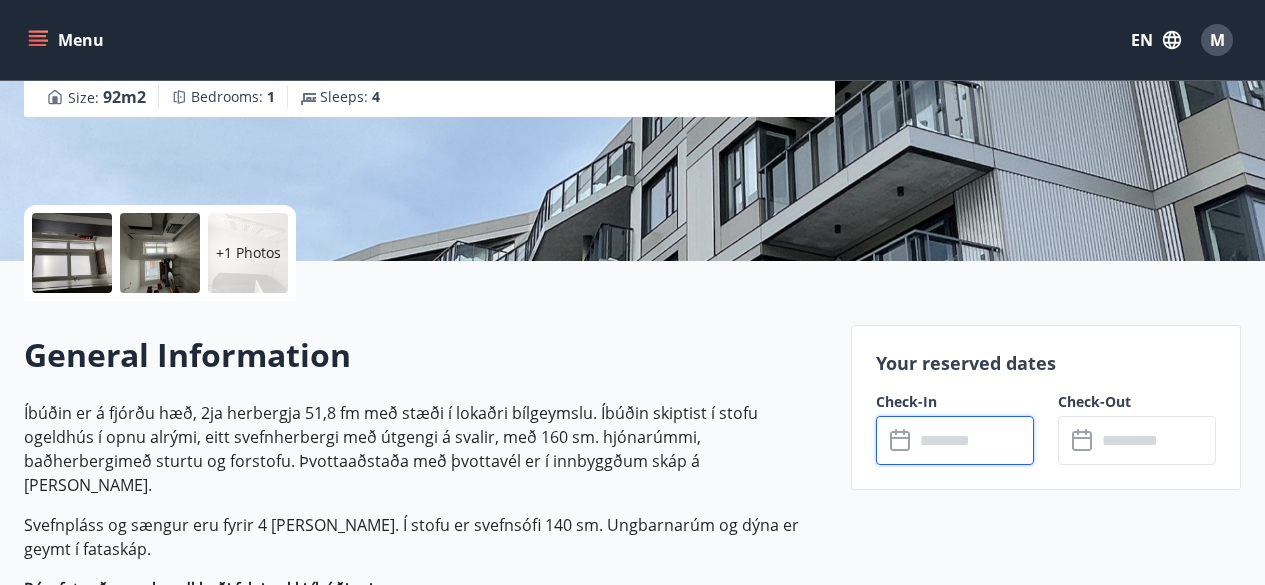 click at bounding box center [974, 440] 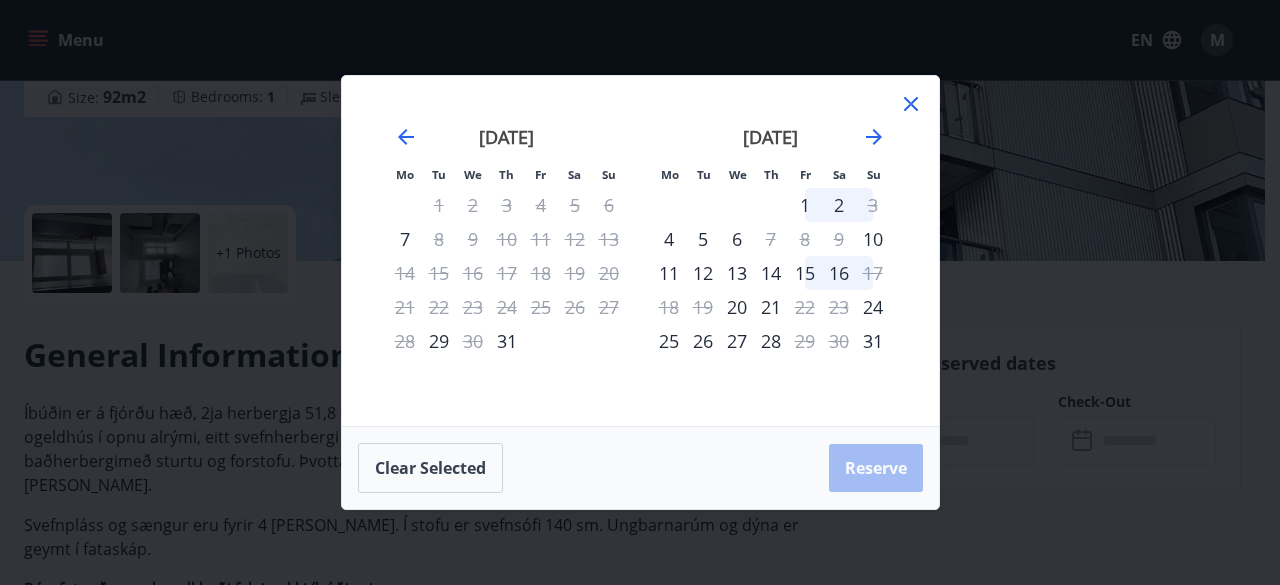 click on "2" at bounding box center (839, 205) 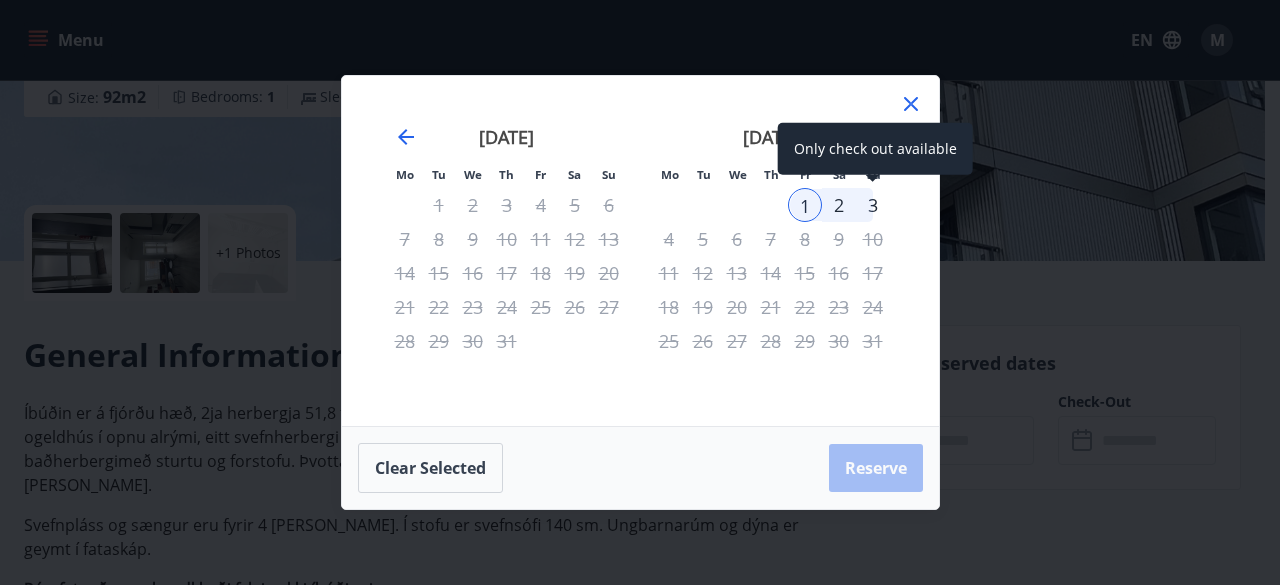 click on "3" at bounding box center [873, 205] 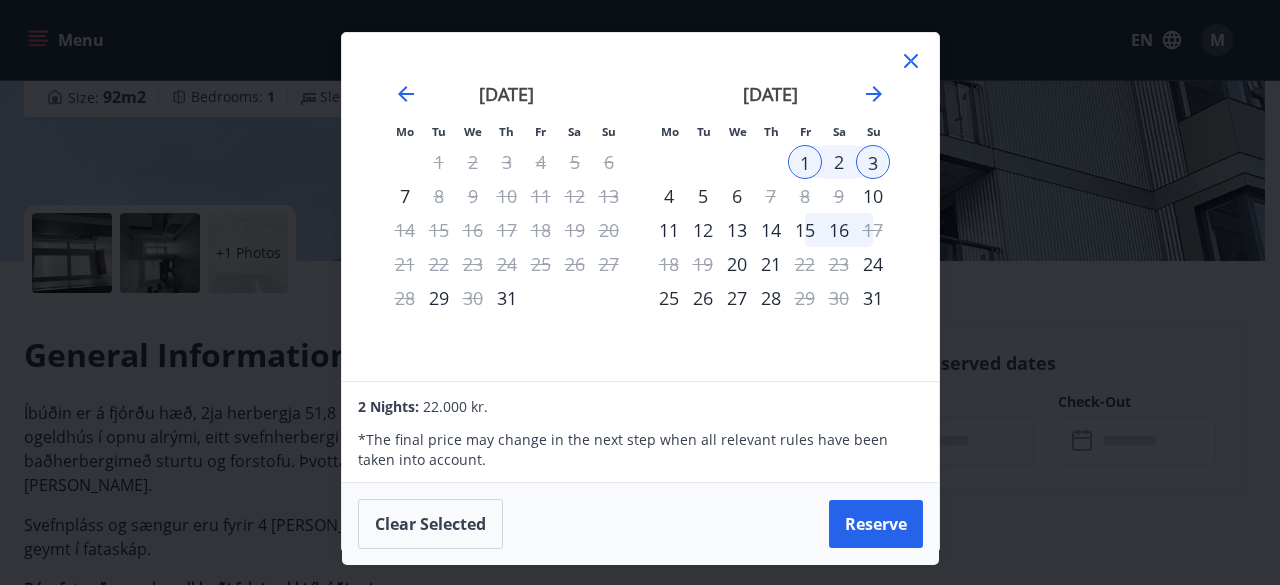 click on "2" at bounding box center (839, 162) 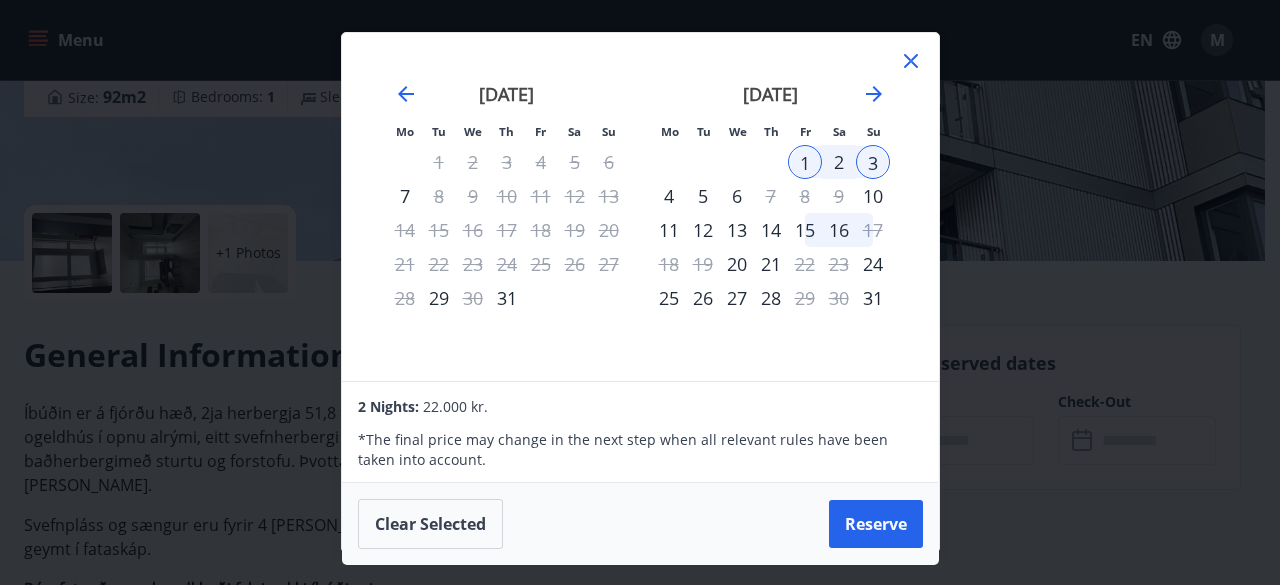 click on "2" at bounding box center [839, 162] 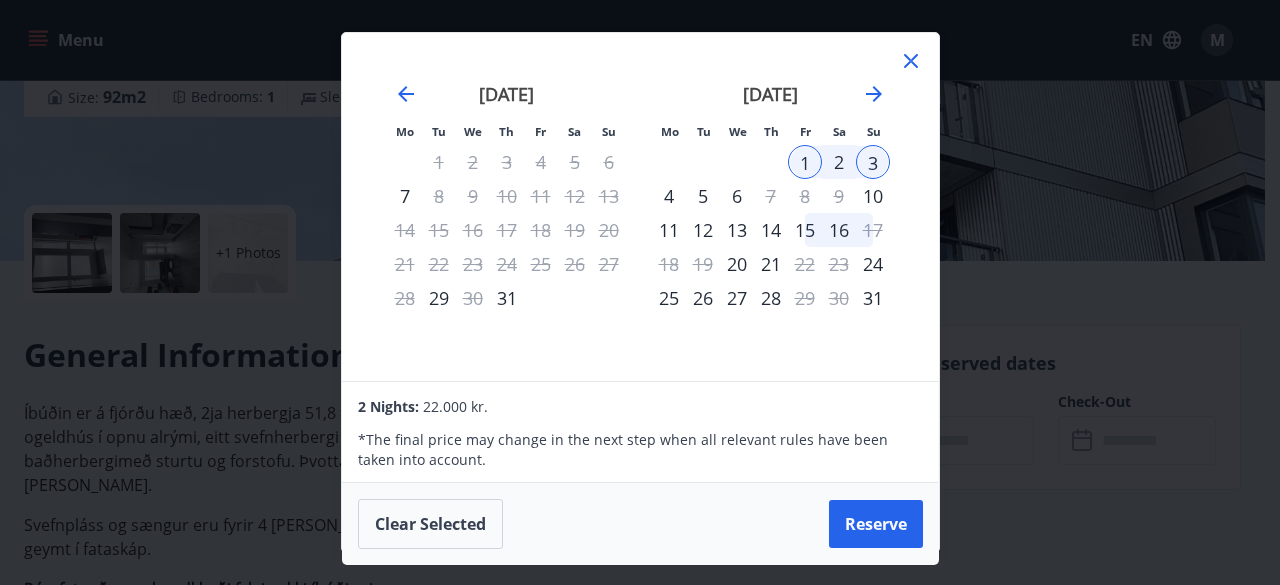 click on "2" at bounding box center (839, 162) 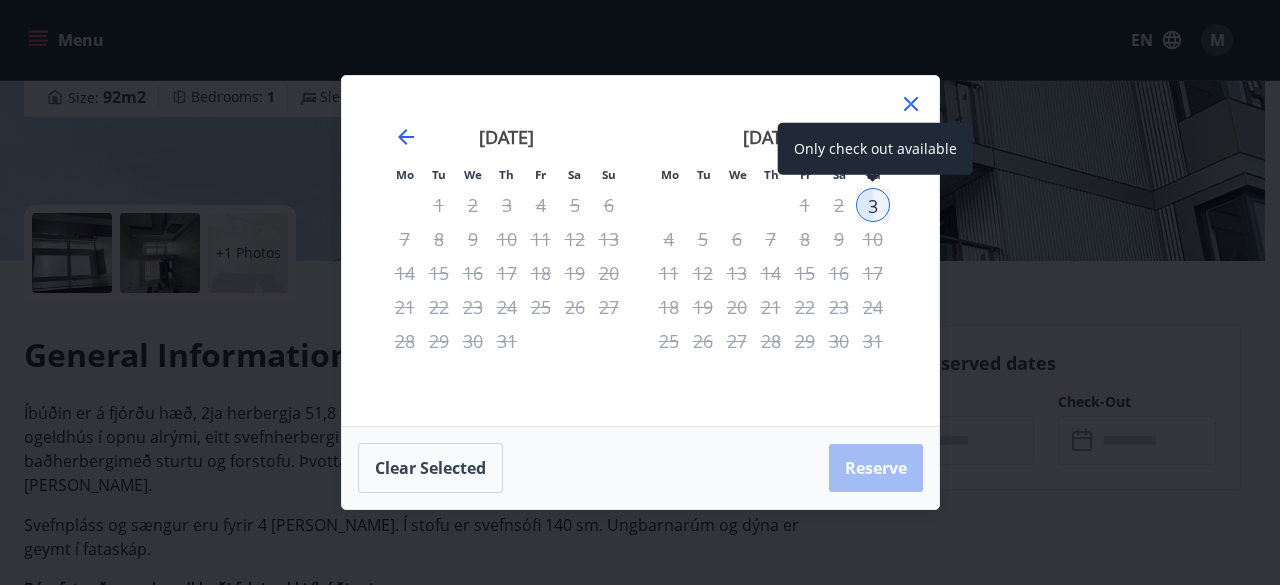 click on "3" at bounding box center (873, 205) 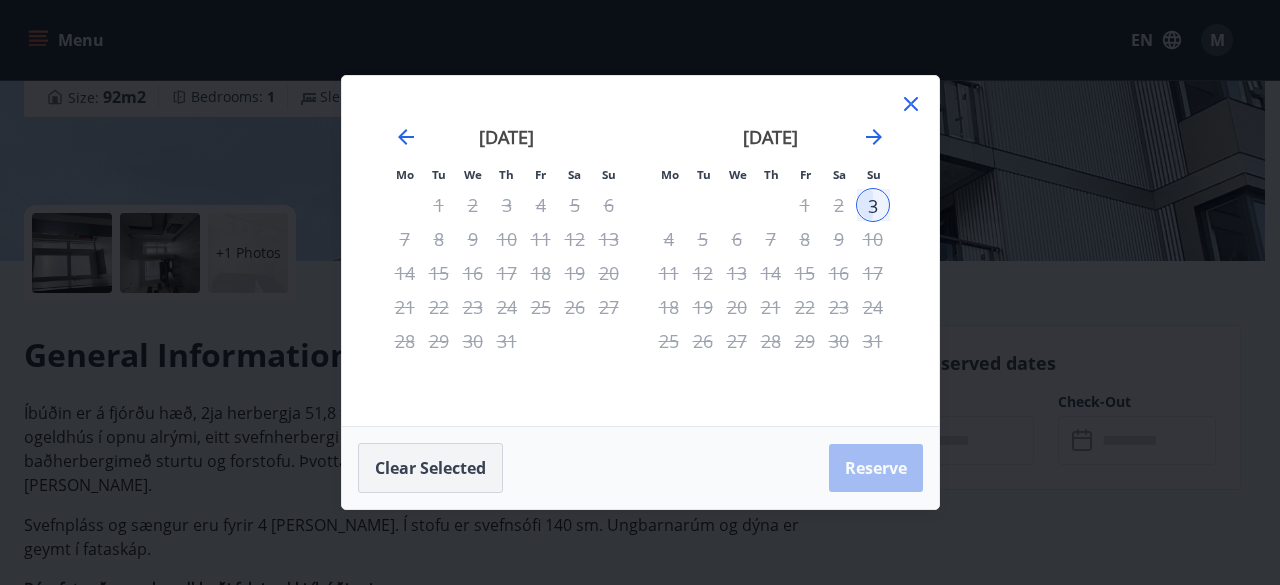 click on "Clear selected" at bounding box center (430, 468) 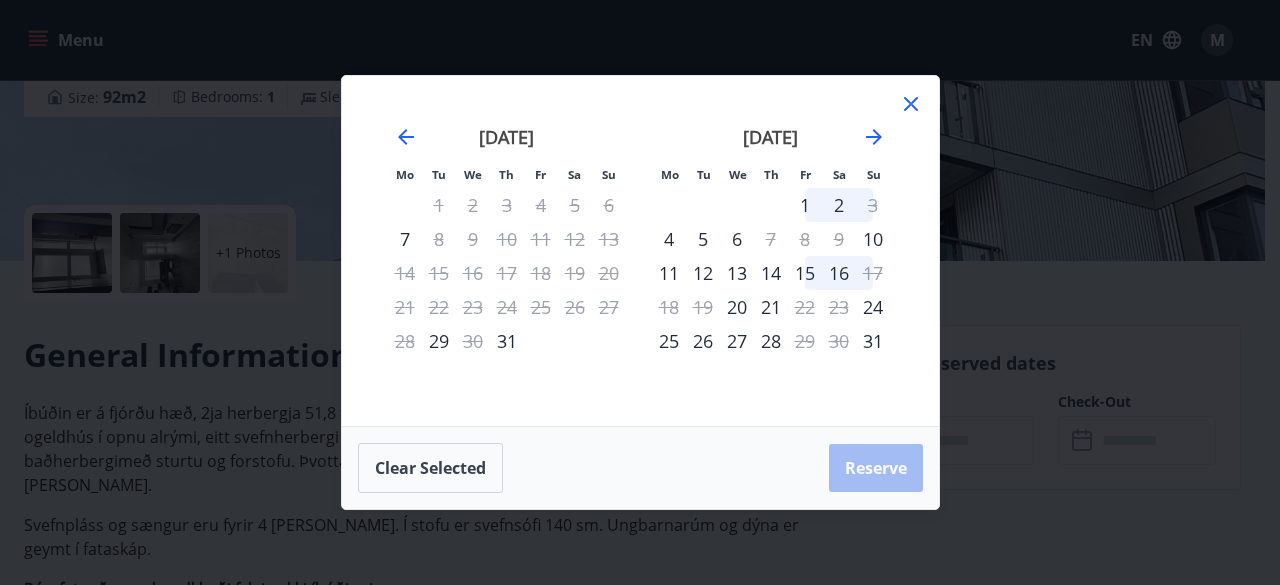 click on "2" at bounding box center [839, 205] 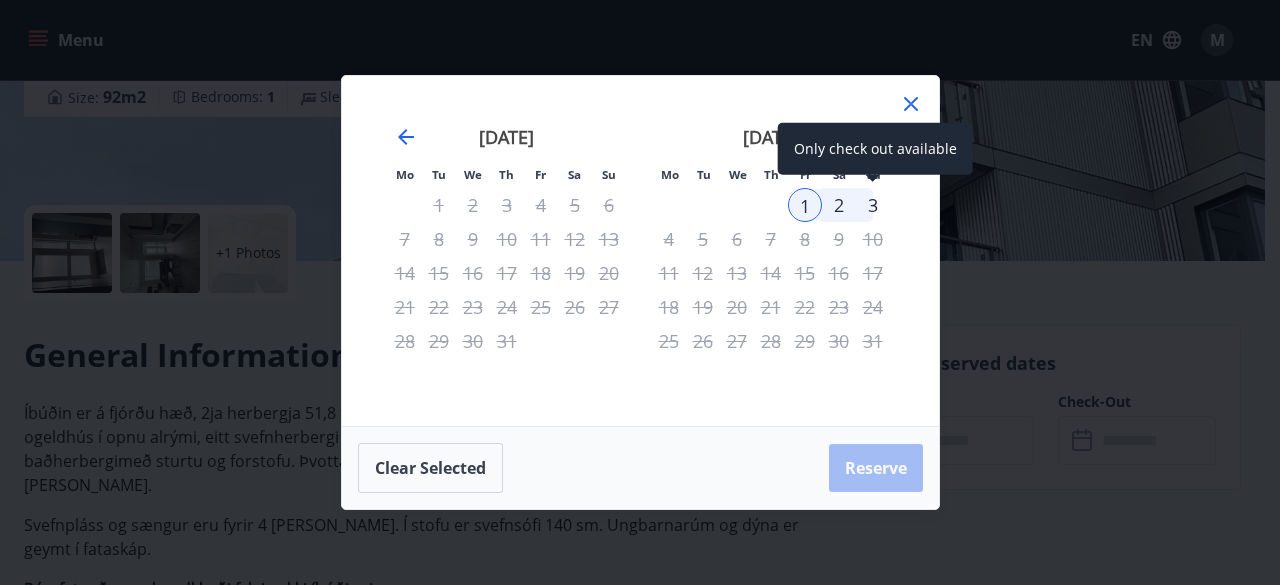 click on "3" at bounding box center [873, 205] 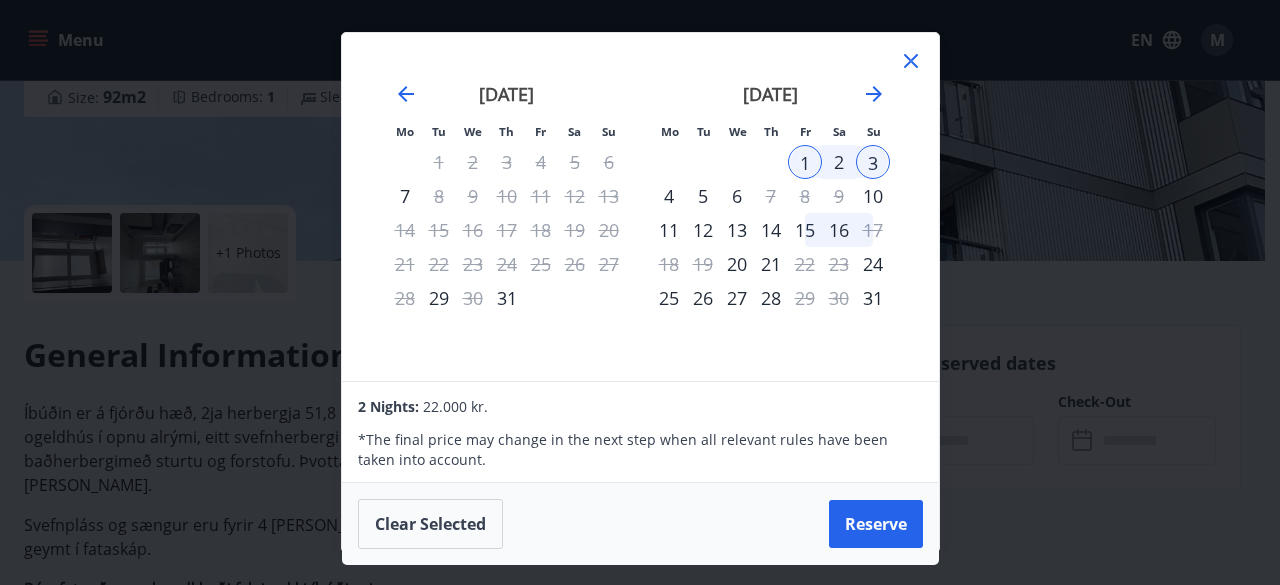 click on "2" at bounding box center [839, 162] 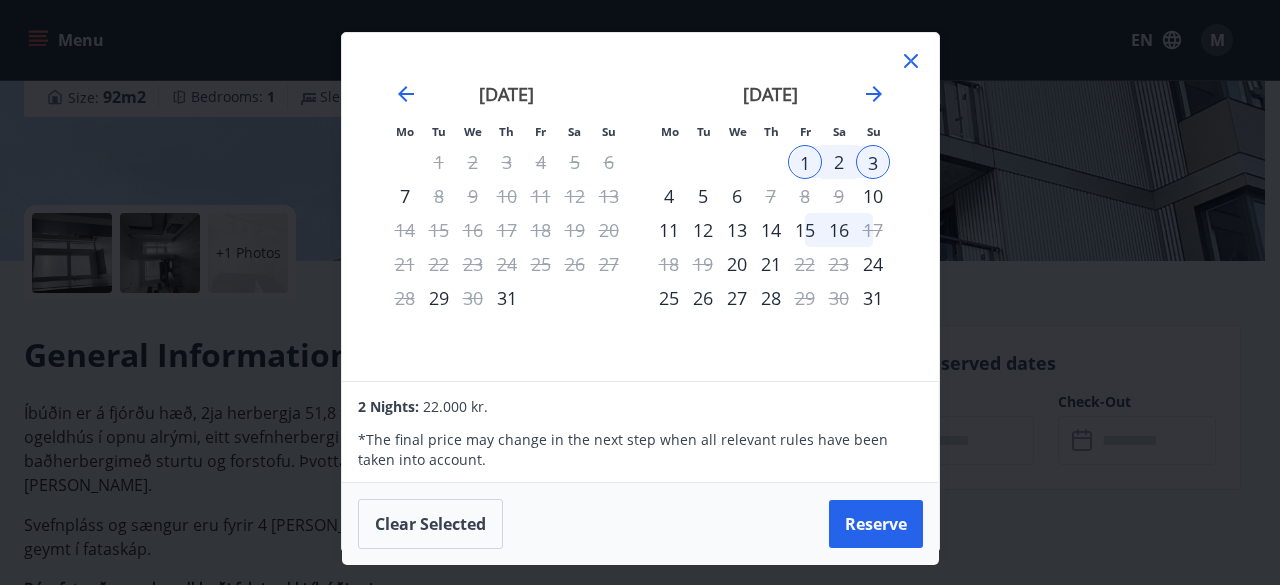 click on "2" at bounding box center (839, 162) 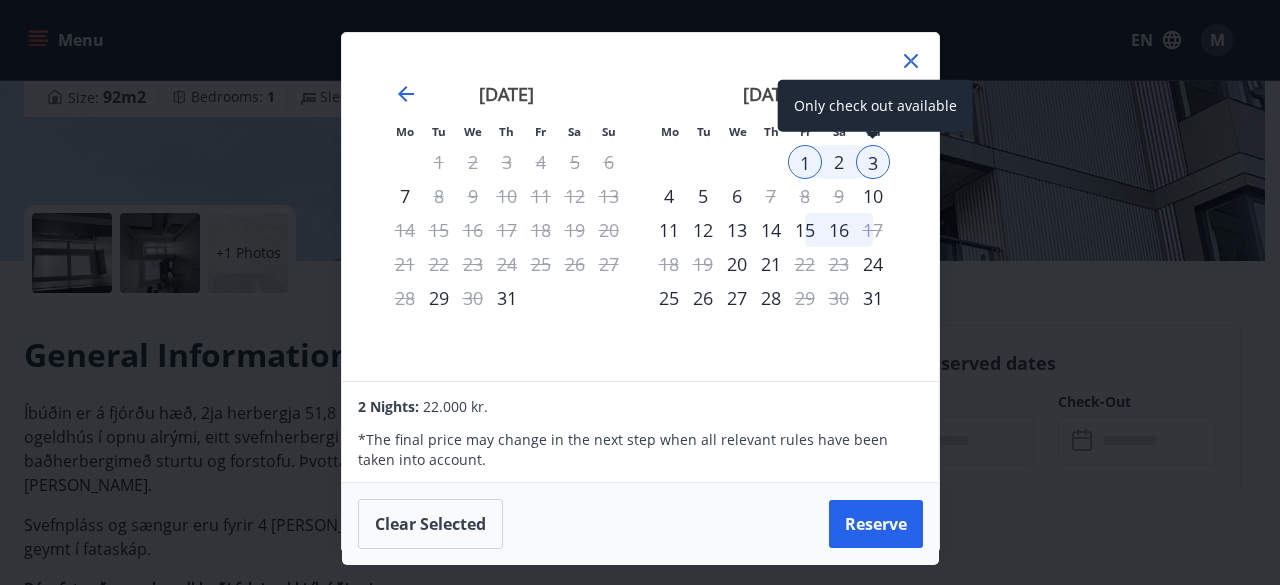 click on "3" at bounding box center (873, 162) 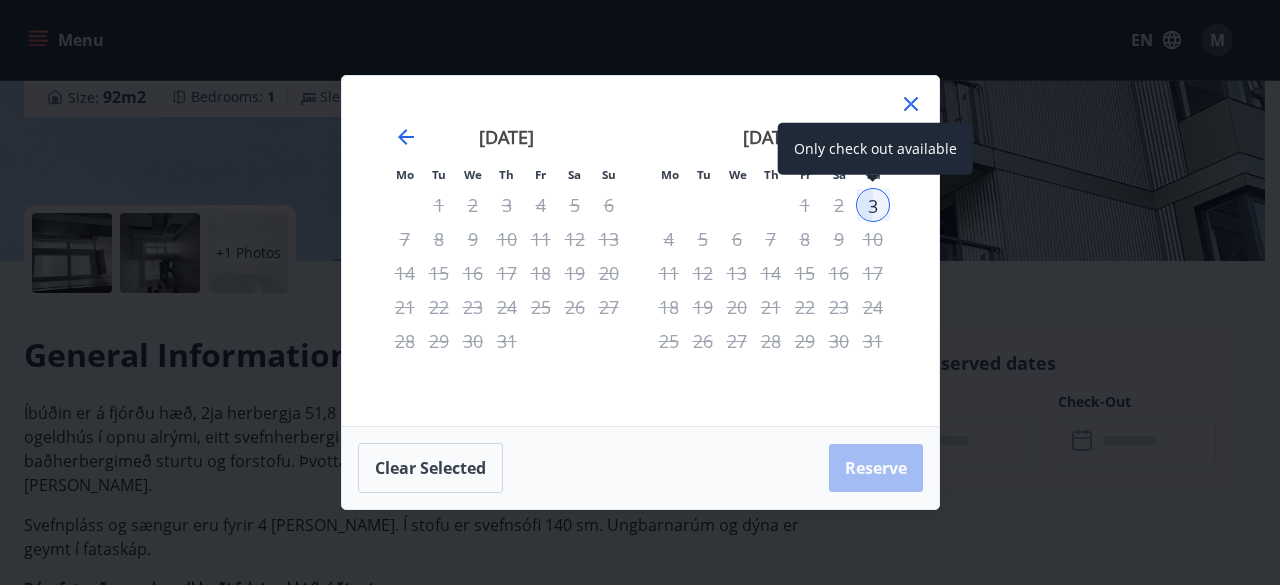 click on "3" at bounding box center (873, 205) 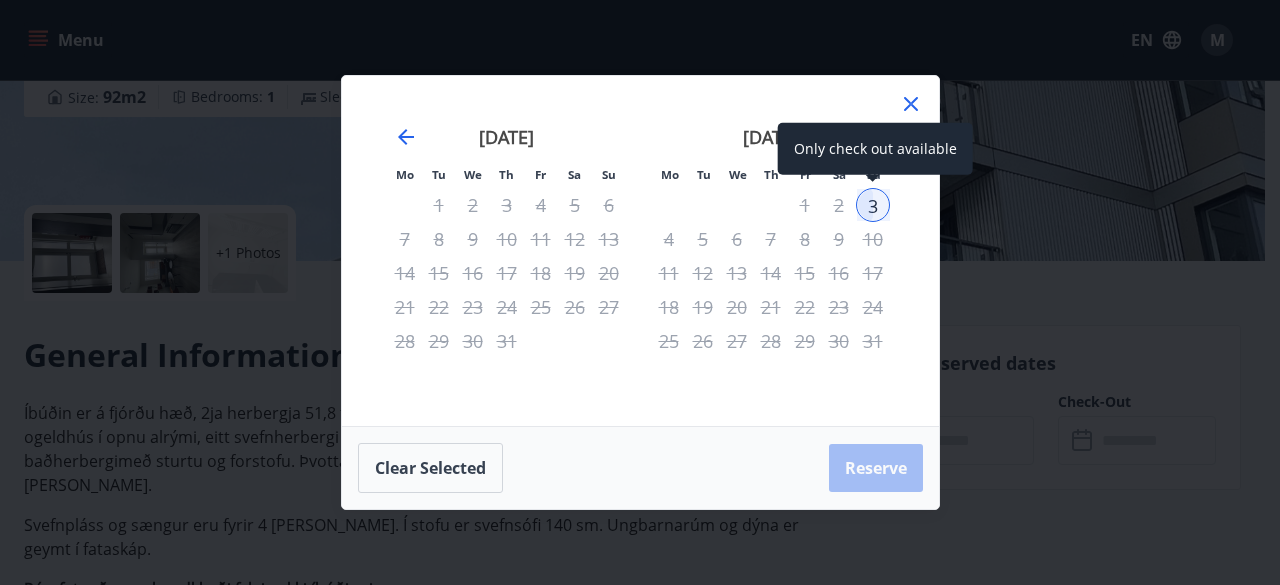 click on "3" at bounding box center [873, 205] 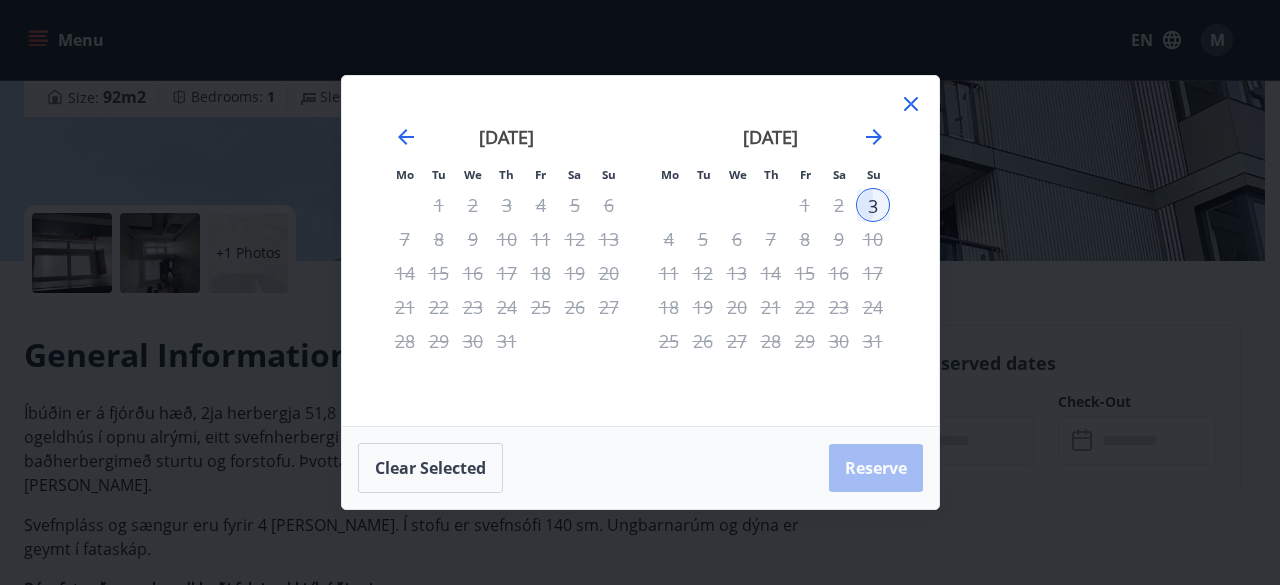 click on "Mo Tu We Th Fr Sa Su Mo Tu We Th Fr Sa Su [DATE] 1 2 3 4 5 6 7 8 9 10 11 12 13 14 15 16 17 18 19 20 21 22 23 24 25 26 27 28 29 [DATE] 1 2 3 4 5 6 7 8 9 10 11 12 13 14 15 16 17 18 19 20 21 22 23 24 25 26 27 28 29 30 [DATE] 1 2 3 4 5 6 7 8 9 10 11 12 13 14 15 16 17 18 19 20 21 22 23 24 25 26 27 28 29 30 31 [DATE] 1 2 3 4 5 6 7 8 9 10 11 12 13 14 15 16 17 18 19 20 21 22 23 24 25 26 27 28 29 30 Clear selected Reserve" at bounding box center (640, 292) 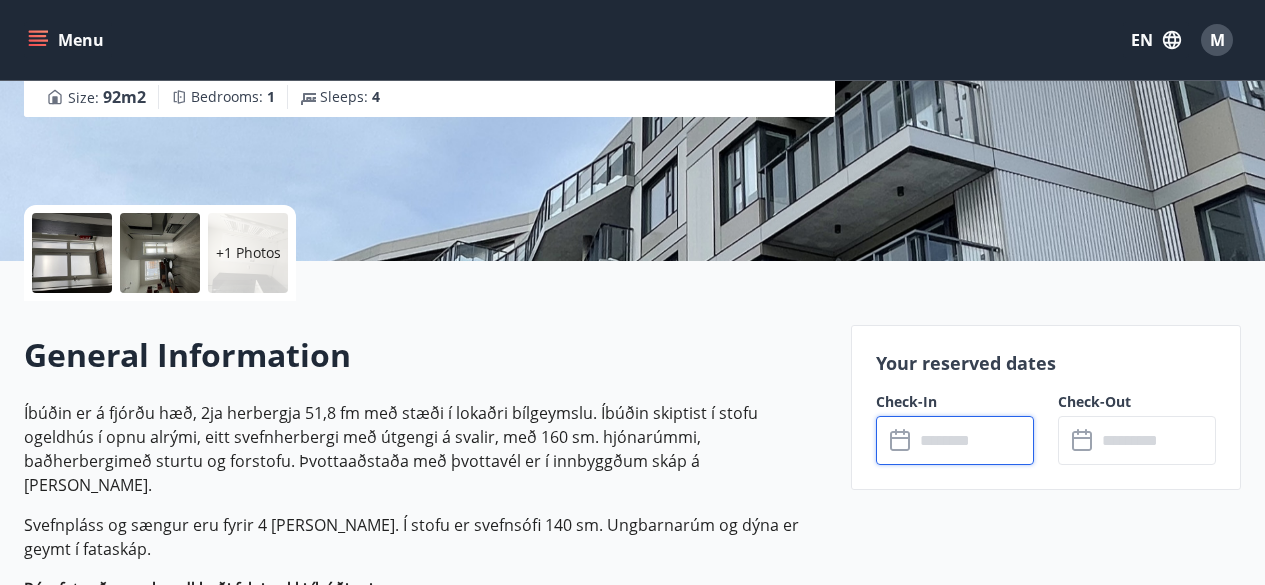 click at bounding box center (974, 440) 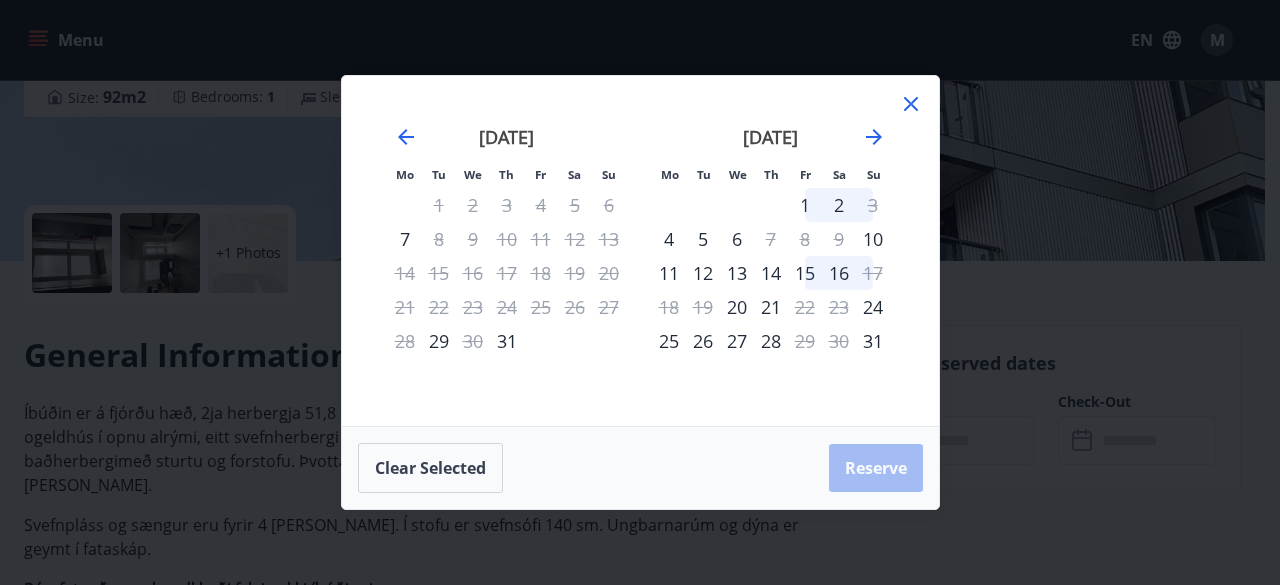click on "2" at bounding box center [839, 205] 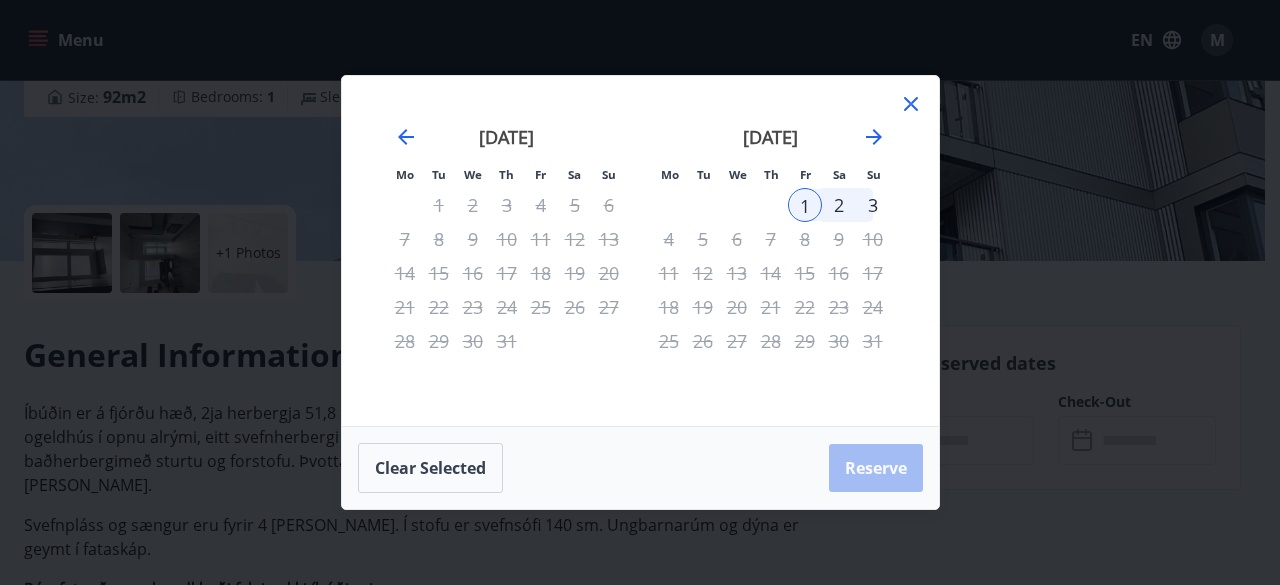 click 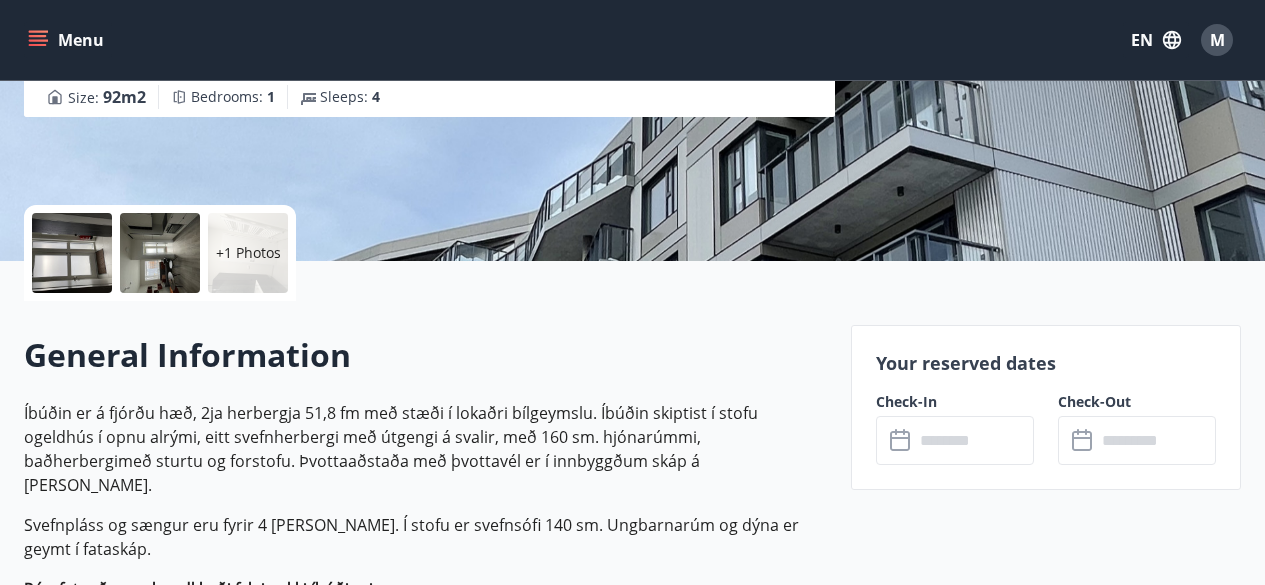 drag, startPoint x: 1011, startPoint y: 101, endPoint x: 905, endPoint y: 168, distance: 125.39936 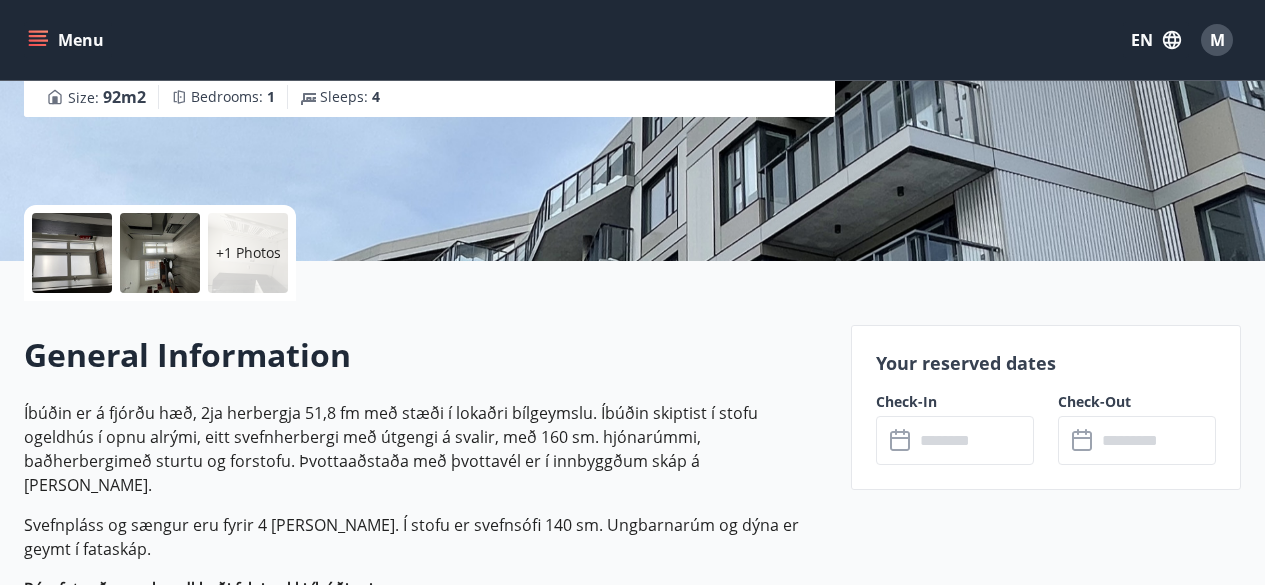 click on "[PERSON_NAME] - Álalind 20, íbúð 406 Álalind 20 - 201 Kópavogi Size : 92 m2 Bedrooms : 1 Sleeps : 4" at bounding box center (632, -39) 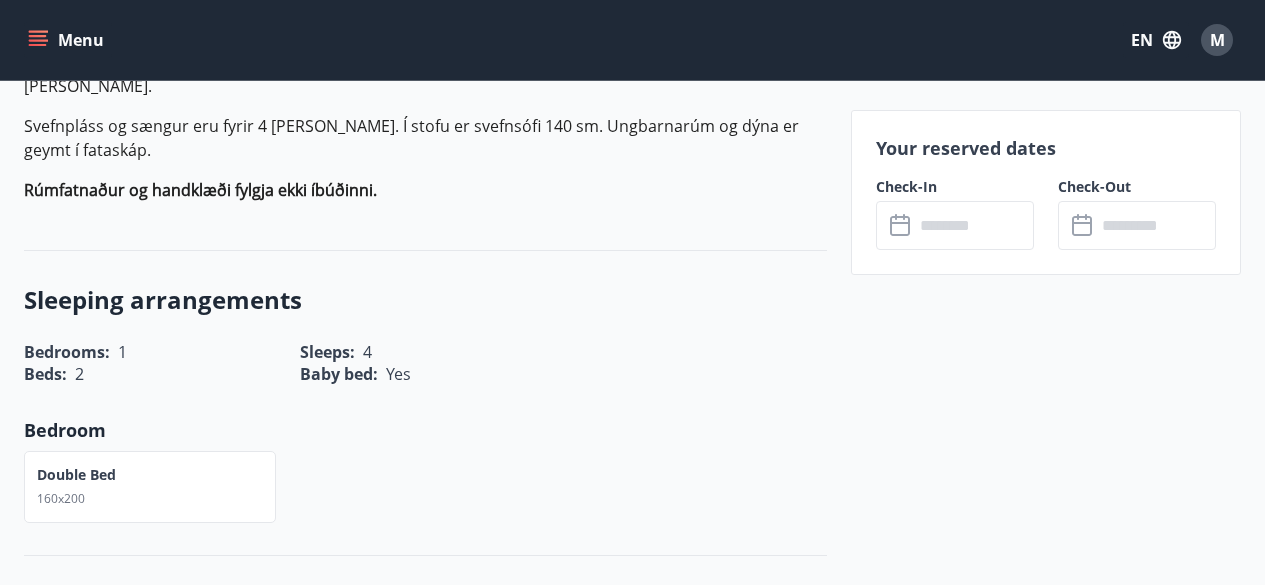 scroll, scrollTop: 703, scrollLeft: 0, axis: vertical 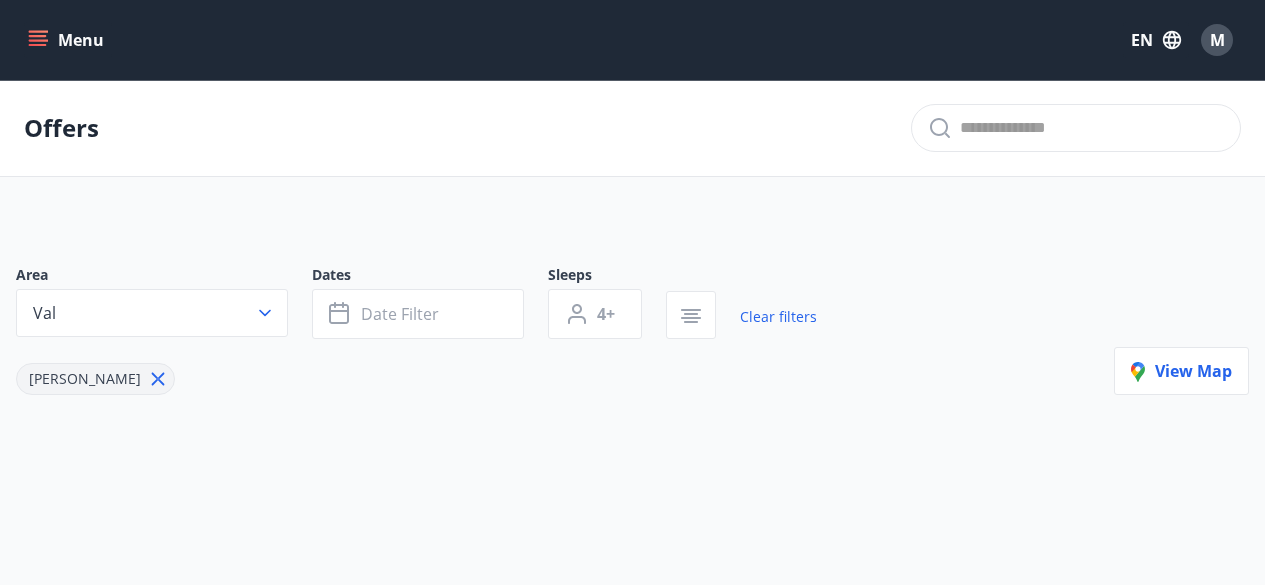 type on "*" 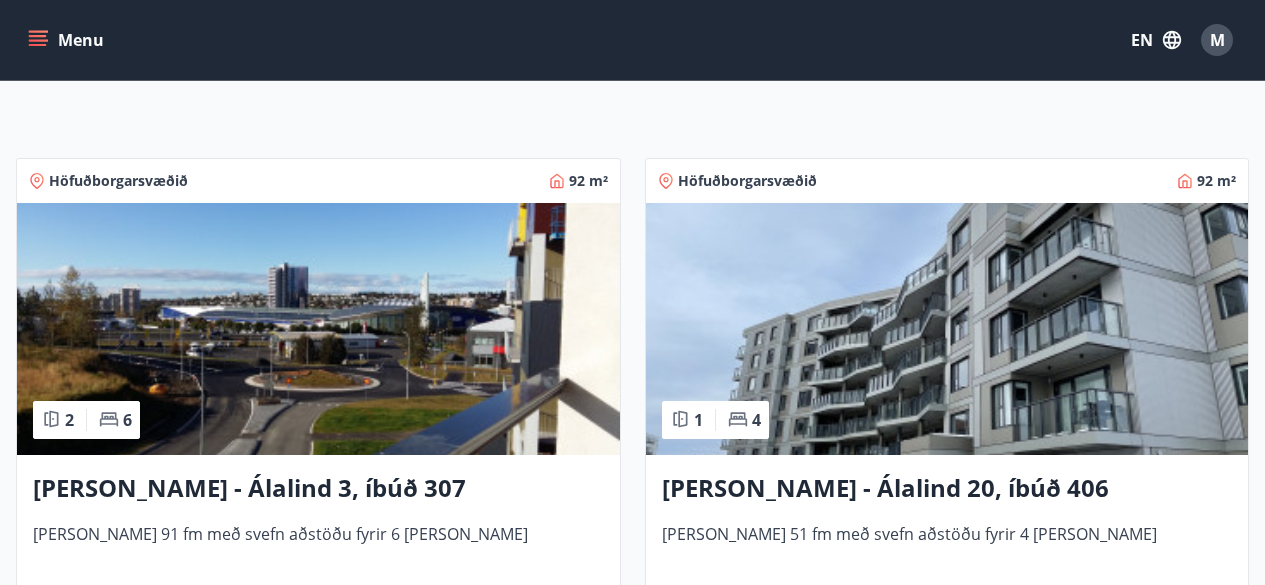 scroll, scrollTop: 348, scrollLeft: 0, axis: vertical 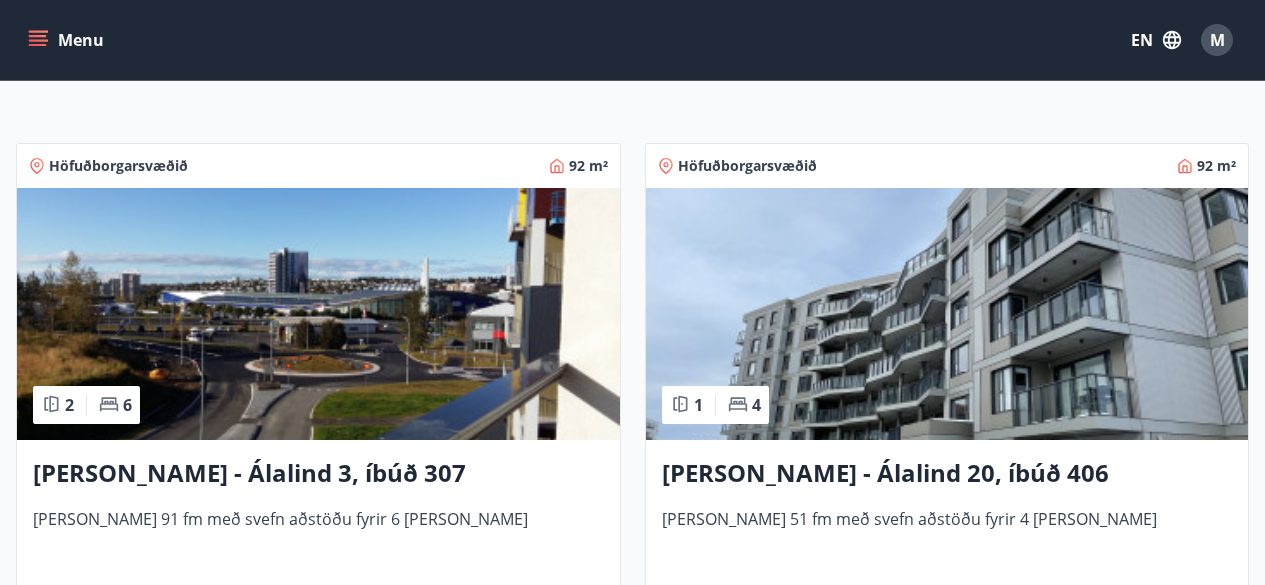 click on "[PERSON_NAME] - Álalind 3, íbúð 307" at bounding box center (318, 474) 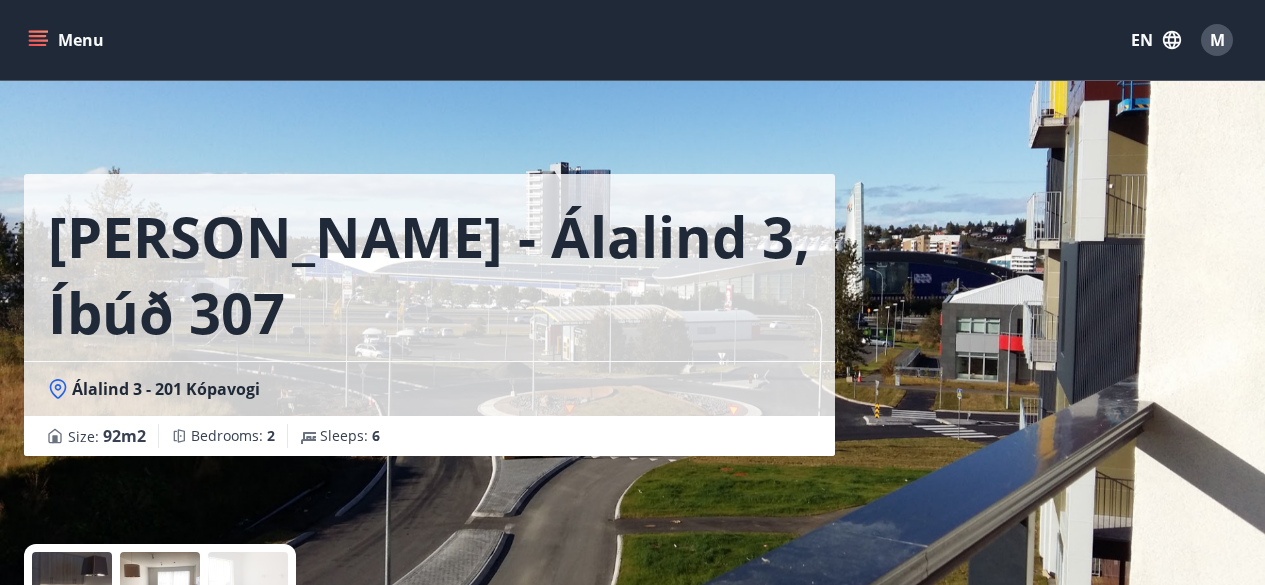 scroll, scrollTop: 511, scrollLeft: 0, axis: vertical 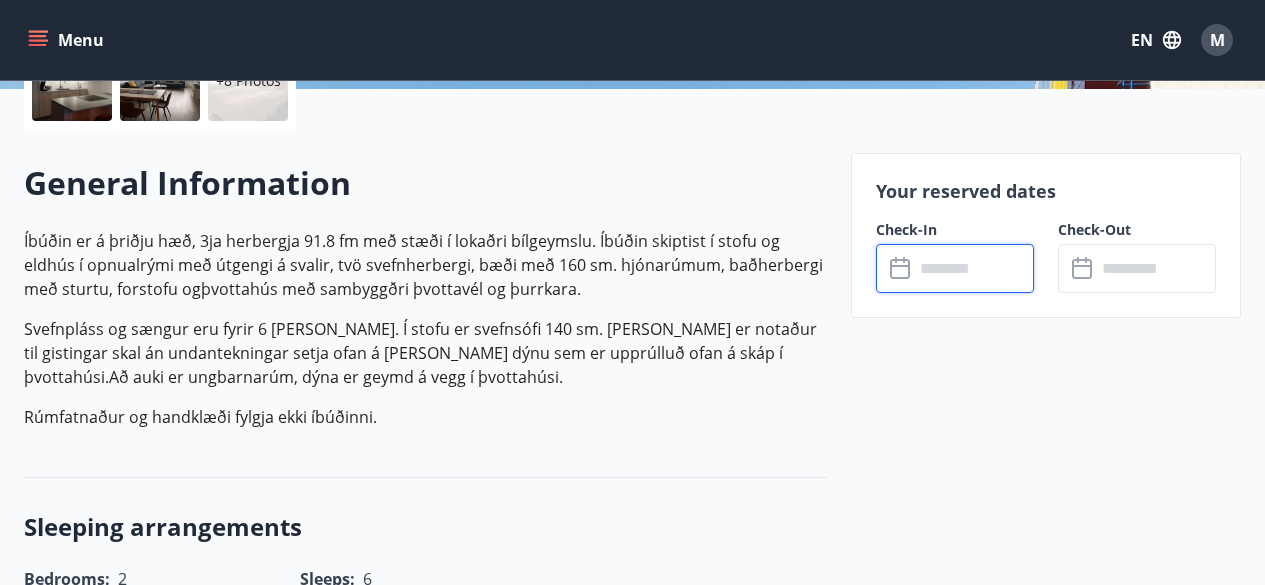 click at bounding box center (974, 268) 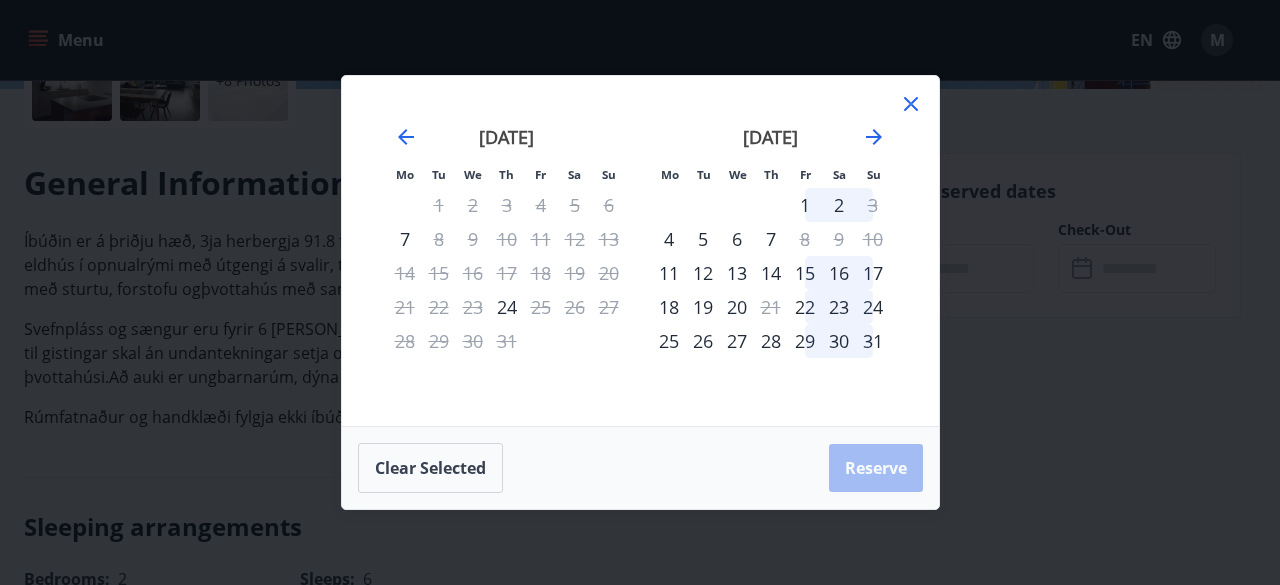 click on "2" at bounding box center [839, 205] 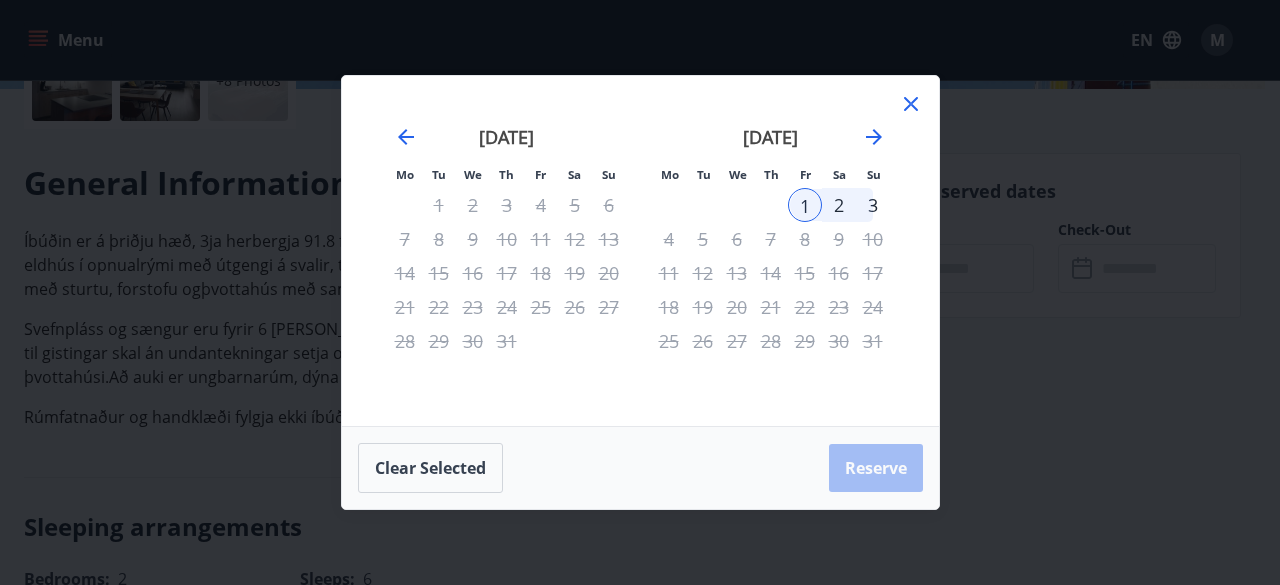 click on "2" at bounding box center (839, 205) 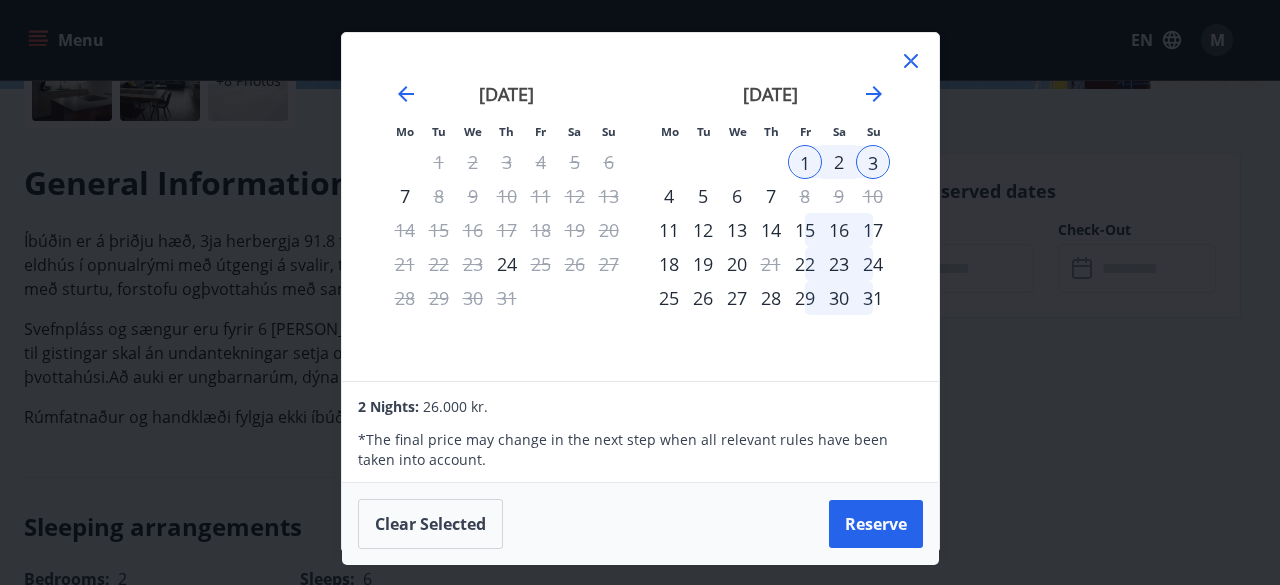 click on "2" at bounding box center (839, 162) 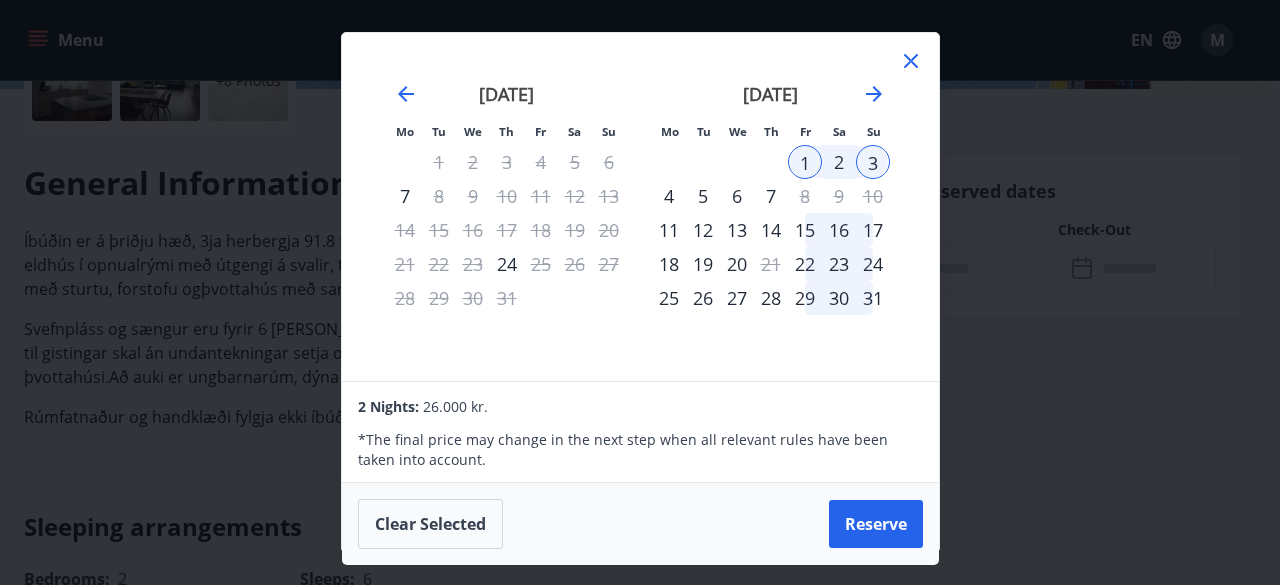 click on "2" at bounding box center (839, 162) 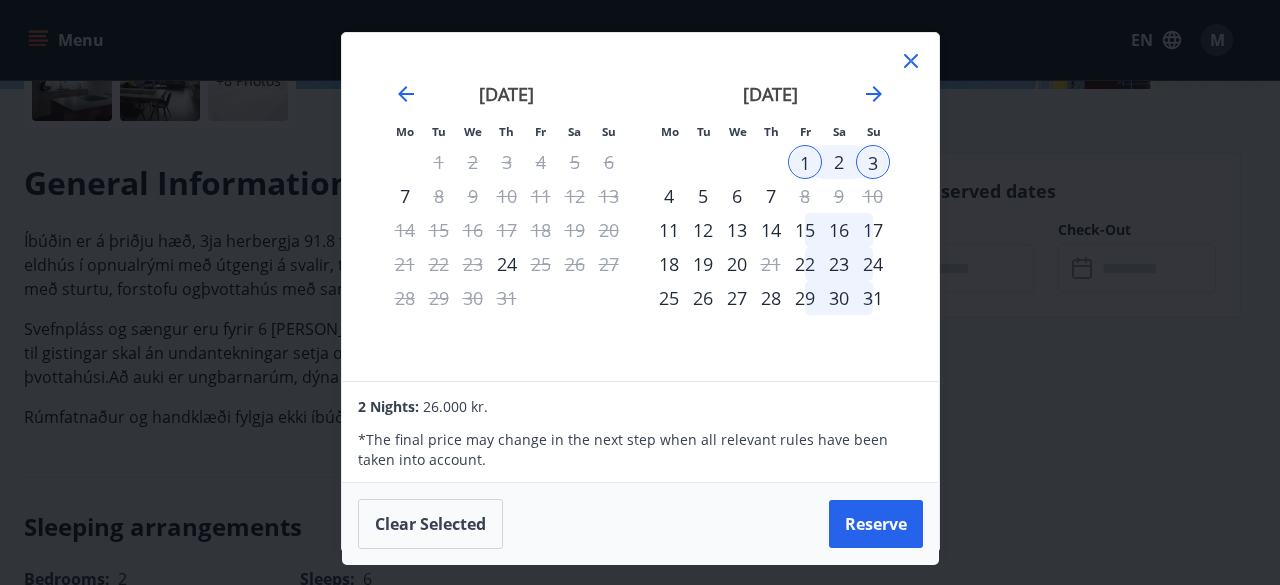 click 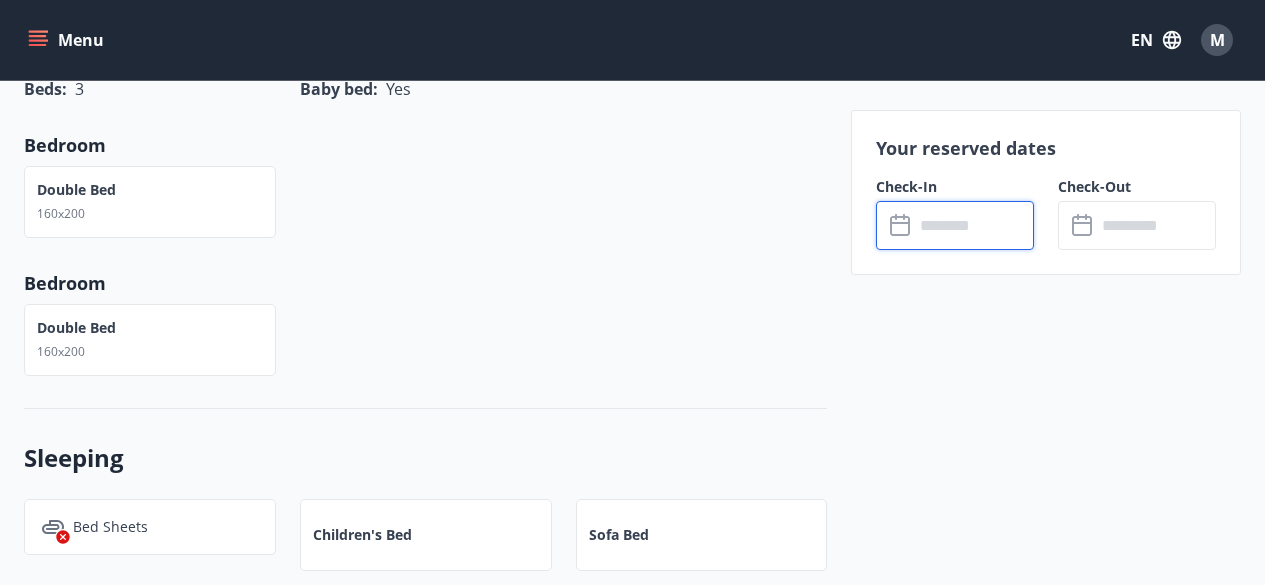 scroll, scrollTop: 1364, scrollLeft: 0, axis: vertical 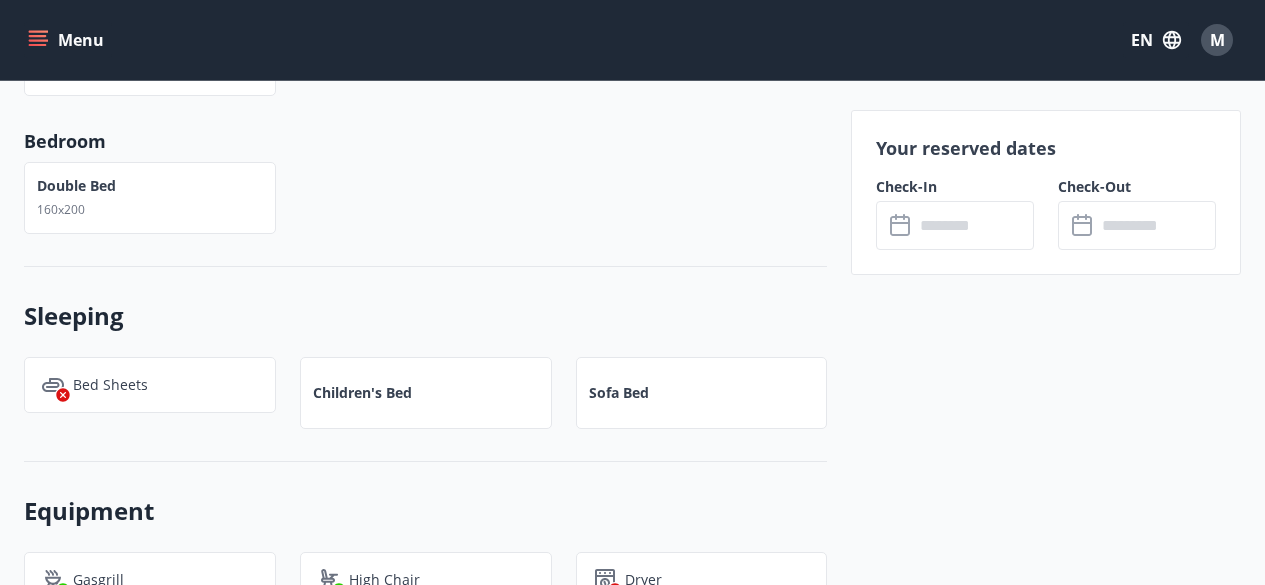 click on "Menu" at bounding box center [68, 40] 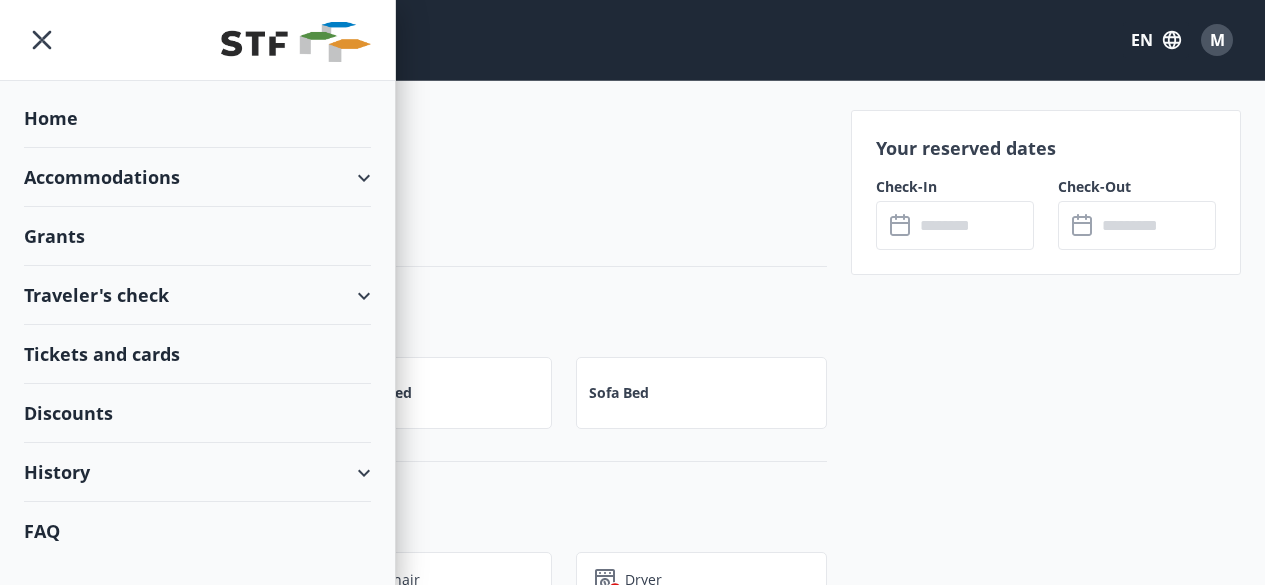click on "Home" at bounding box center [197, 118] 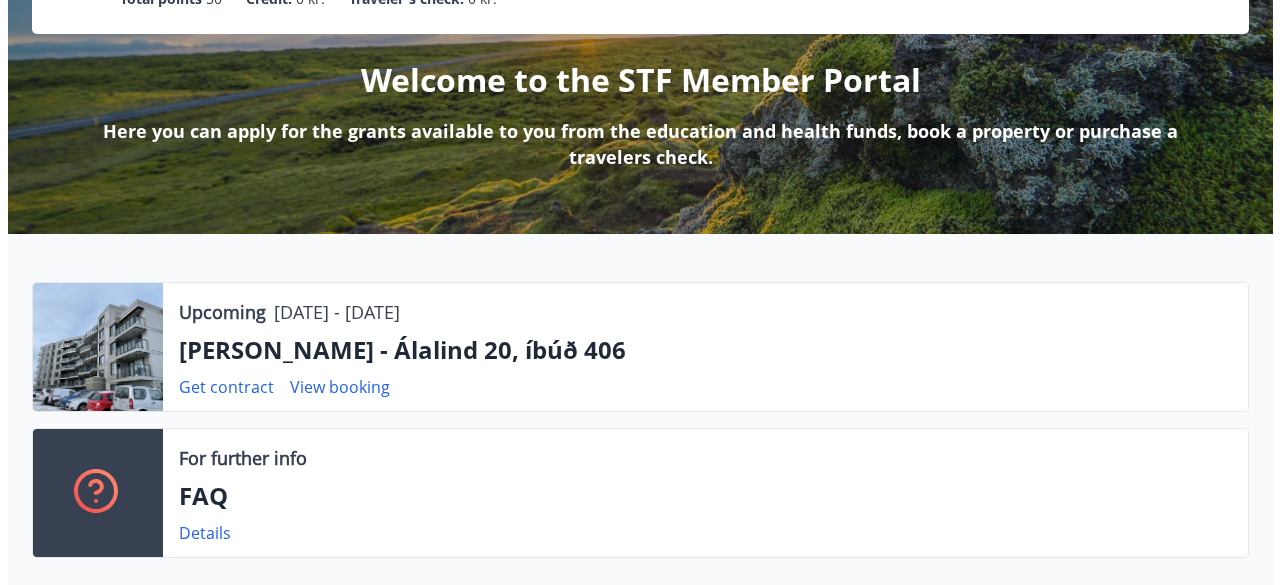 scroll, scrollTop: 213, scrollLeft: 0, axis: vertical 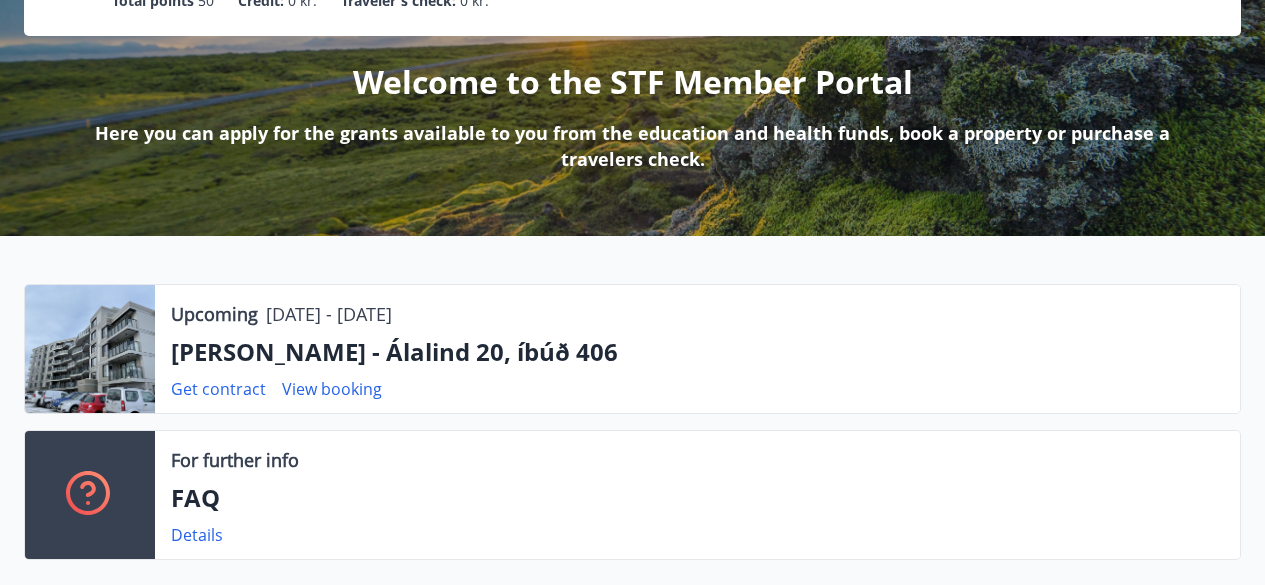 click on "[PERSON_NAME] - Álalind 20, íbúð 406" at bounding box center [697, 352] 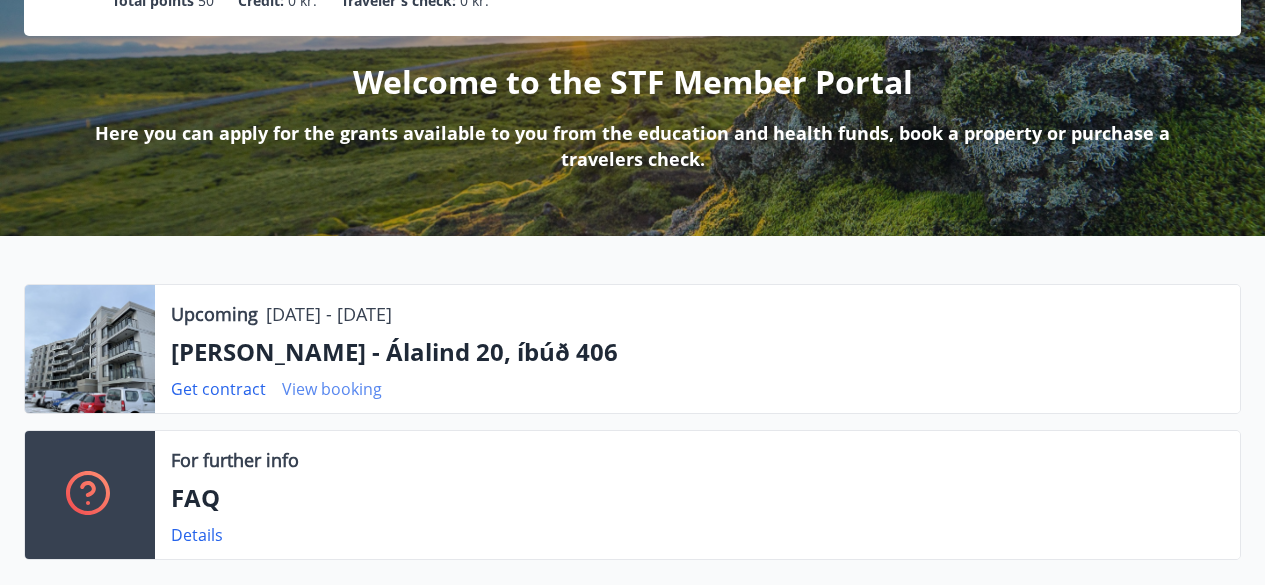 click on "View booking" at bounding box center [332, 389] 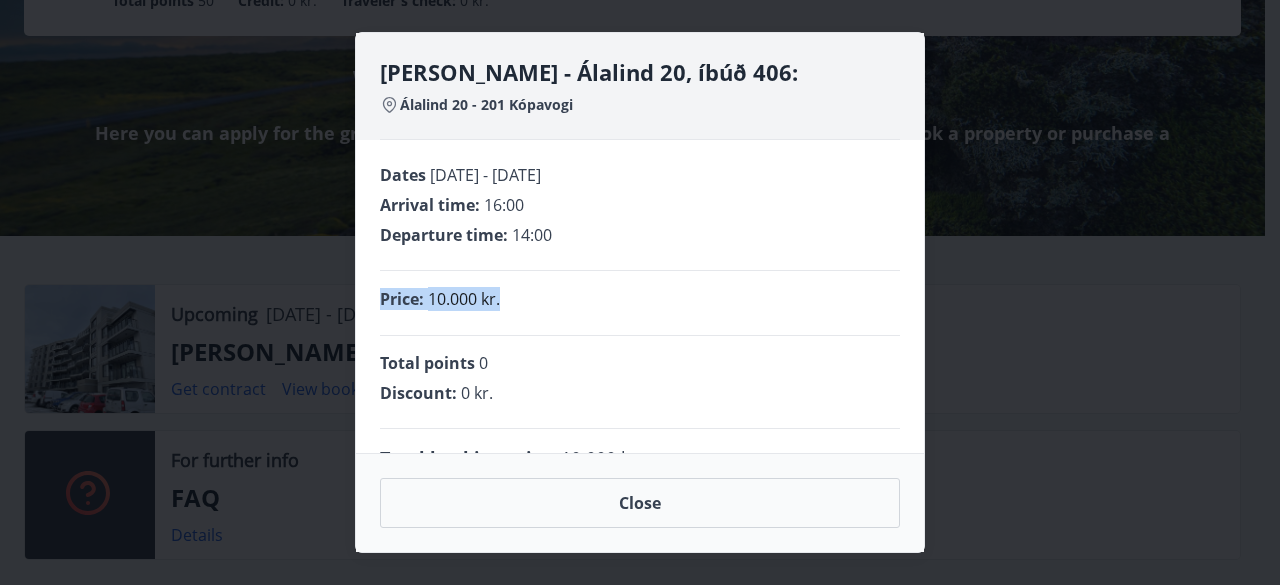 drag, startPoint x: 814, startPoint y: 221, endPoint x: 819, endPoint y: 328, distance: 107.11676 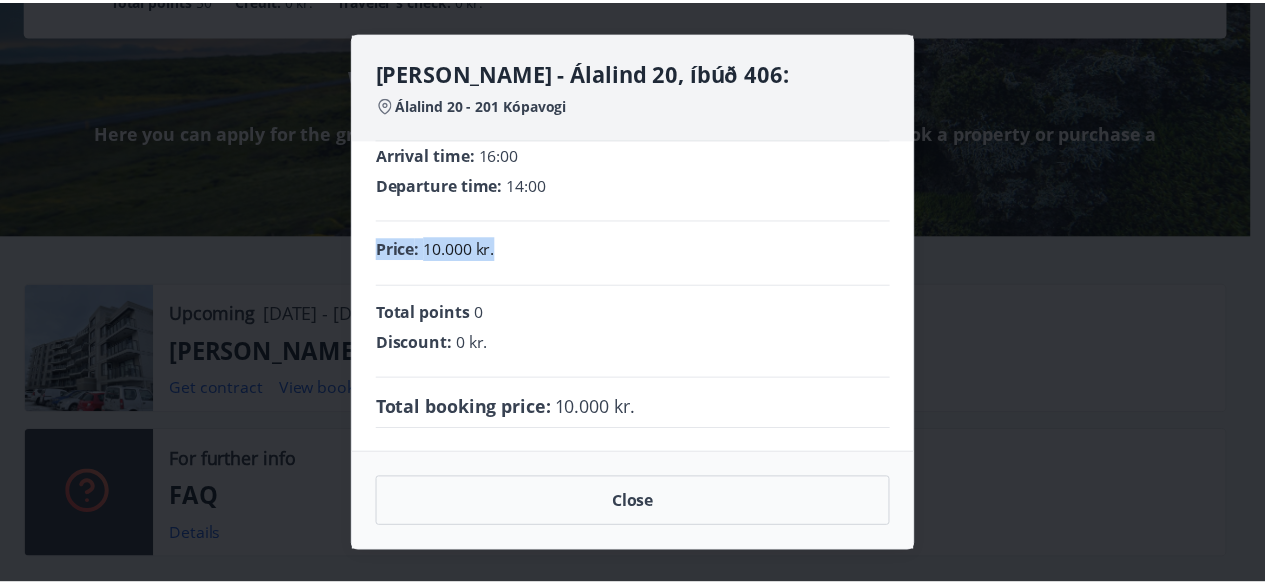 scroll, scrollTop: 0, scrollLeft: 0, axis: both 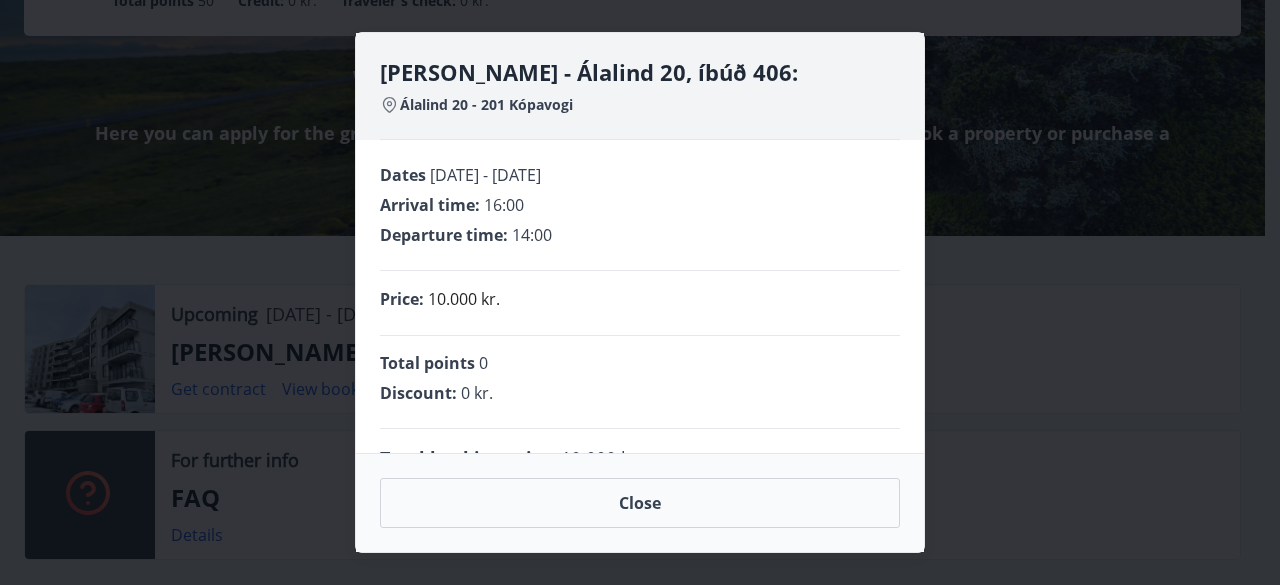 click on "[PERSON_NAME] - Álalind 20, íbúð 406: Álalind 20 - 201 Kópavogi Dates [DATE] - [DATE] Arrival time : 16:00 Departure time : 14:00 Price : 10.000 kr. Total points 0 Discount :   0 kr. Total booking price : 10.000 kr. Close" at bounding box center (640, 292) 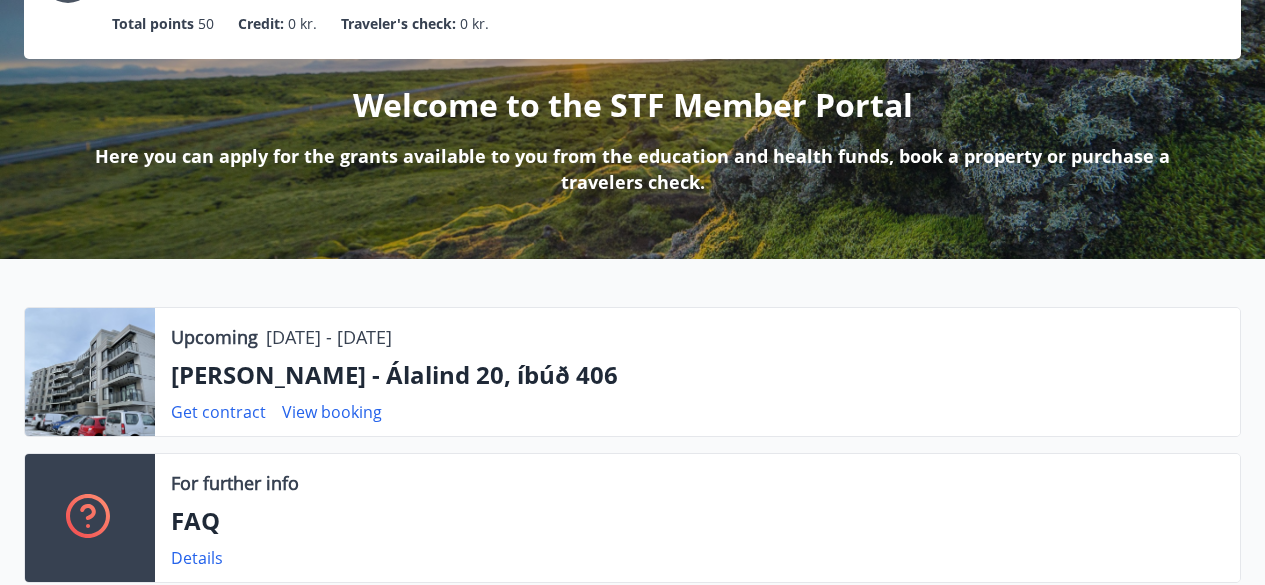 scroll, scrollTop: 185, scrollLeft: 0, axis: vertical 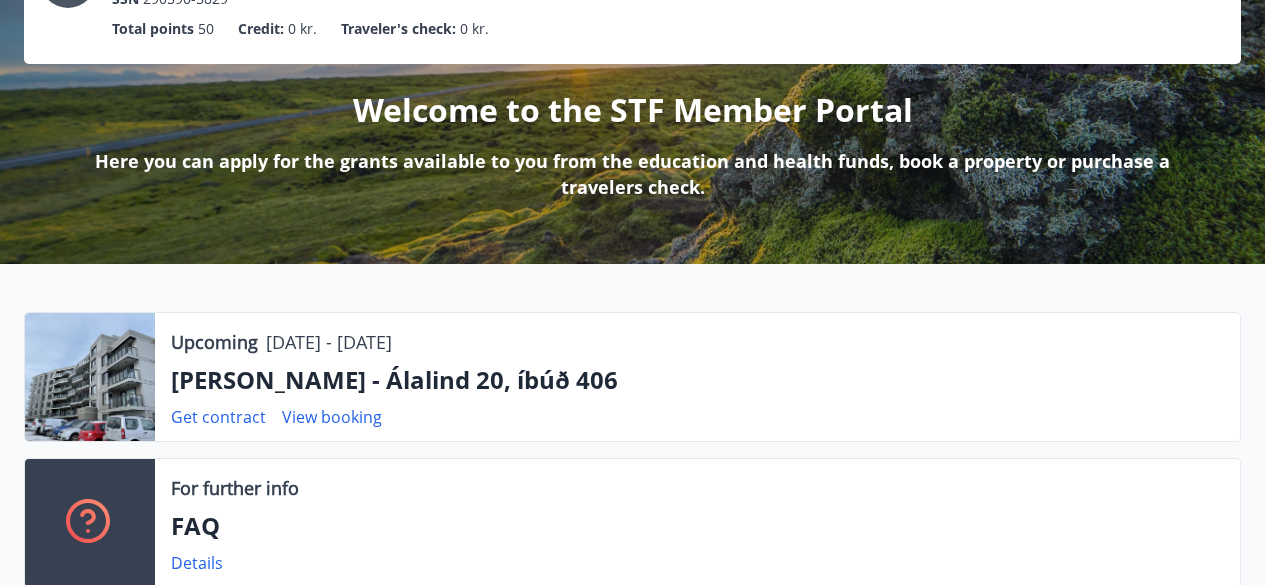 click on "Details" at bounding box center (205, 563) 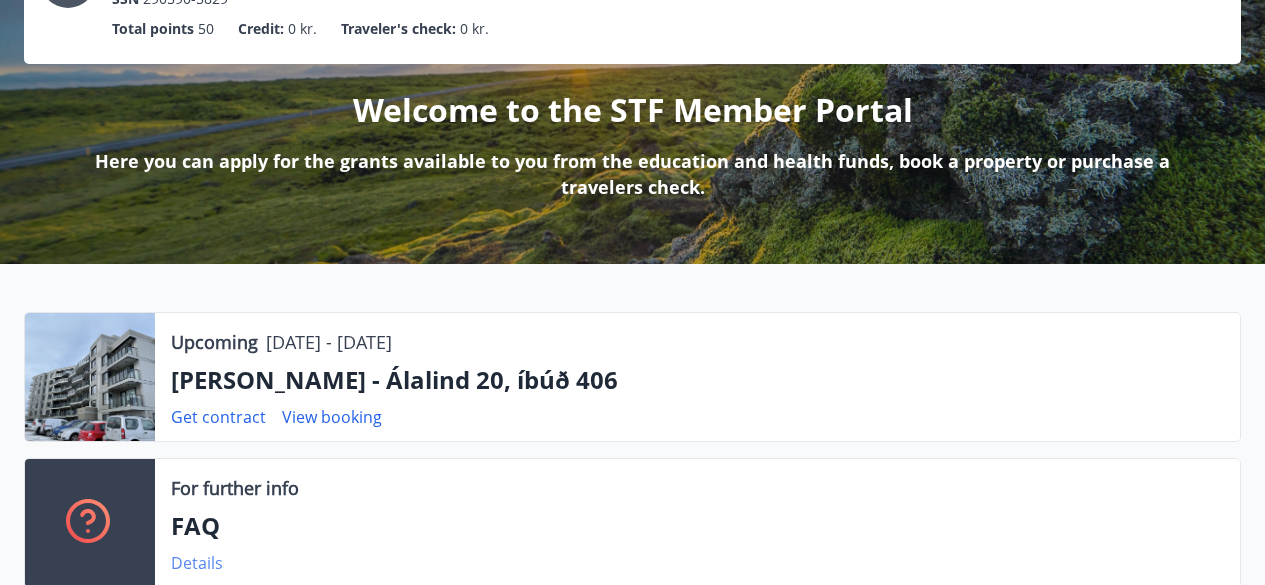 click on "Details" at bounding box center (197, 563) 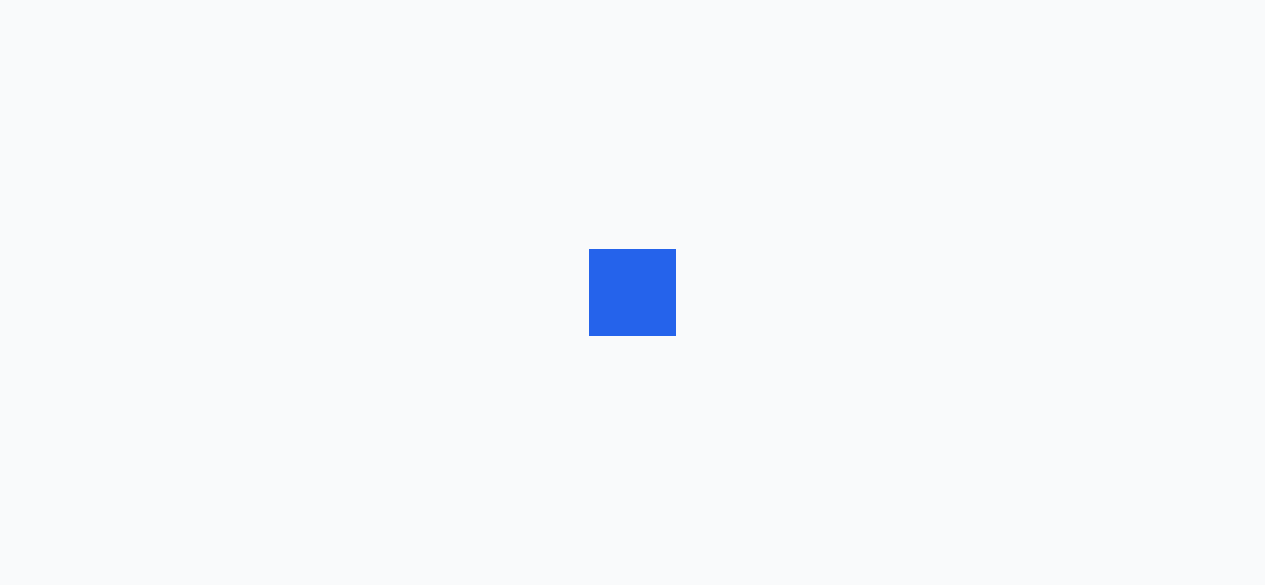 scroll, scrollTop: 0, scrollLeft: 0, axis: both 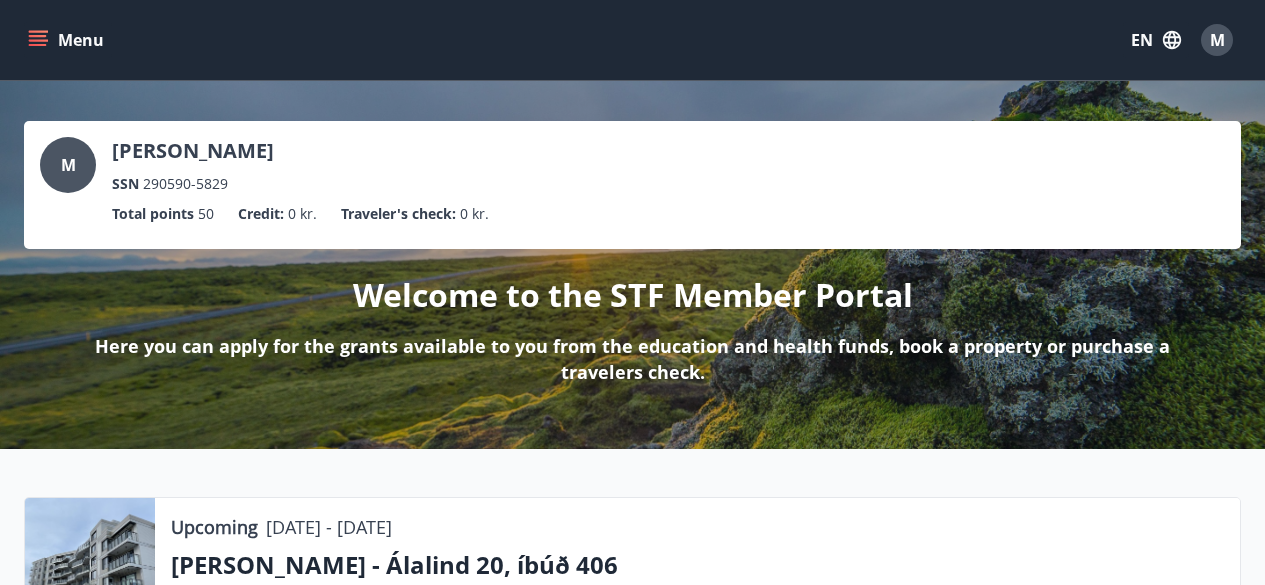 click 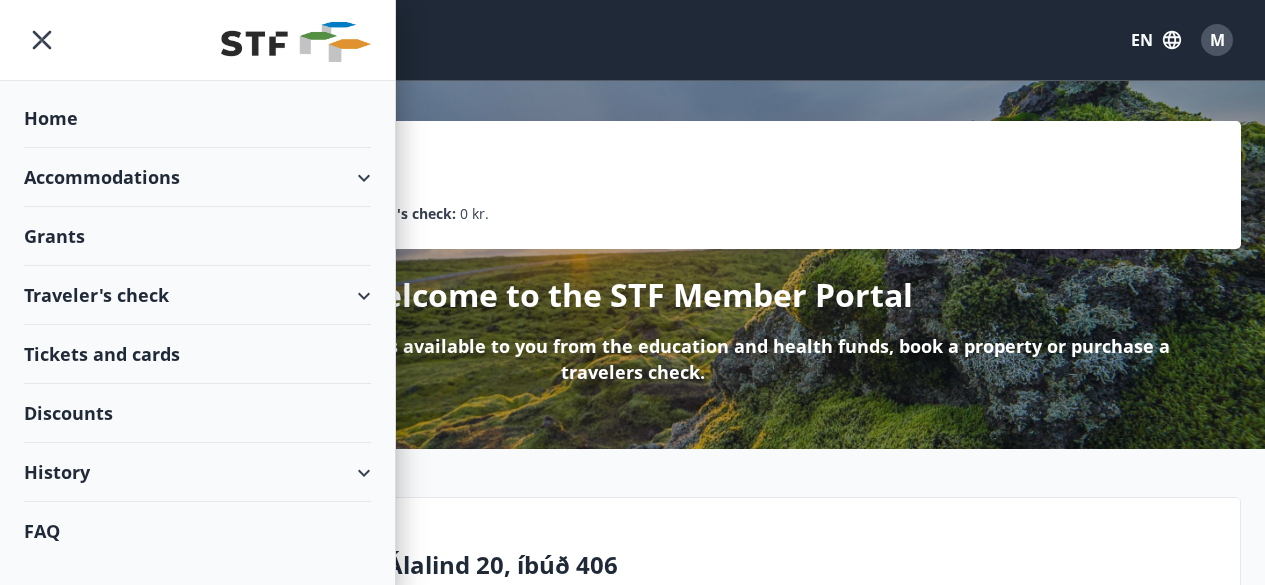 click on "Traveler's check" at bounding box center (197, 295) 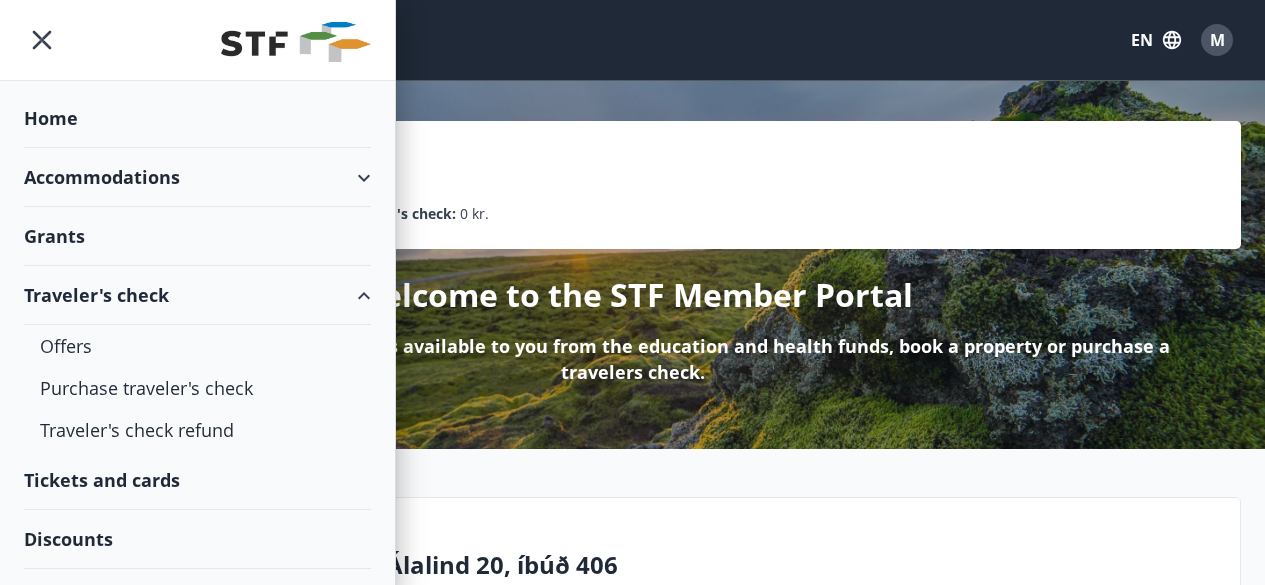 click on "Traveler's check" at bounding box center [197, 295] 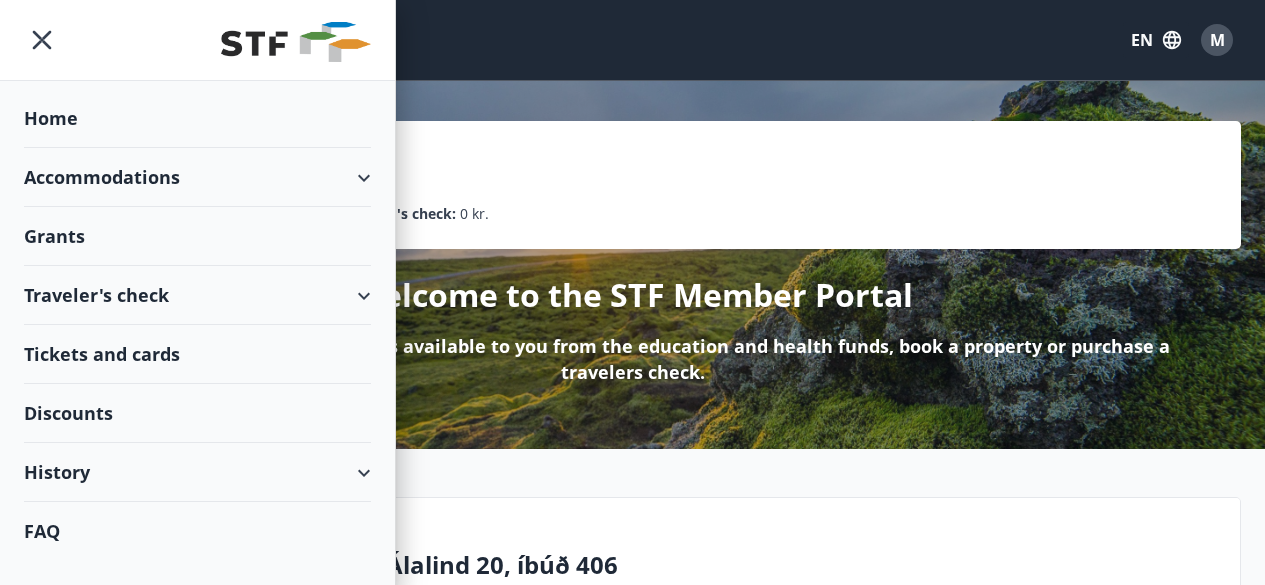 click on "Home" at bounding box center (197, 118) 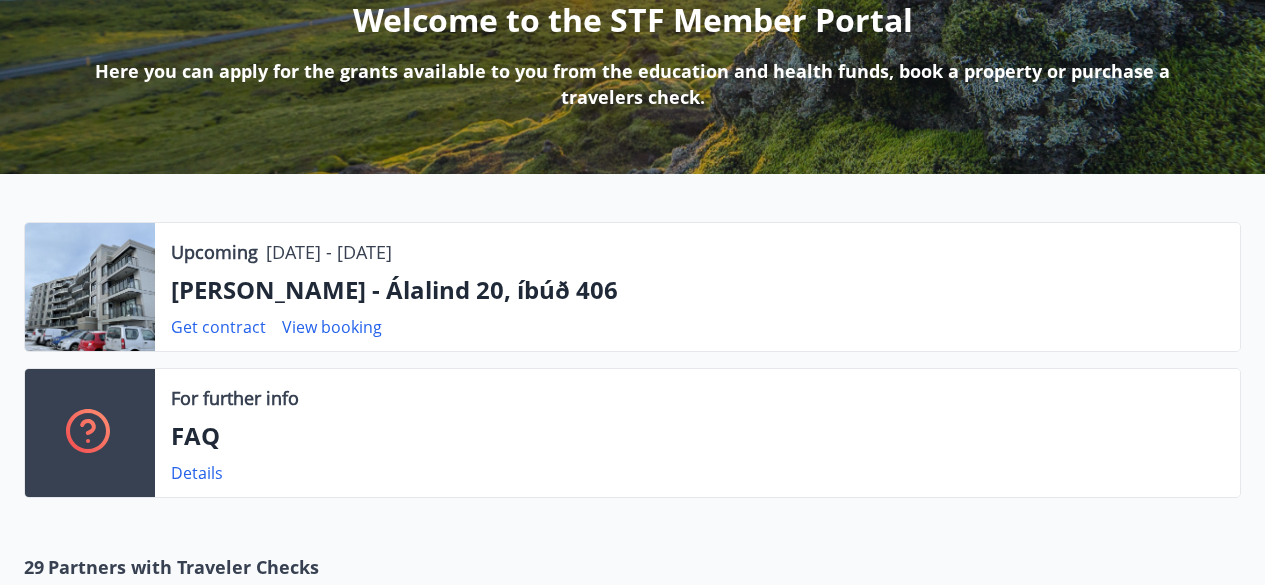 scroll, scrollTop: 327, scrollLeft: 0, axis: vertical 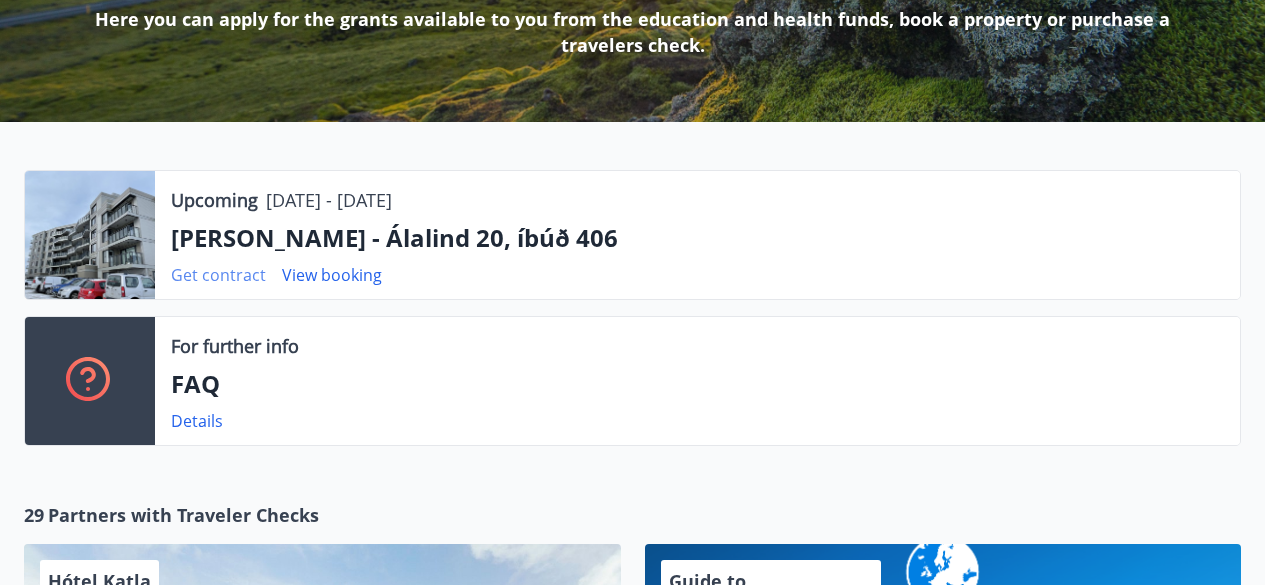 click on "Get contract" at bounding box center [218, 275] 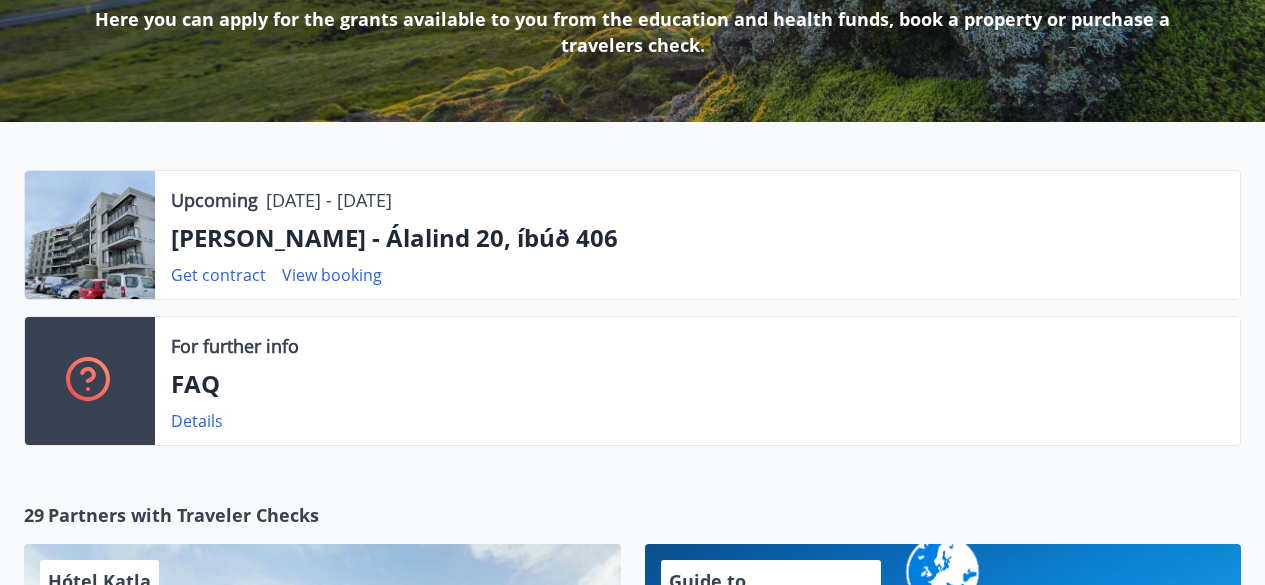 click on "[PERSON_NAME] - Álalind 20, íbúð 406" at bounding box center (697, 238) 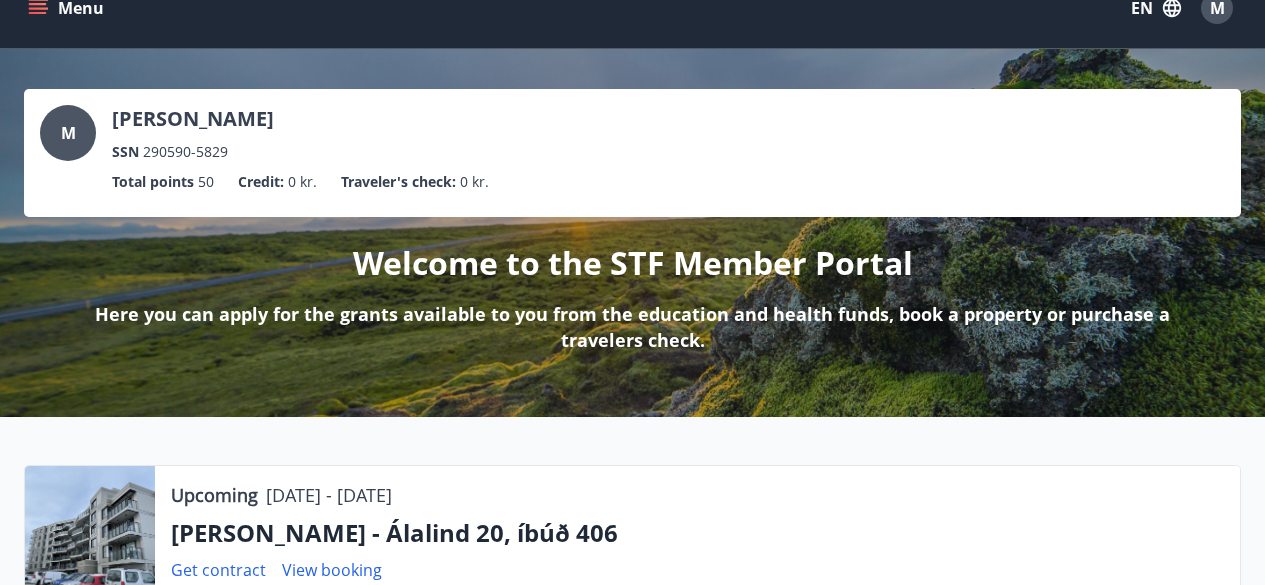 scroll, scrollTop: 0, scrollLeft: 0, axis: both 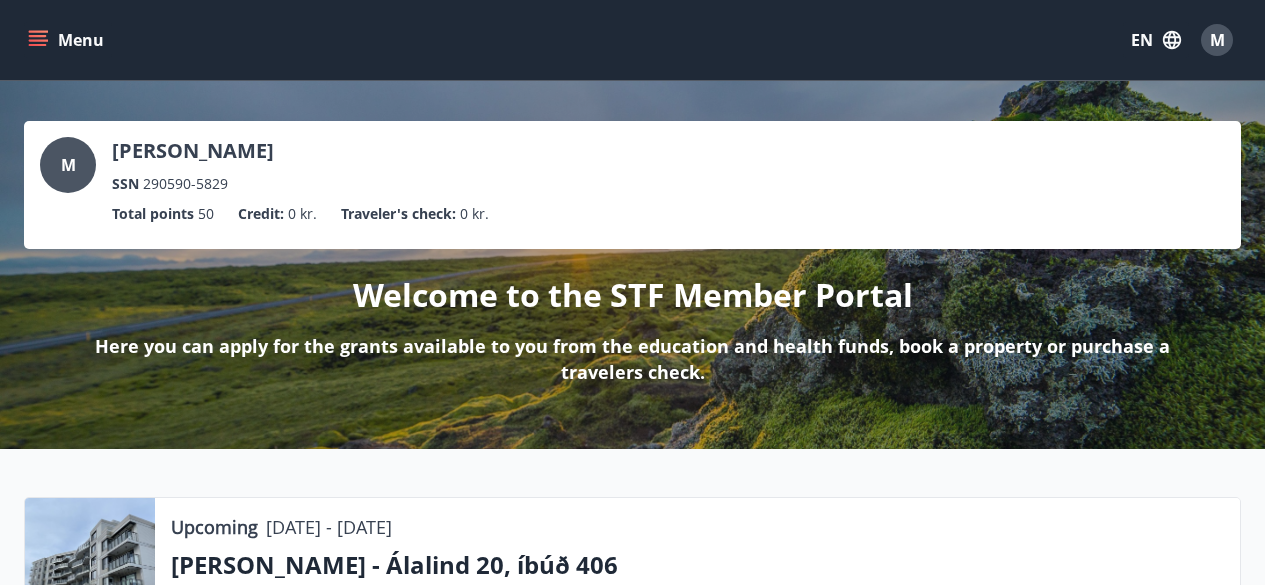 click on "Menu" at bounding box center [68, 40] 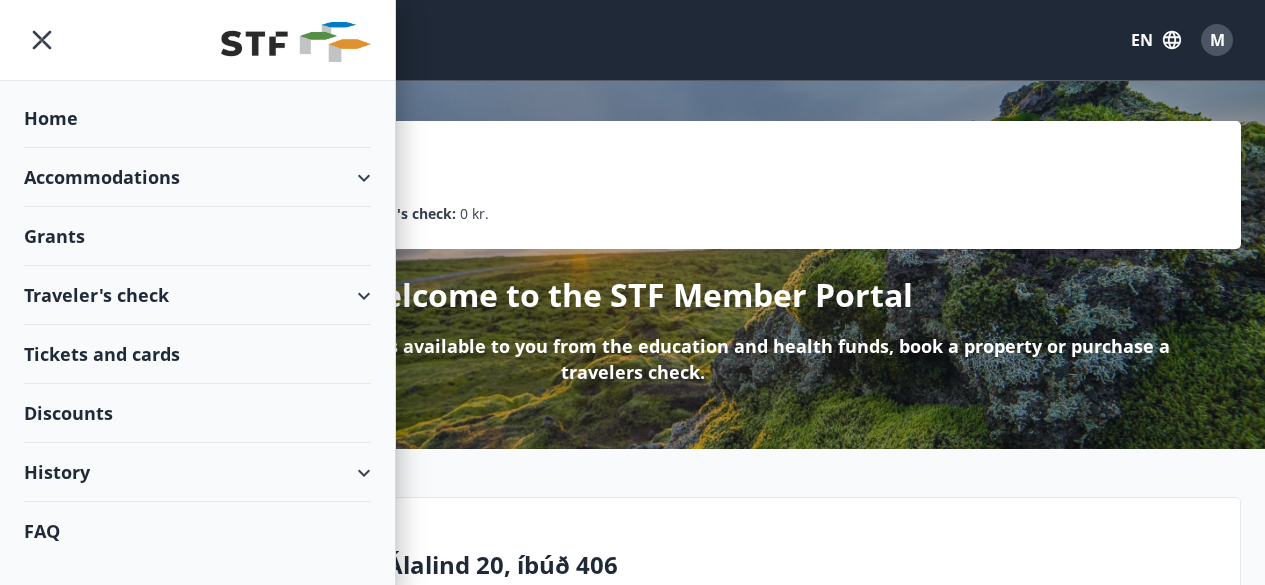 click on "Accommodations" at bounding box center (197, 177) 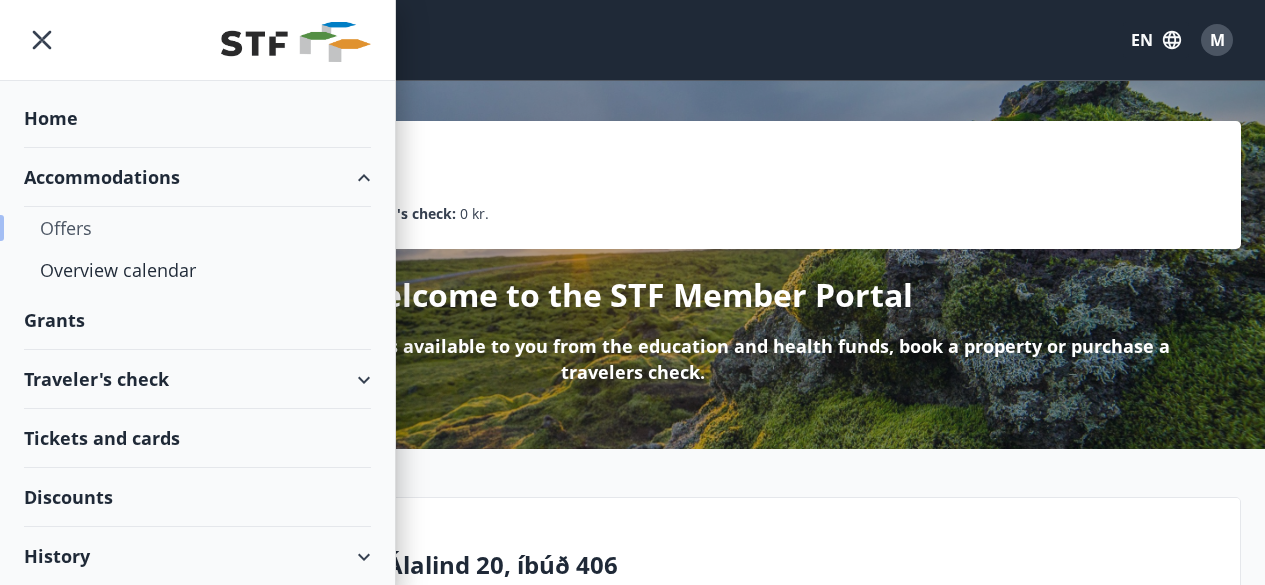click on "Offers" at bounding box center (197, 228) 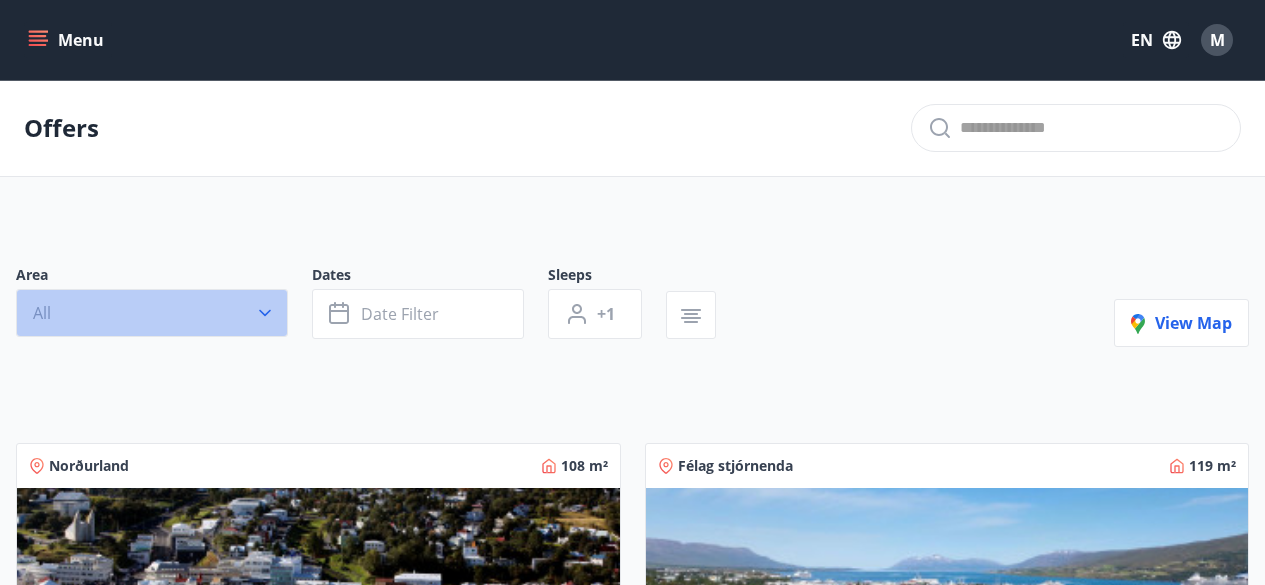 click 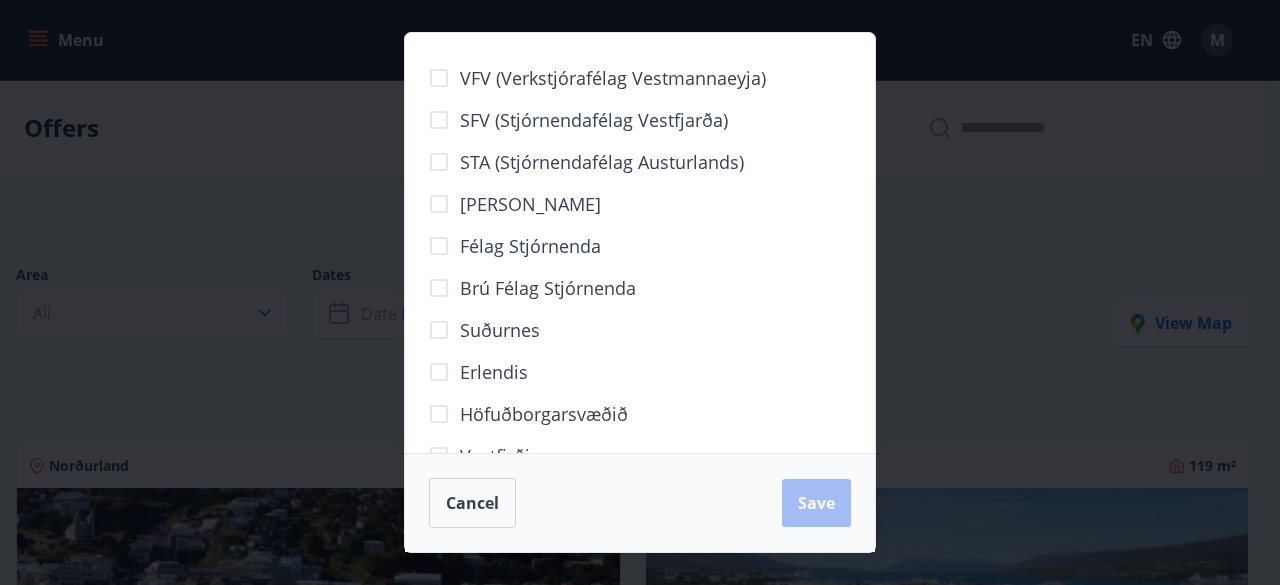 click on "[PERSON_NAME]" at bounding box center (530, 204) 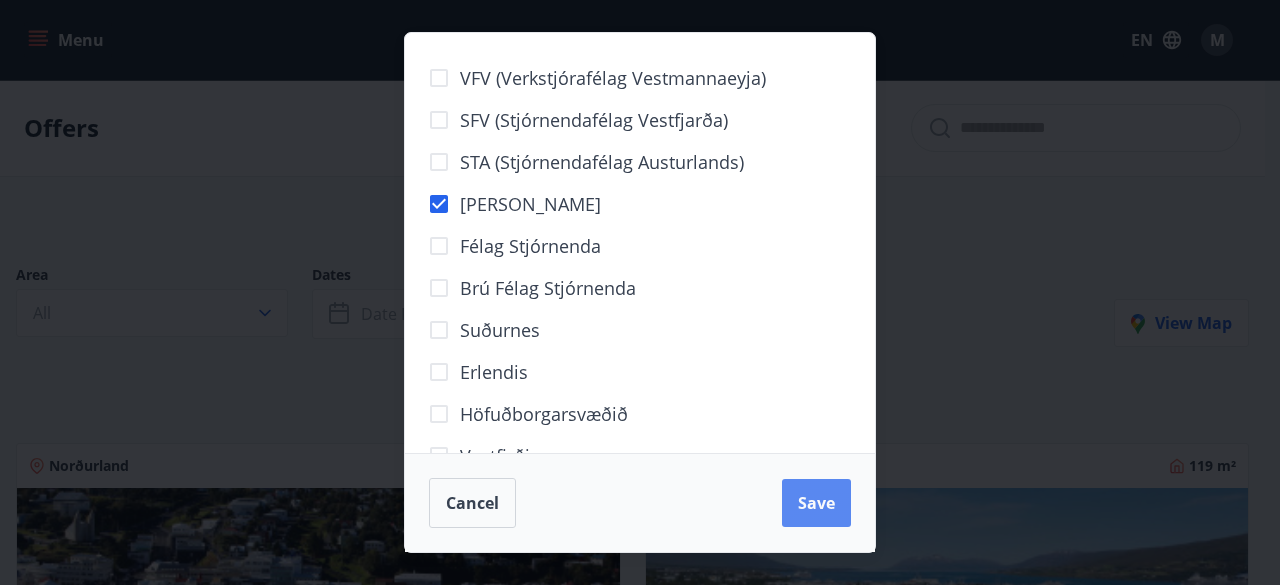 click on "Save" at bounding box center [816, 503] 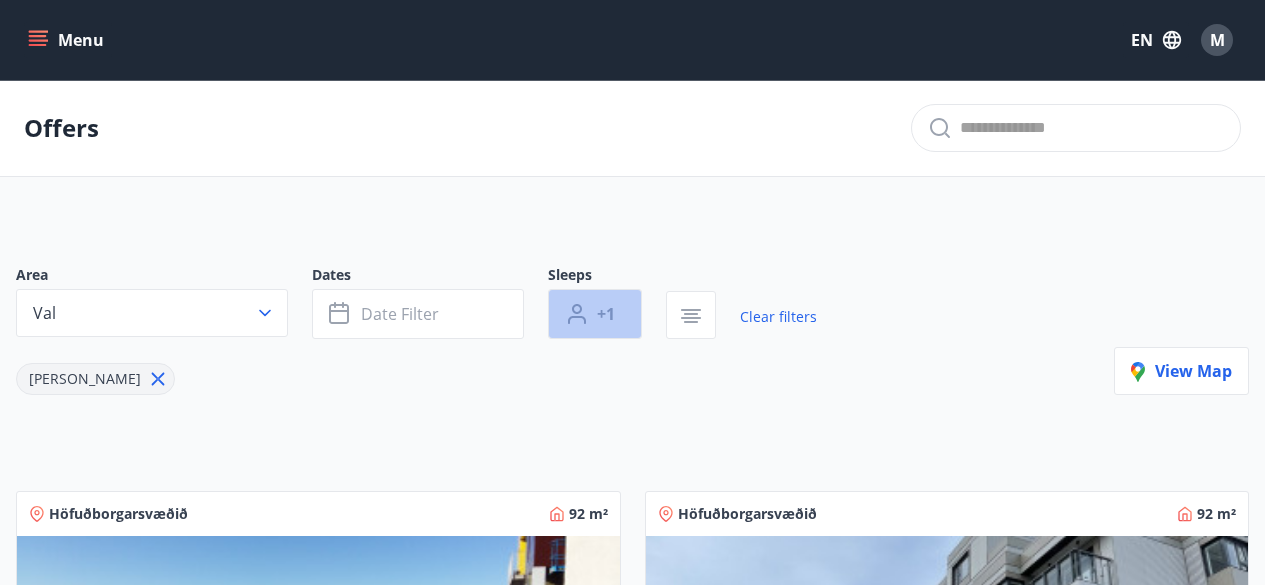 click on "+1" at bounding box center [606, 314] 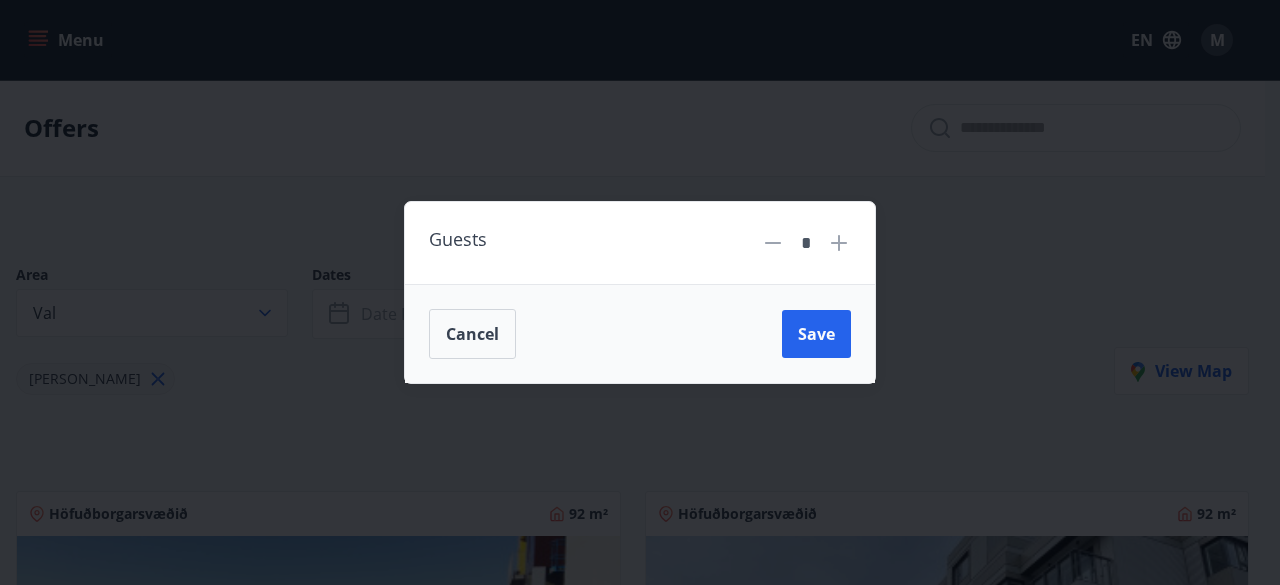 click on "*" at bounding box center [806, 243] 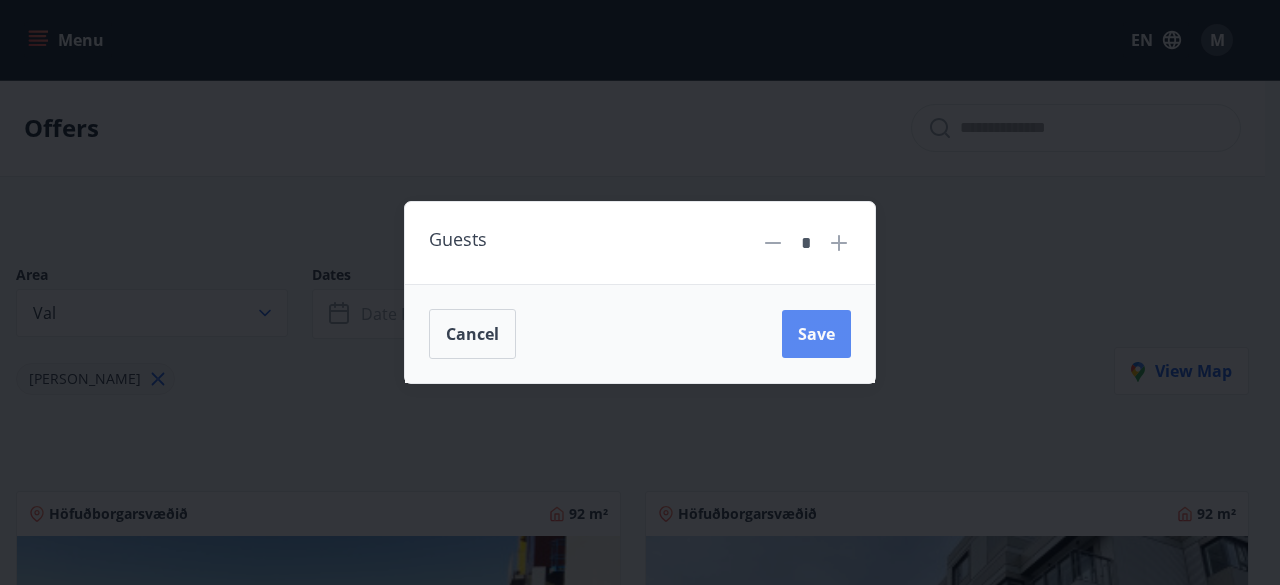 click on "Save" at bounding box center [816, 334] 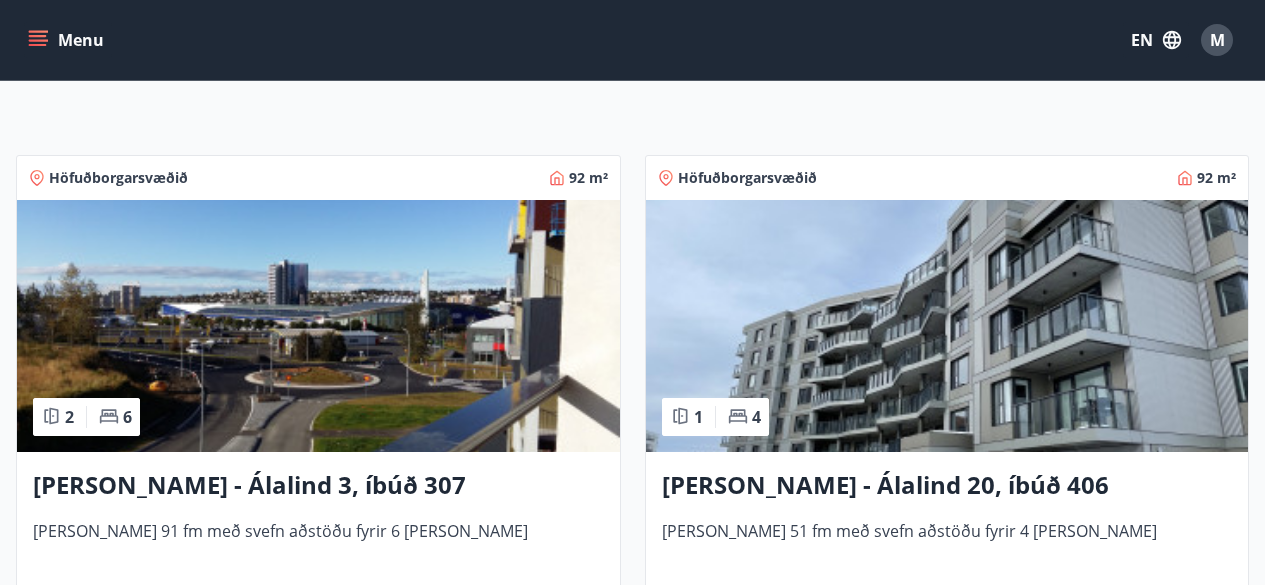 scroll, scrollTop: 352, scrollLeft: 0, axis: vertical 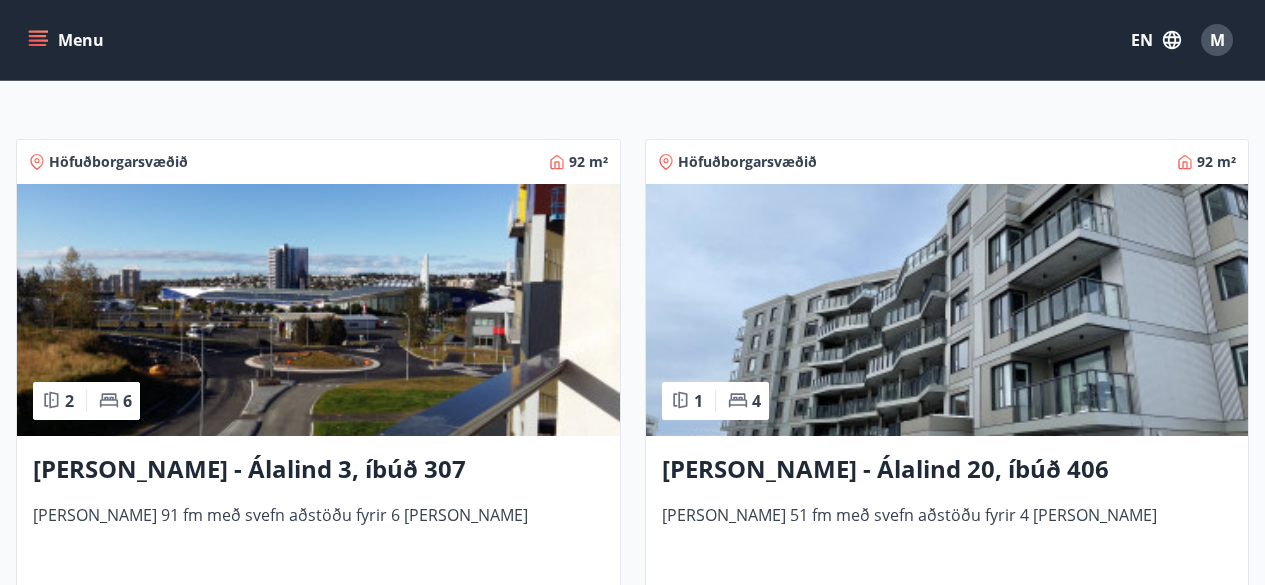 click at bounding box center (947, 310) 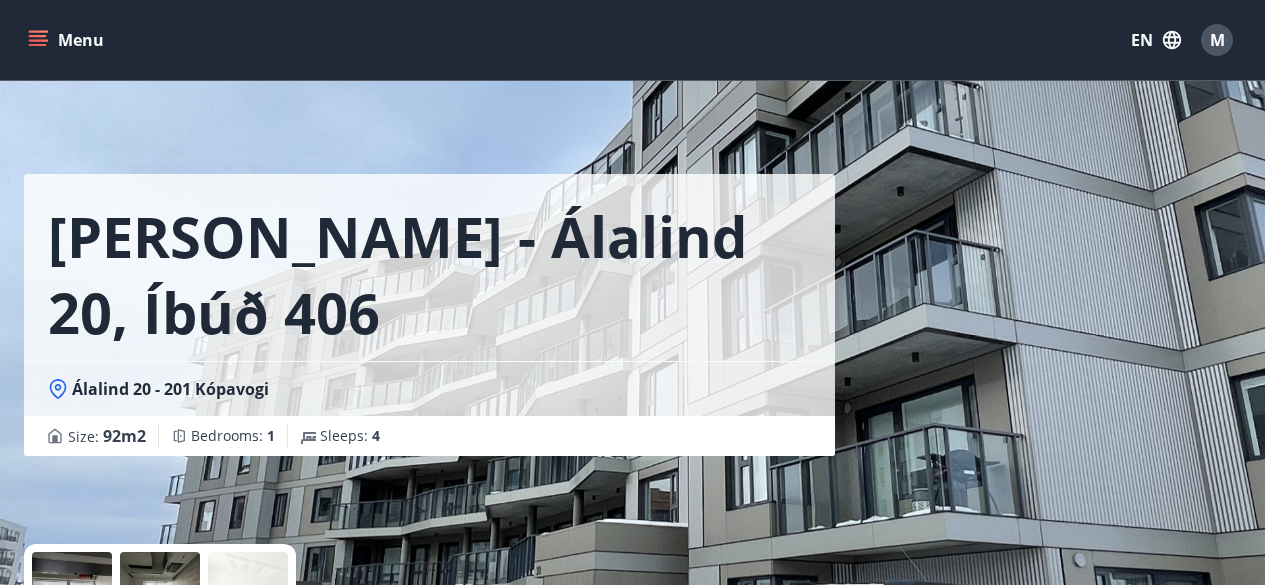 scroll, scrollTop: 511, scrollLeft: 0, axis: vertical 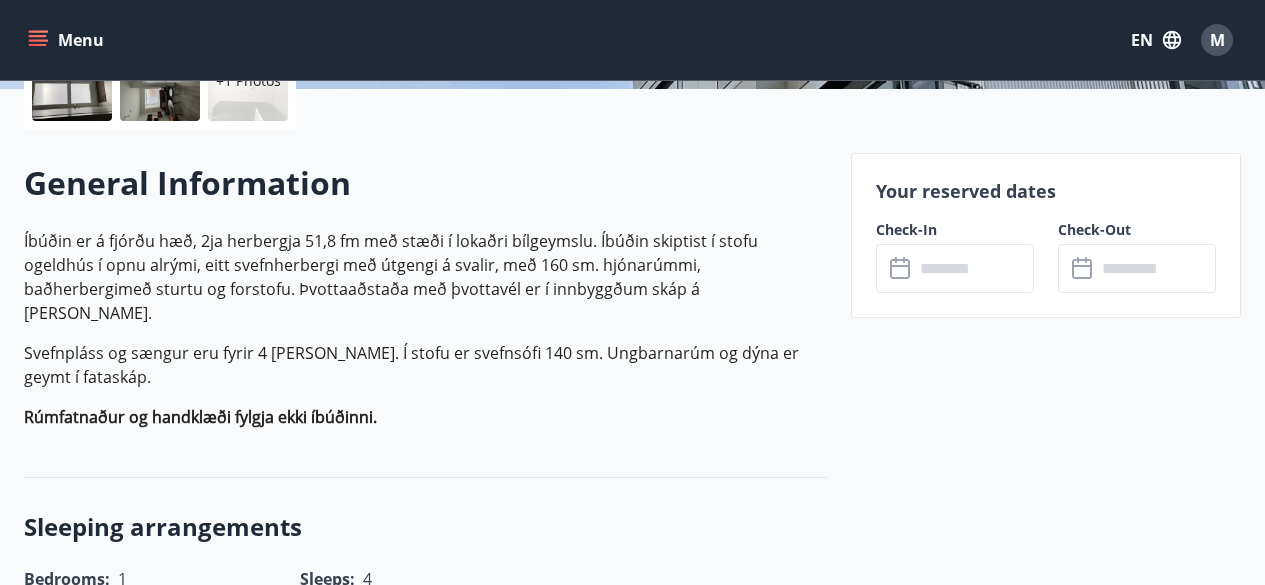 click on "​ ​" at bounding box center (955, 268) 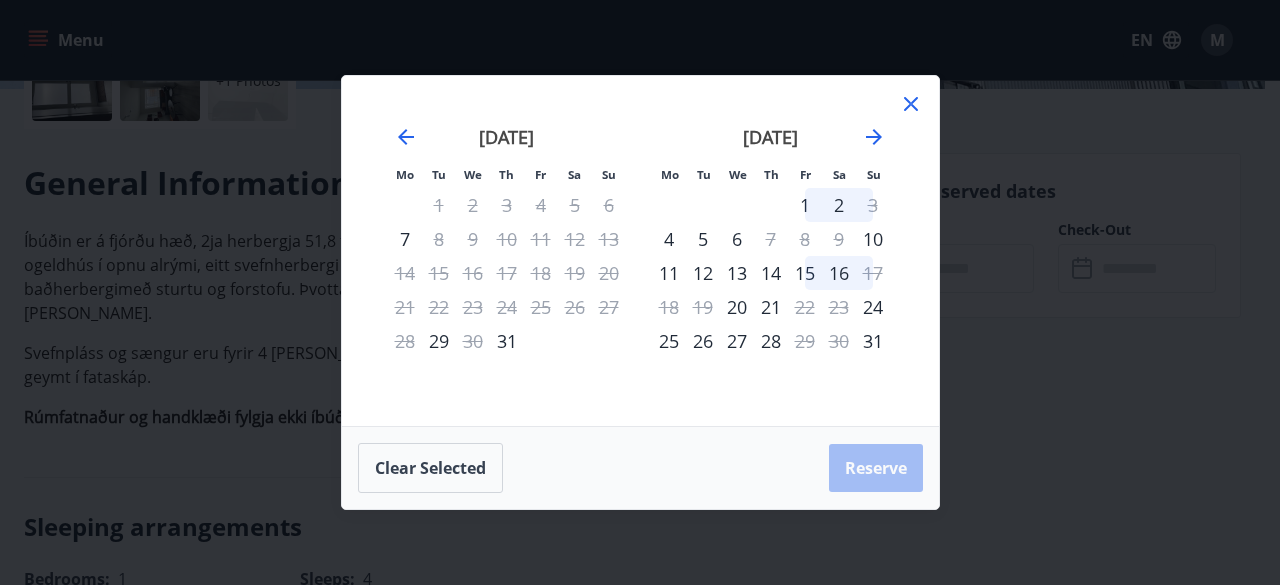 click on "16" at bounding box center (839, 273) 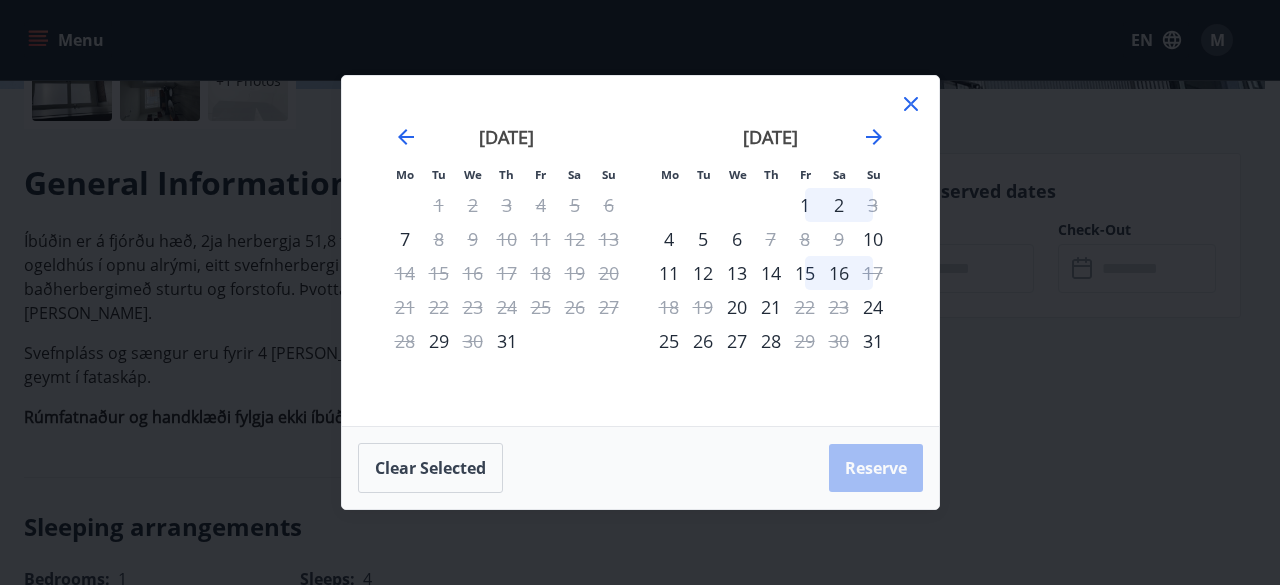 drag, startPoint x: 844, startPoint y: 277, endPoint x: 792, endPoint y: 337, distance: 79.397736 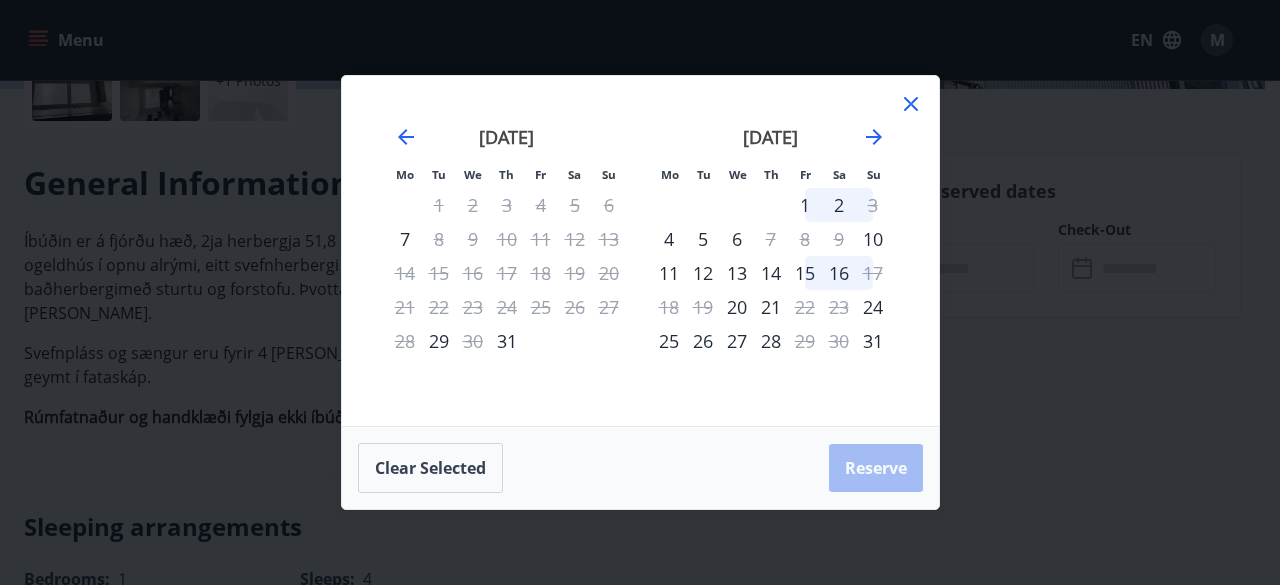 click on "16" at bounding box center [839, 273] 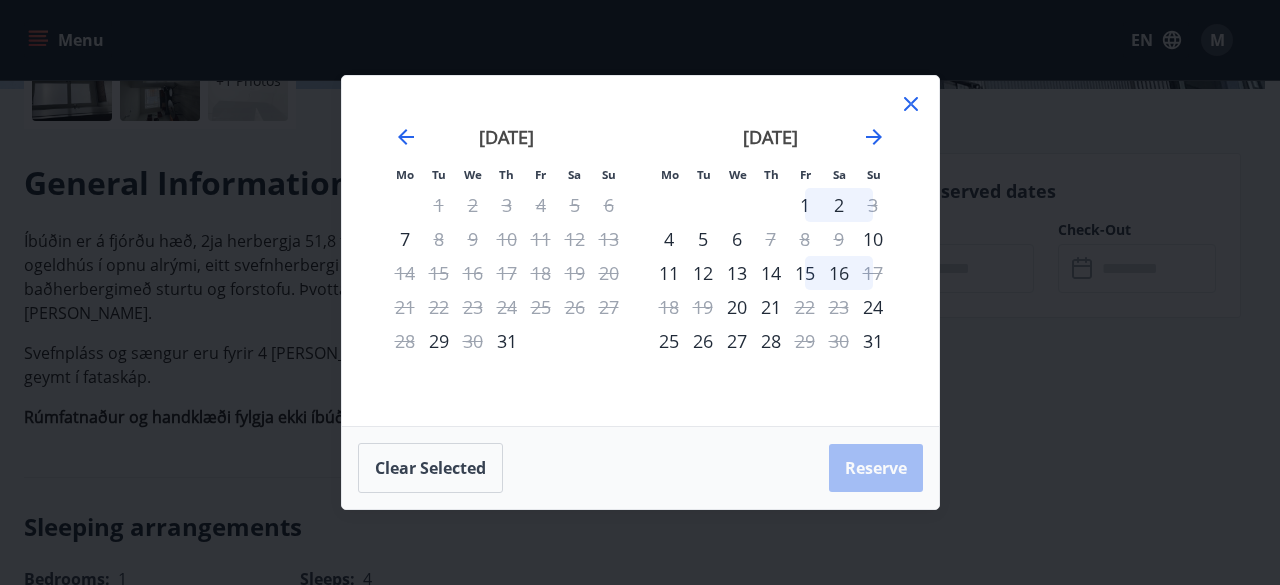 click on "16" at bounding box center (839, 273) 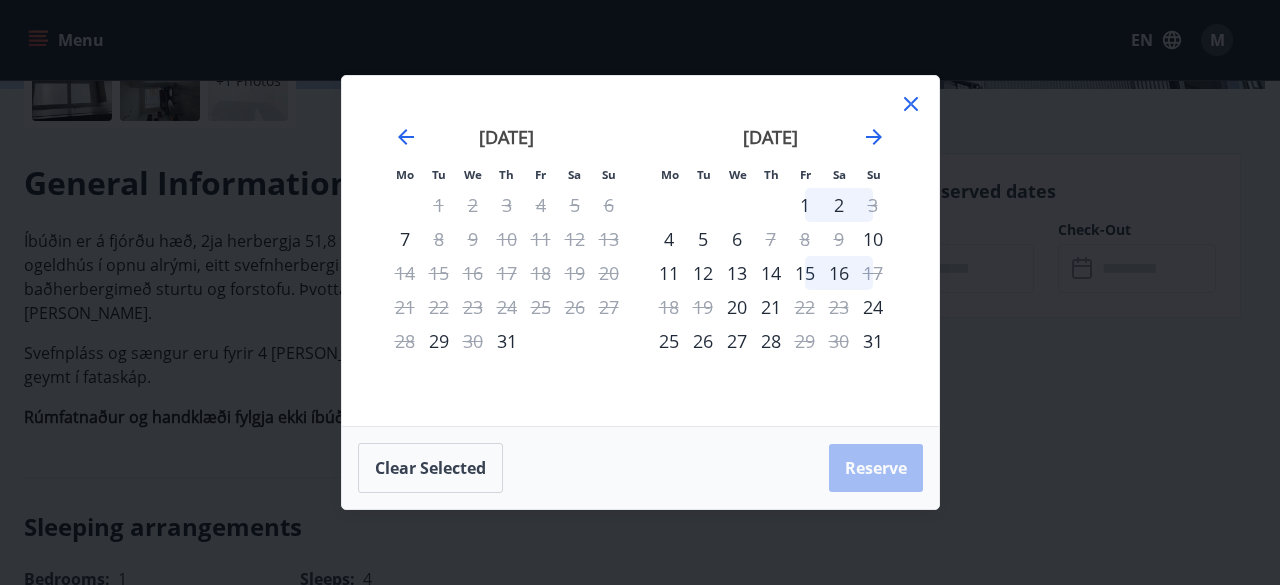 click on "15" at bounding box center (805, 273) 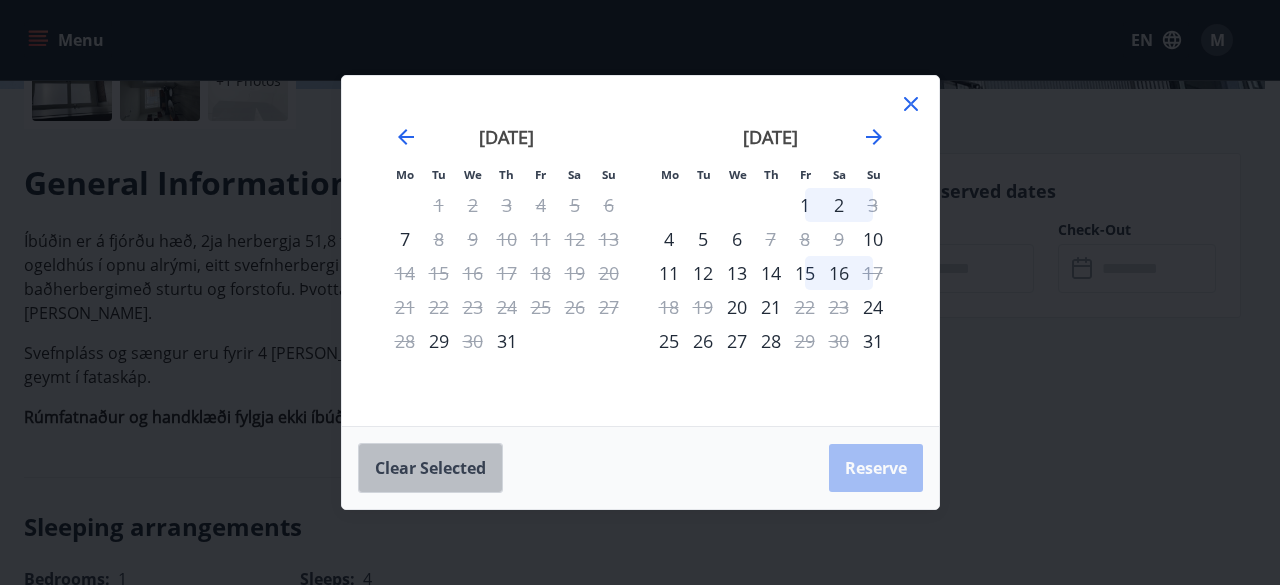 click on "Clear selected" at bounding box center [430, 468] 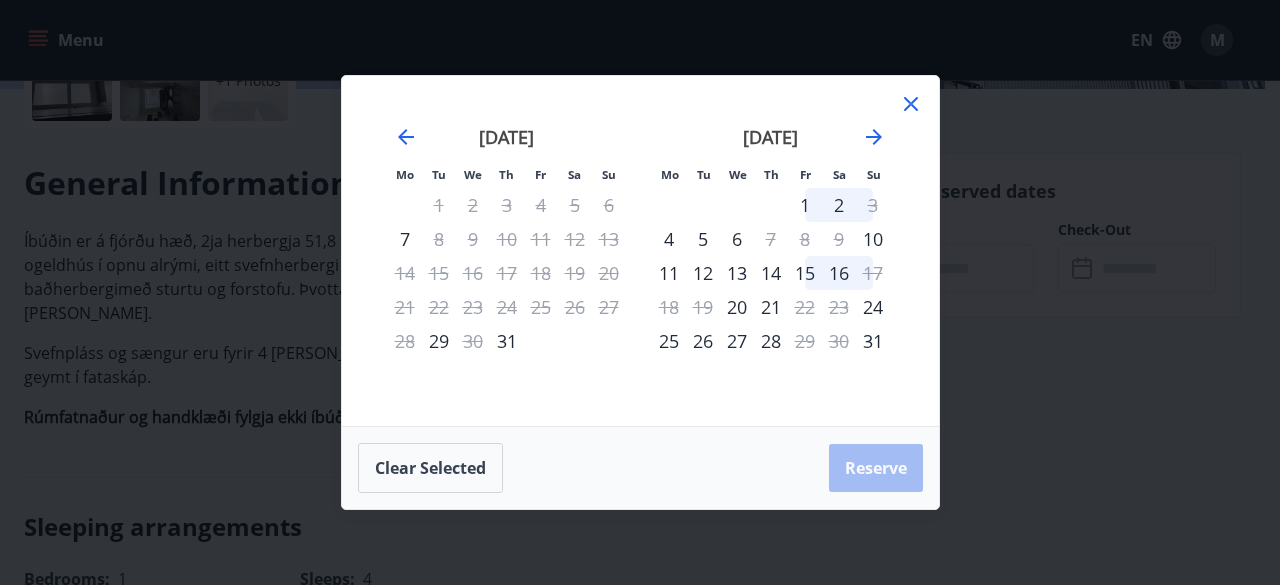 click on "16" at bounding box center [839, 273] 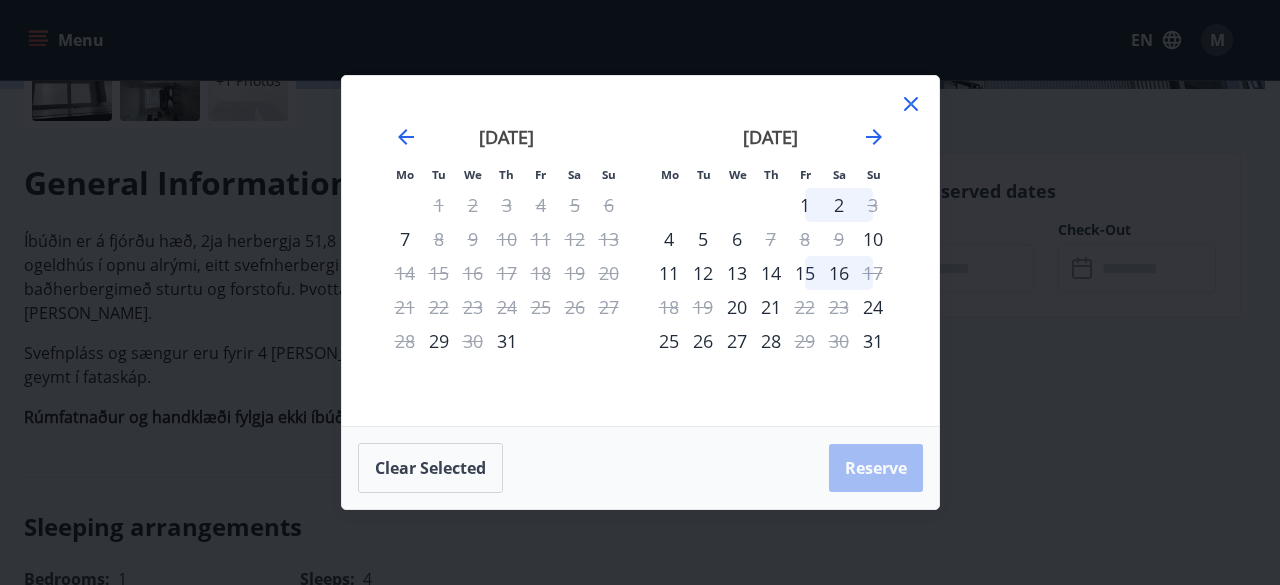 click on "16" at bounding box center (839, 273) 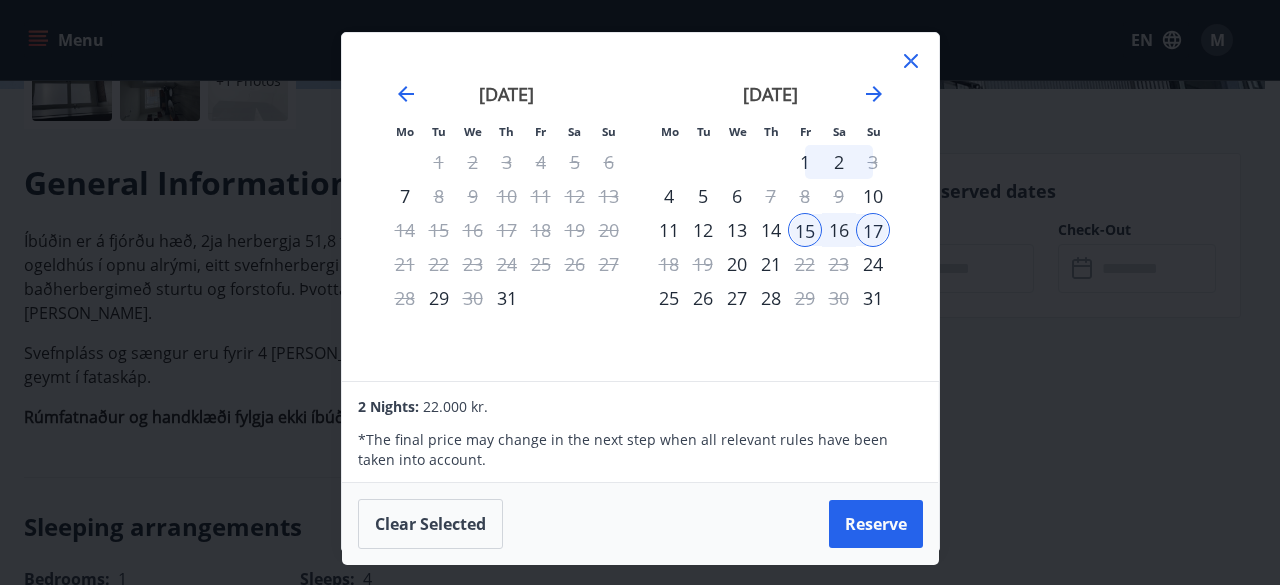 click on "16" at bounding box center (839, 230) 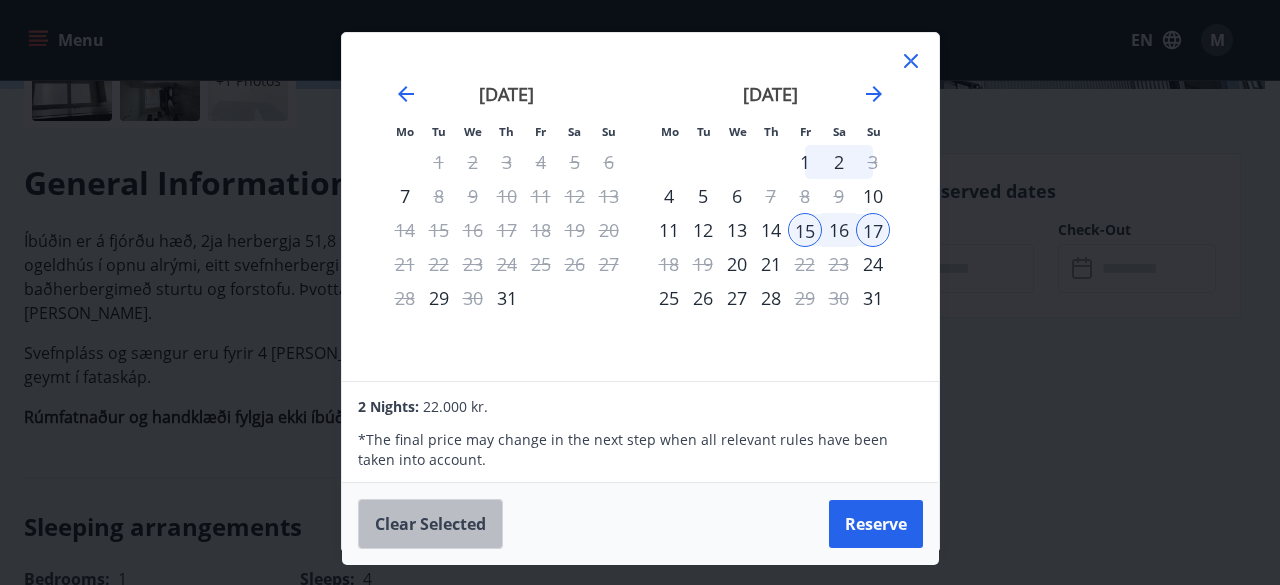 click on "Clear selected" at bounding box center [430, 524] 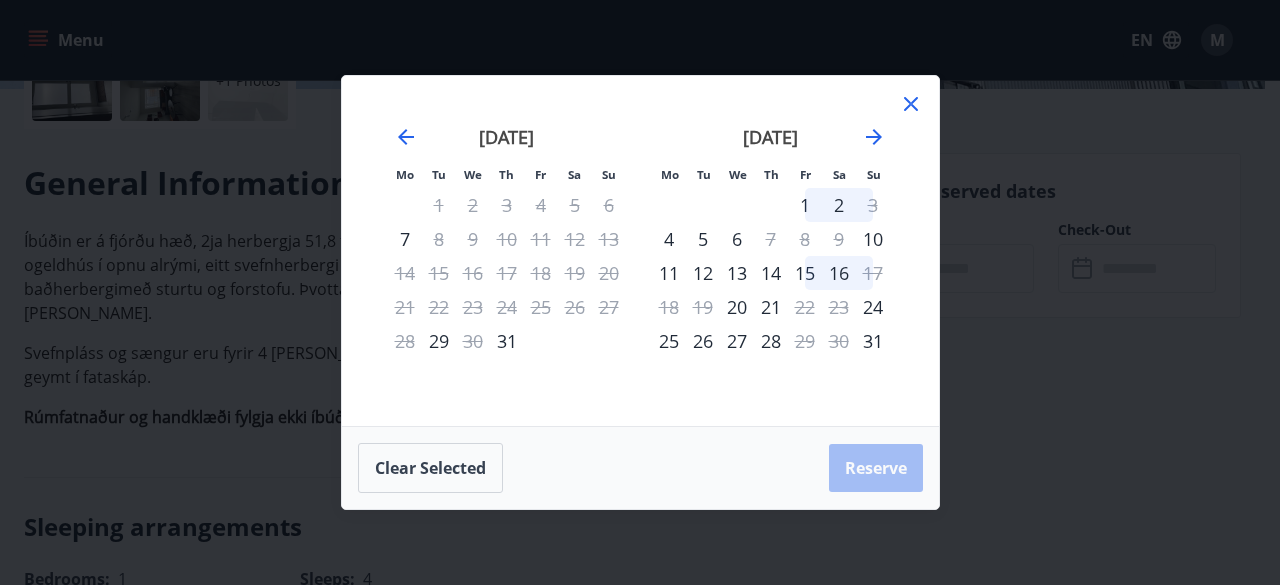 click on "2" at bounding box center (839, 205) 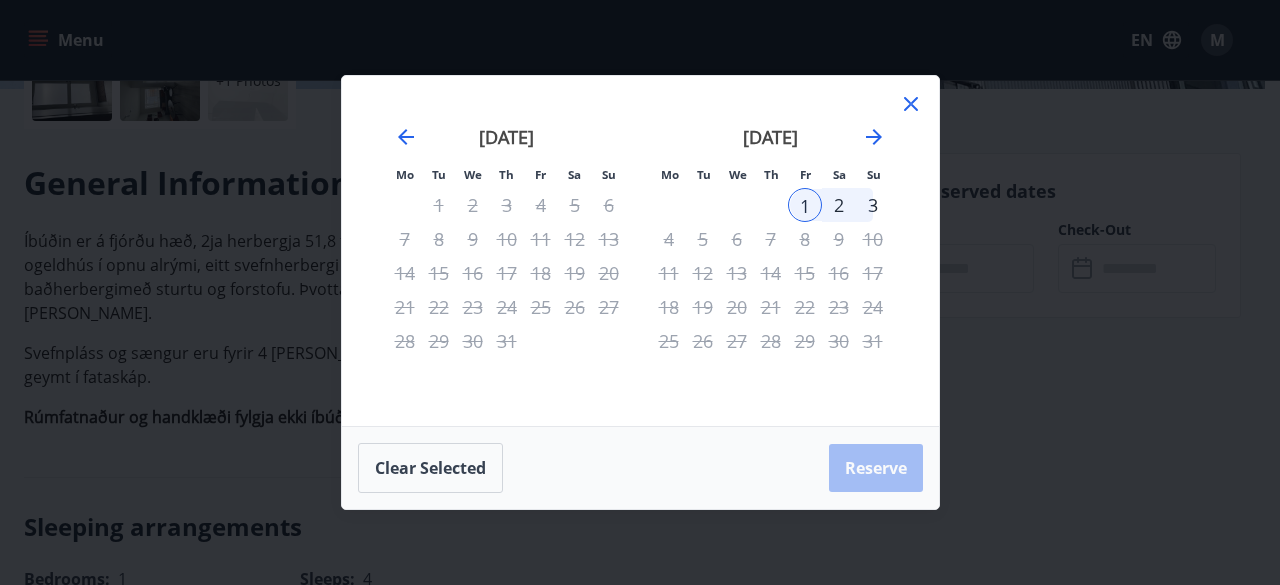 click on "2" at bounding box center (839, 205) 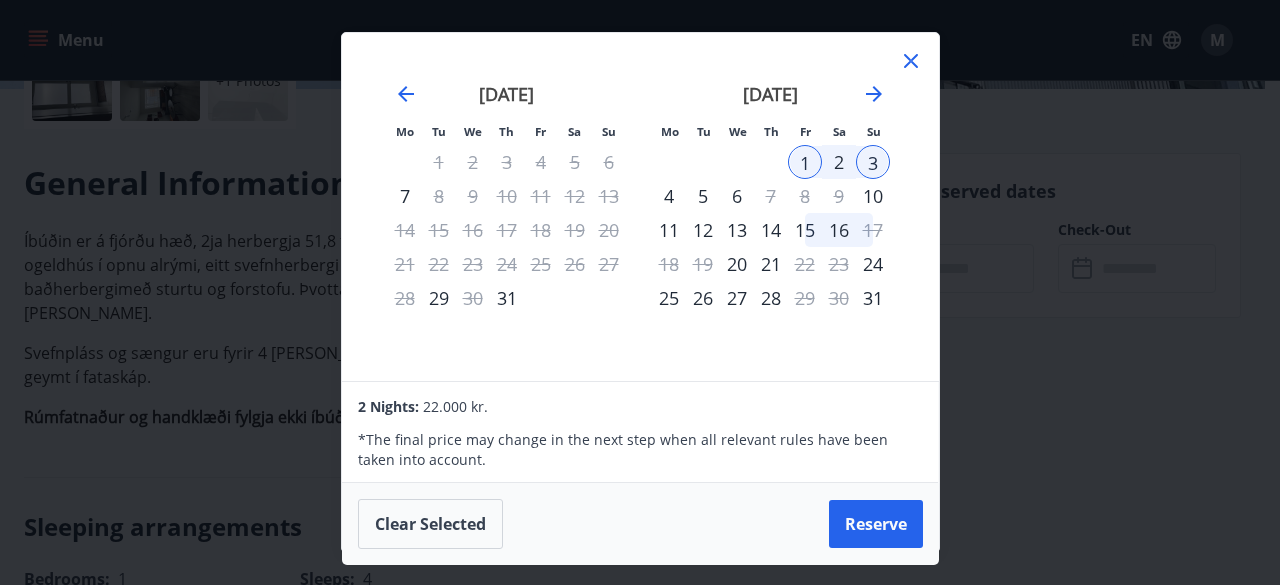 click on "2" at bounding box center [839, 162] 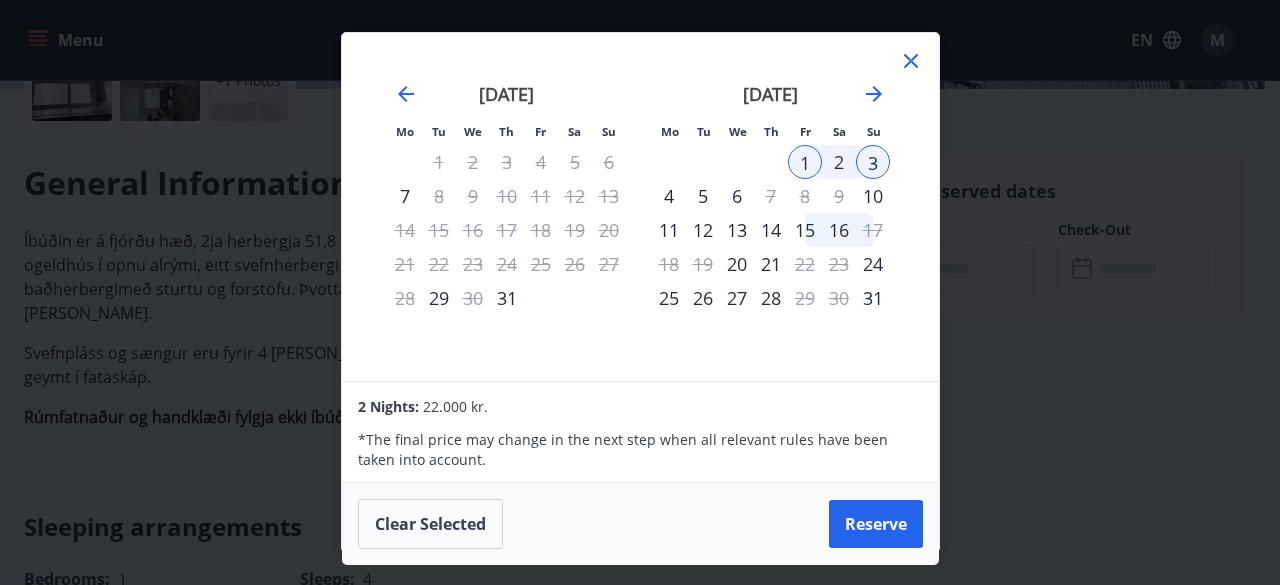 click on "2" at bounding box center [839, 162] 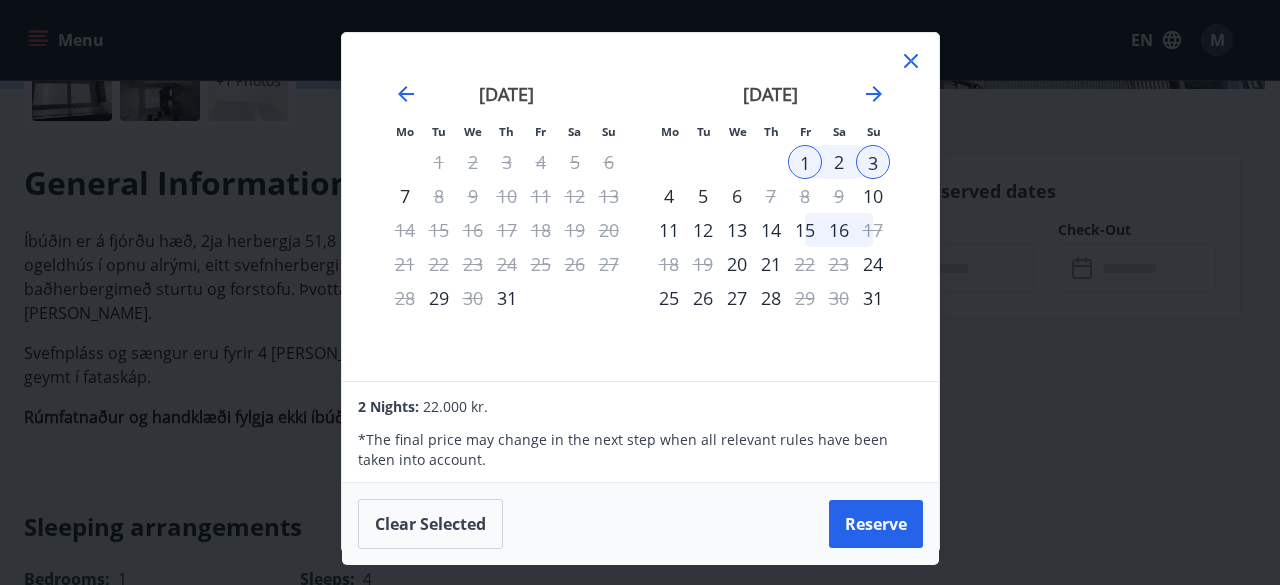 drag, startPoint x: 841, startPoint y: 168, endPoint x: 807, endPoint y: 164, distance: 34.234486 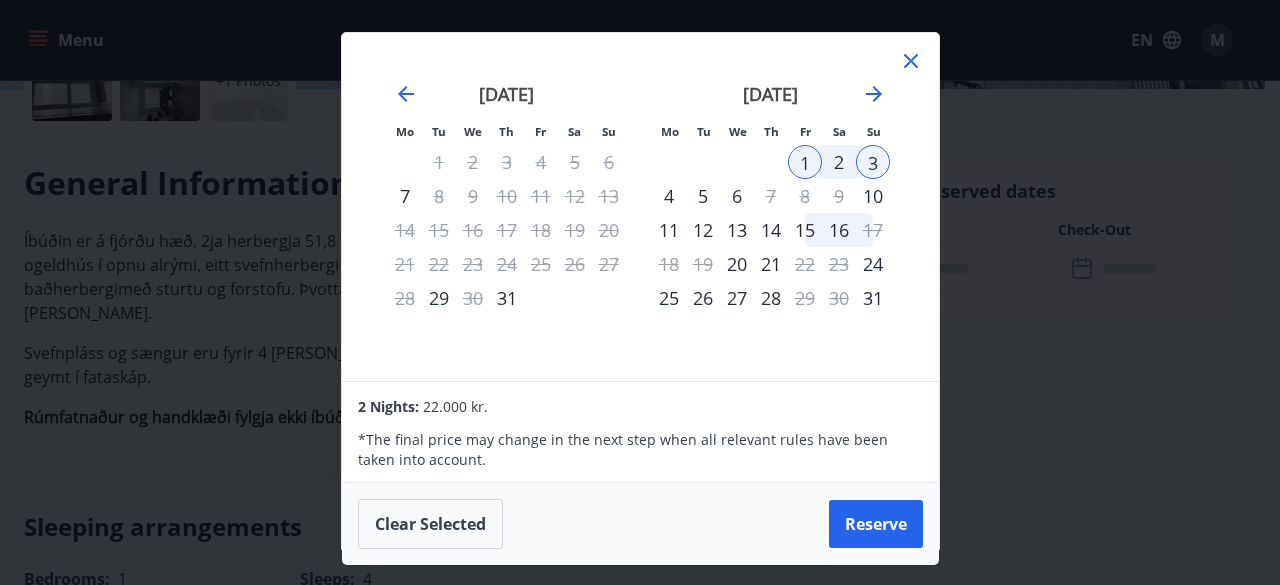 click on "1 2 3" at bounding box center (771, 162) 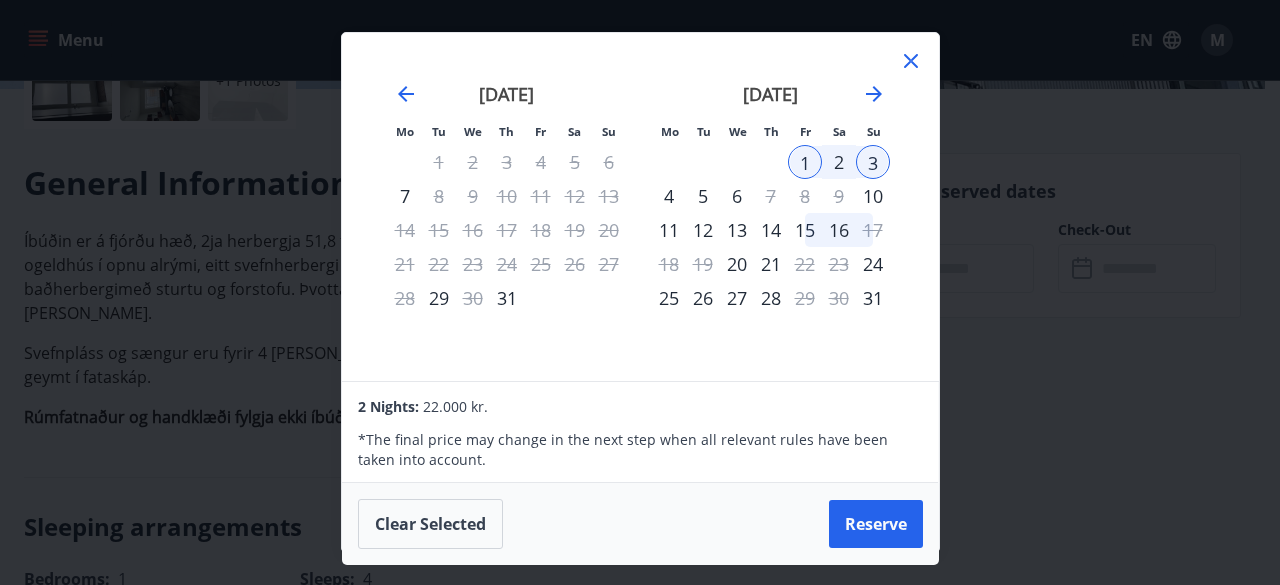 click on "2" at bounding box center [839, 162] 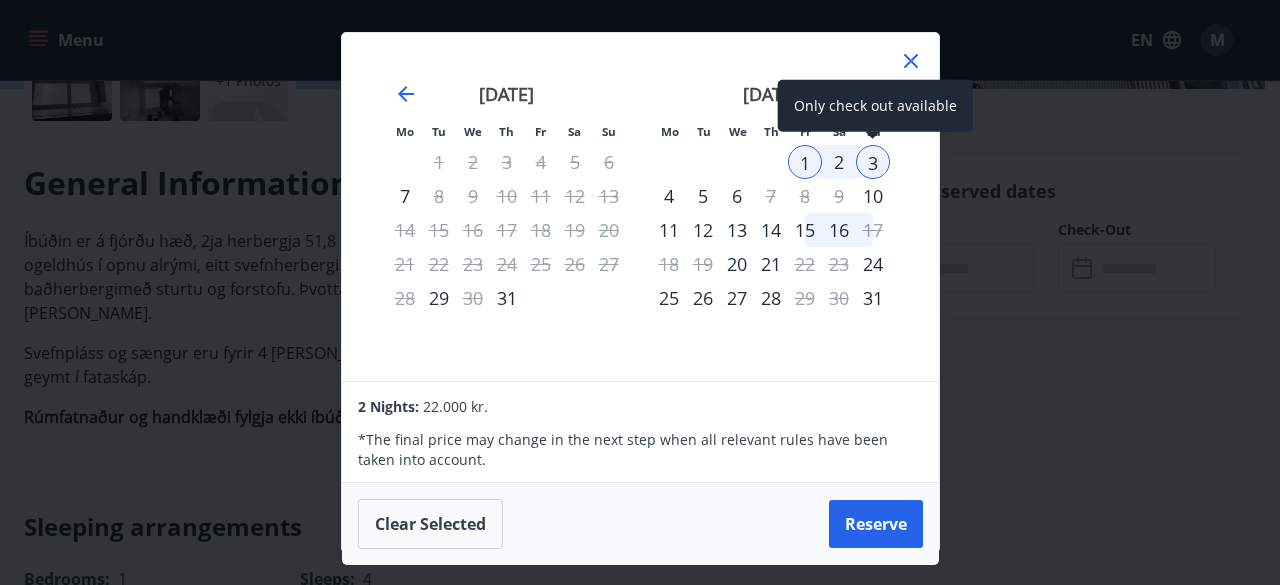 click on "3" at bounding box center [873, 162] 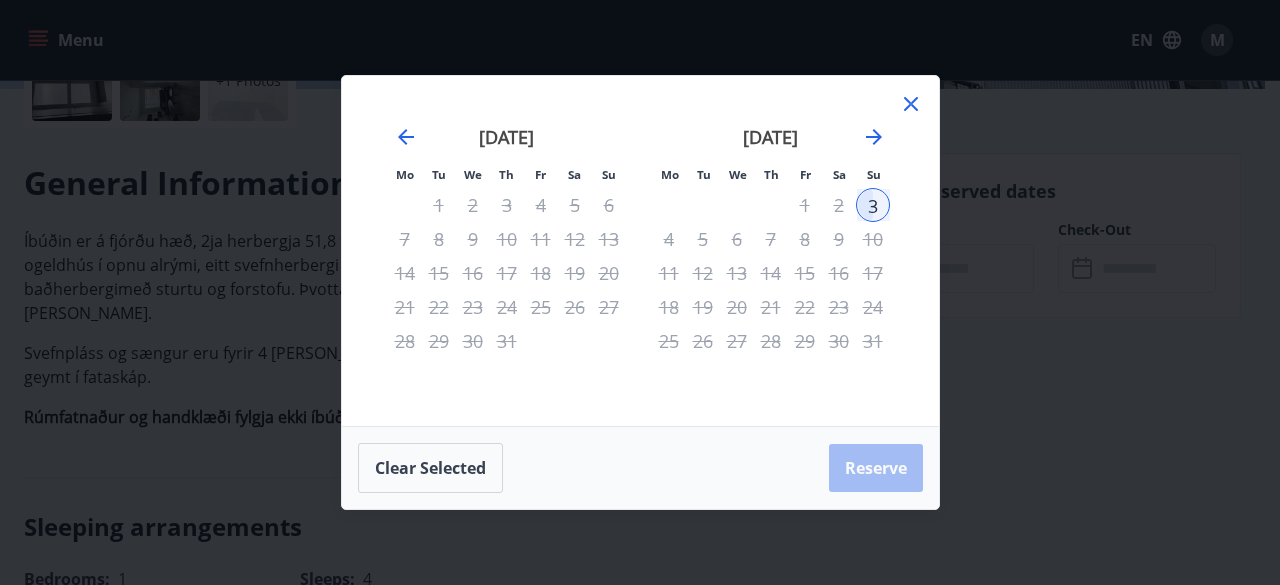 click on "2" at bounding box center [839, 205] 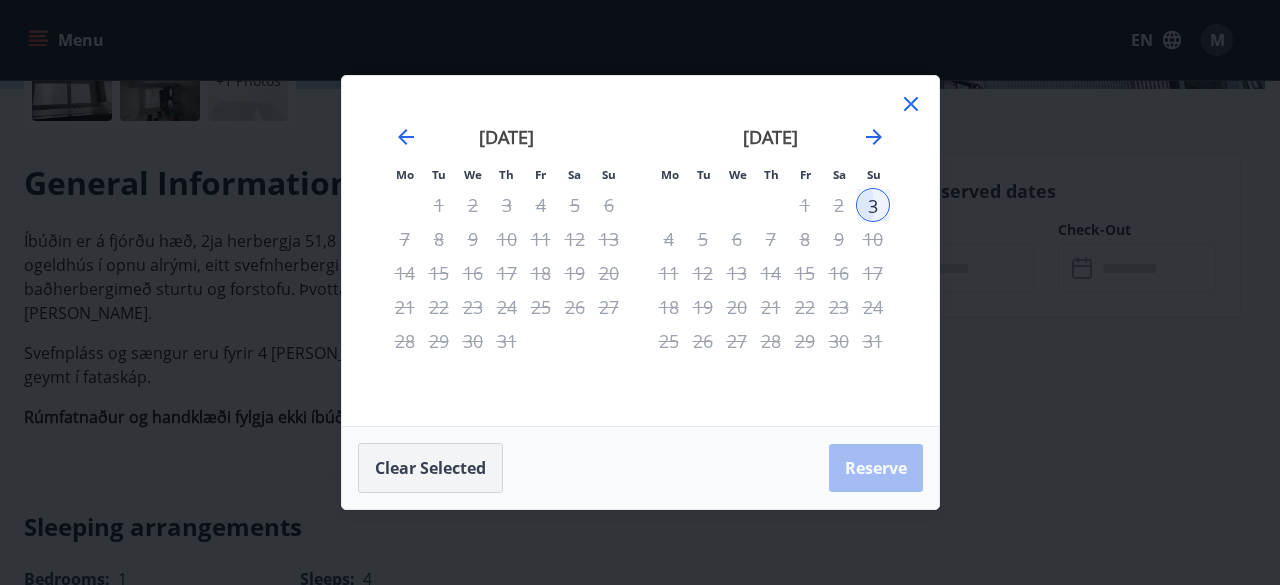 click on "Clear selected" at bounding box center (430, 468) 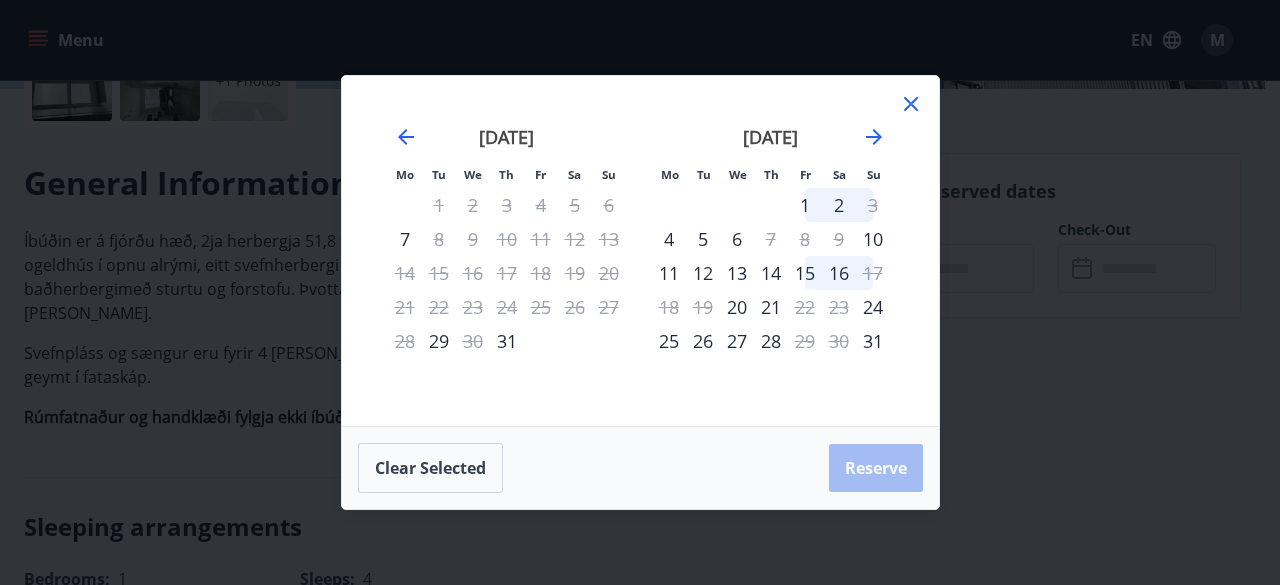 click on "2" at bounding box center (839, 205) 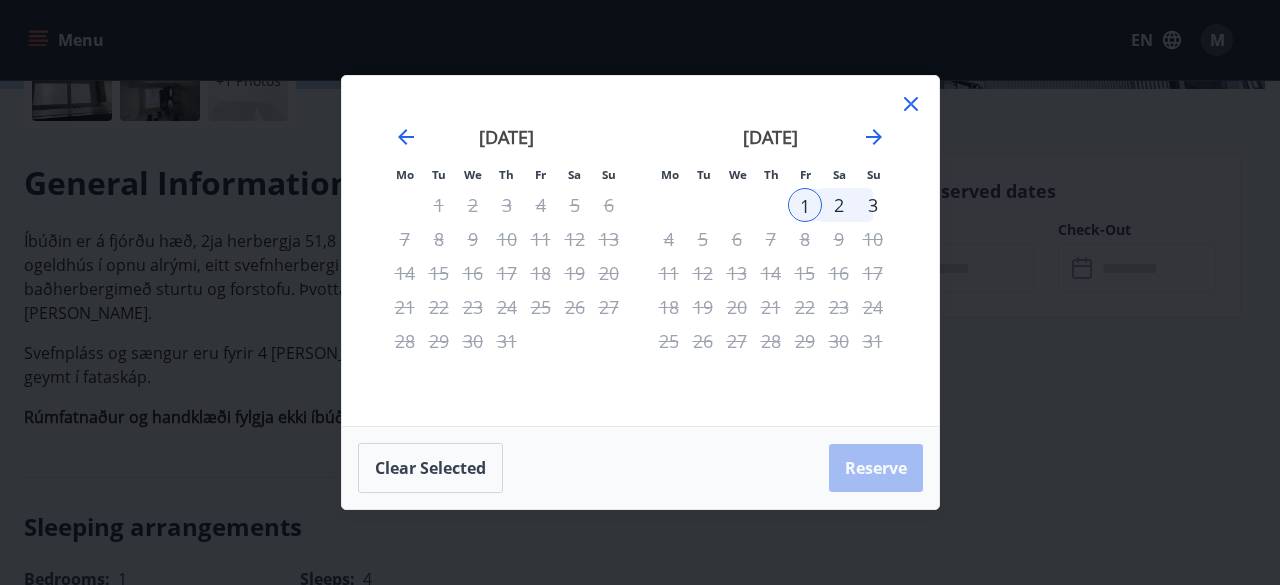 click on "2" at bounding box center [839, 205] 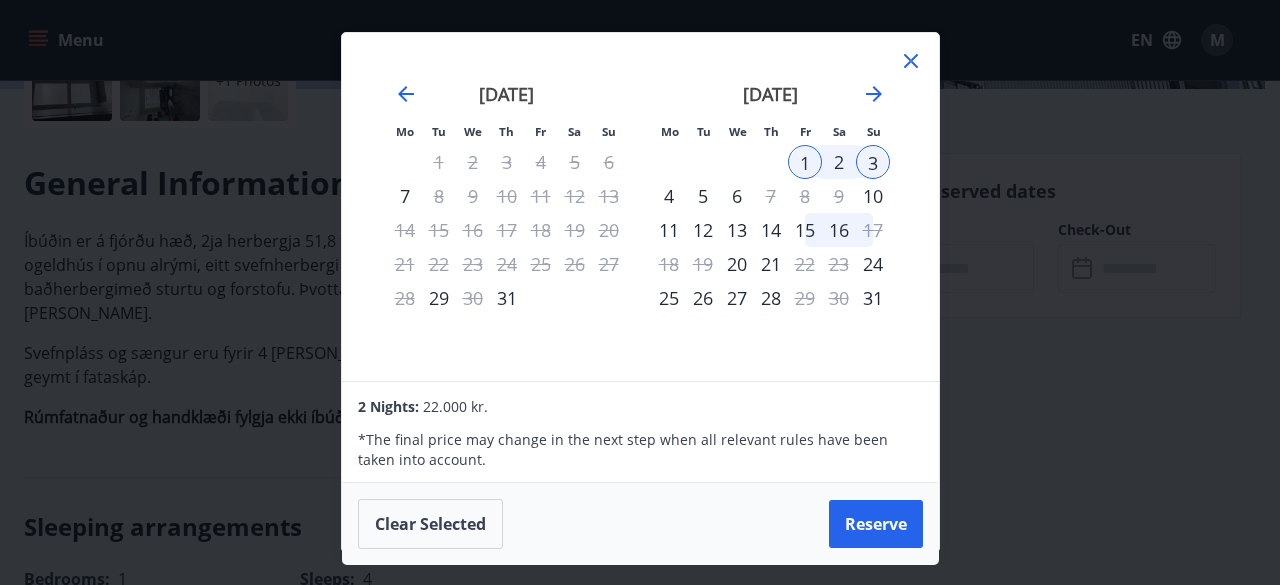 click on "2" at bounding box center [839, 162] 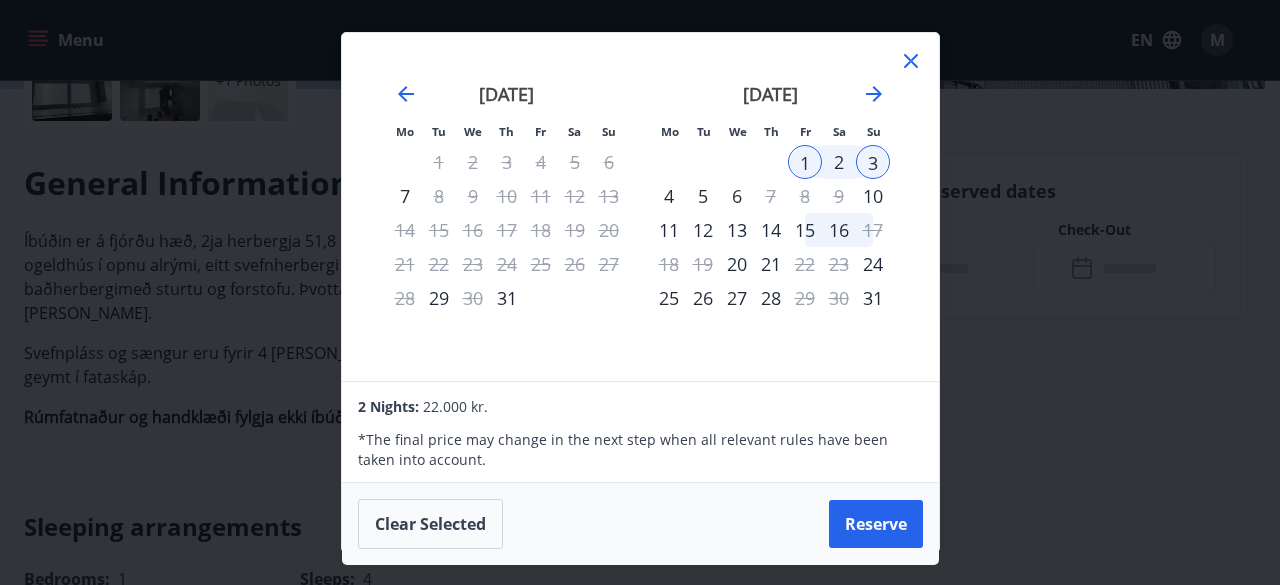 click on "2" at bounding box center [839, 162] 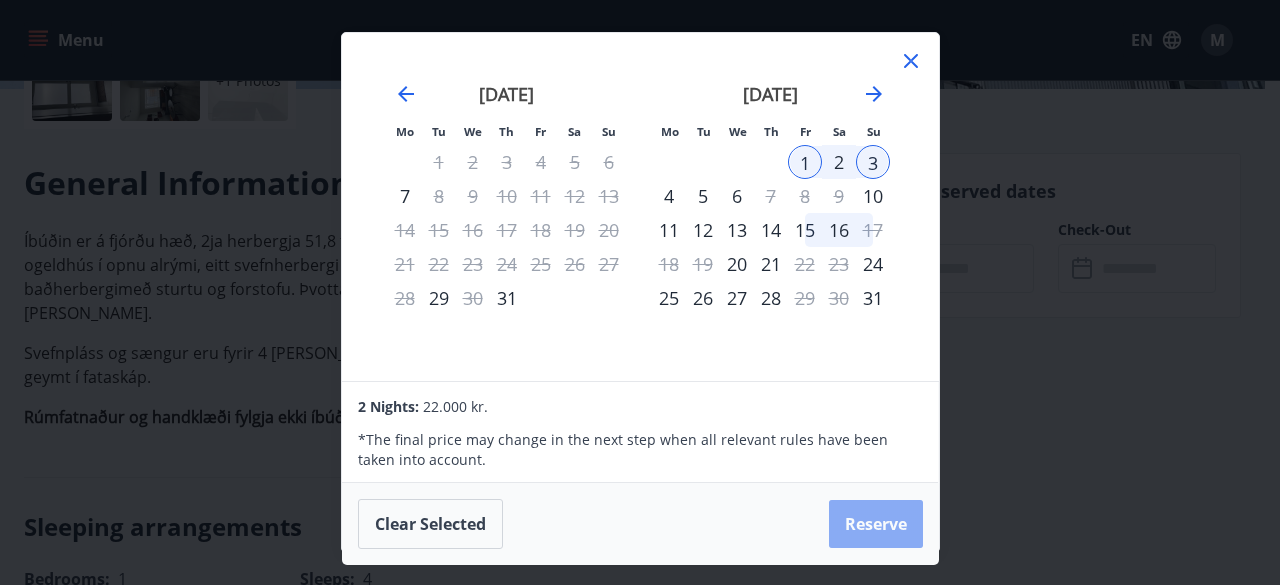 click on "Reserve" at bounding box center (876, 524) 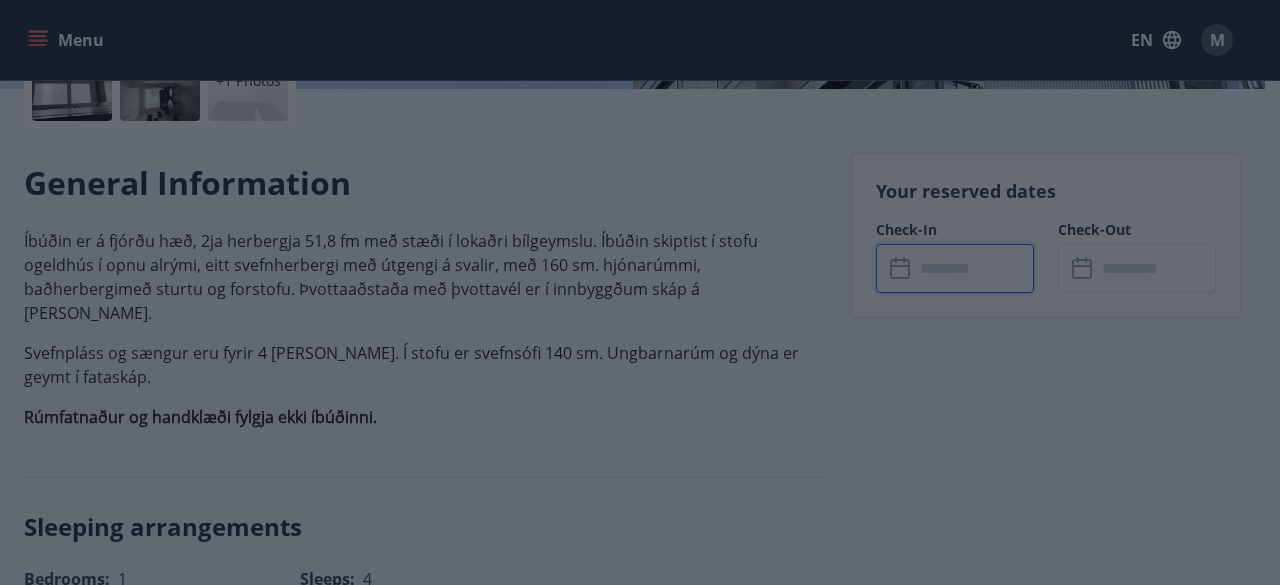 type on "******" 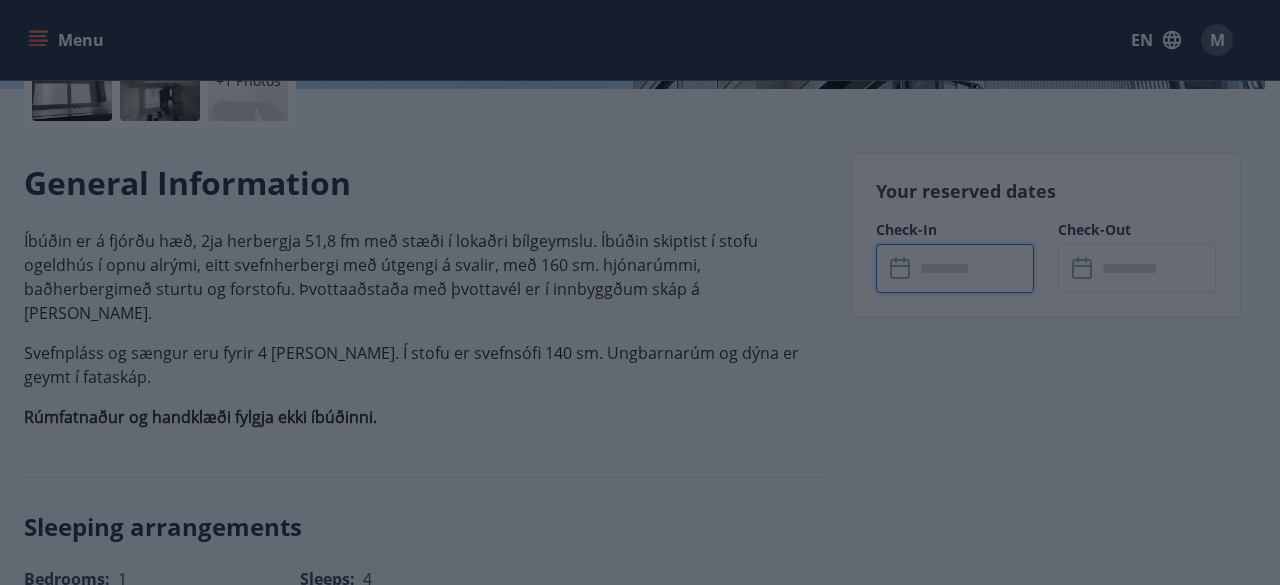 type on "******" 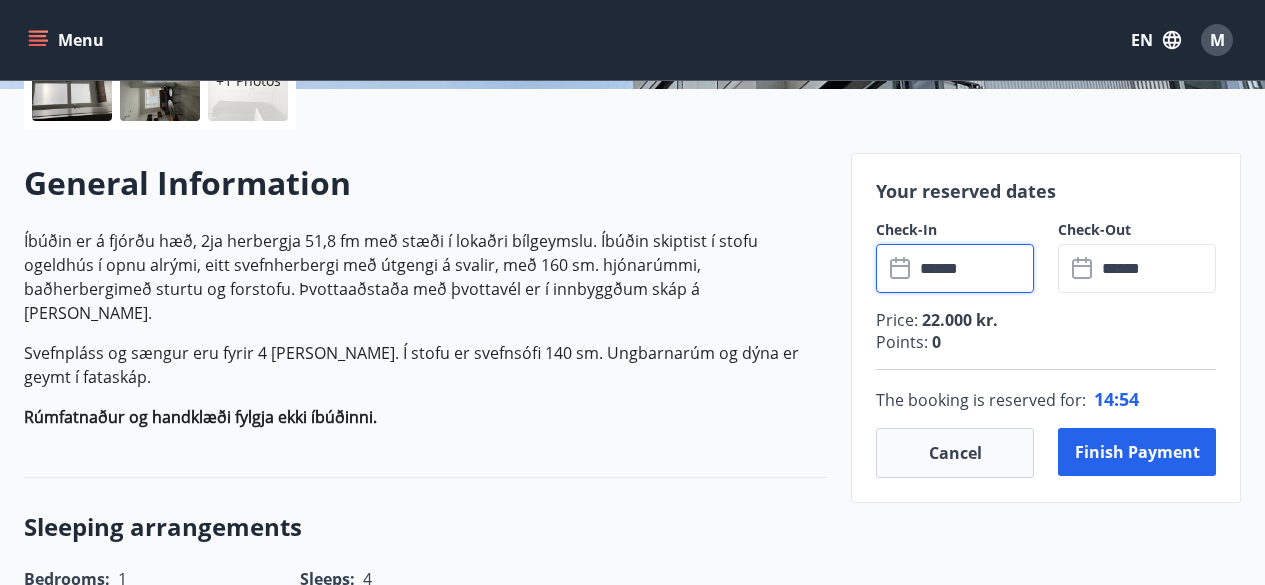 click on "******" at bounding box center (974, 268) 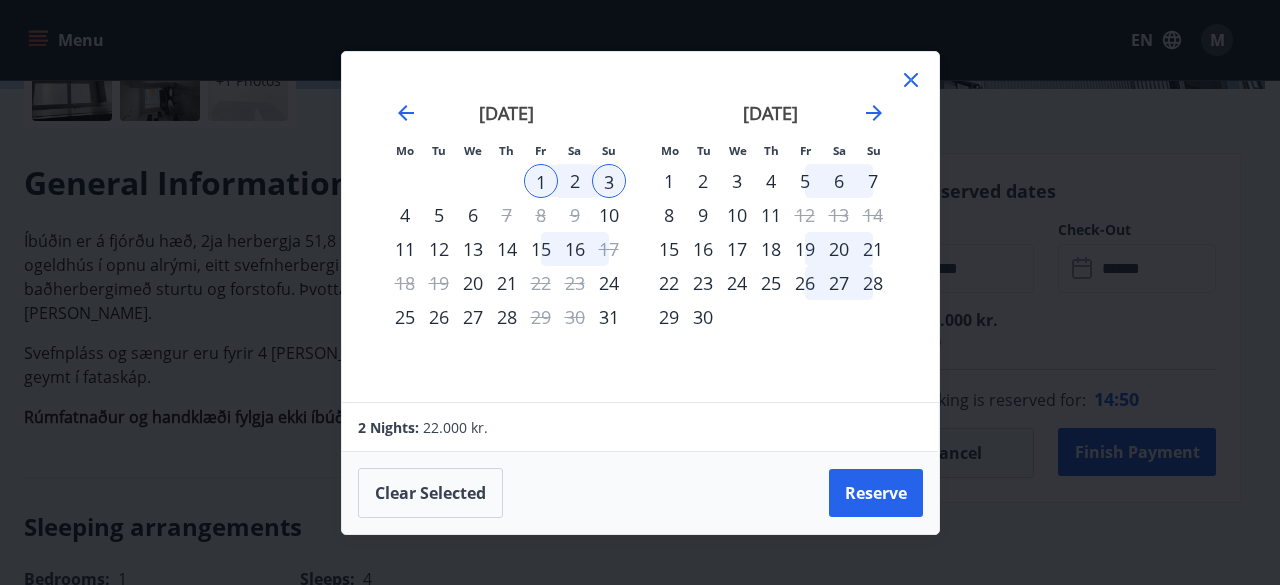 click on "2" at bounding box center [575, 181] 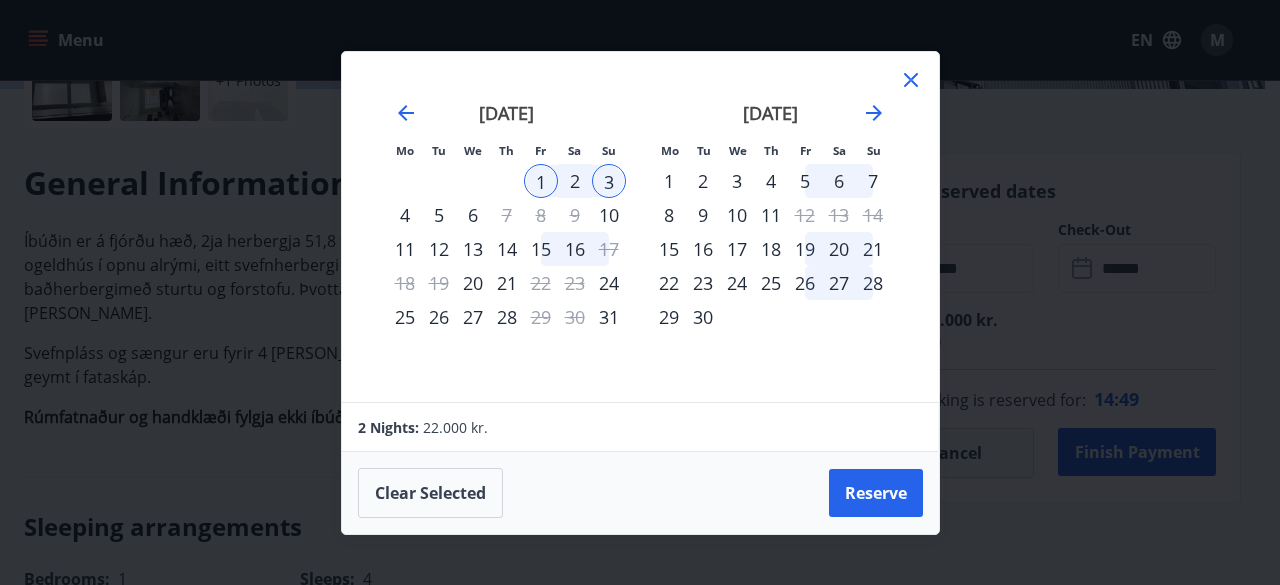 click on "2" at bounding box center [575, 181] 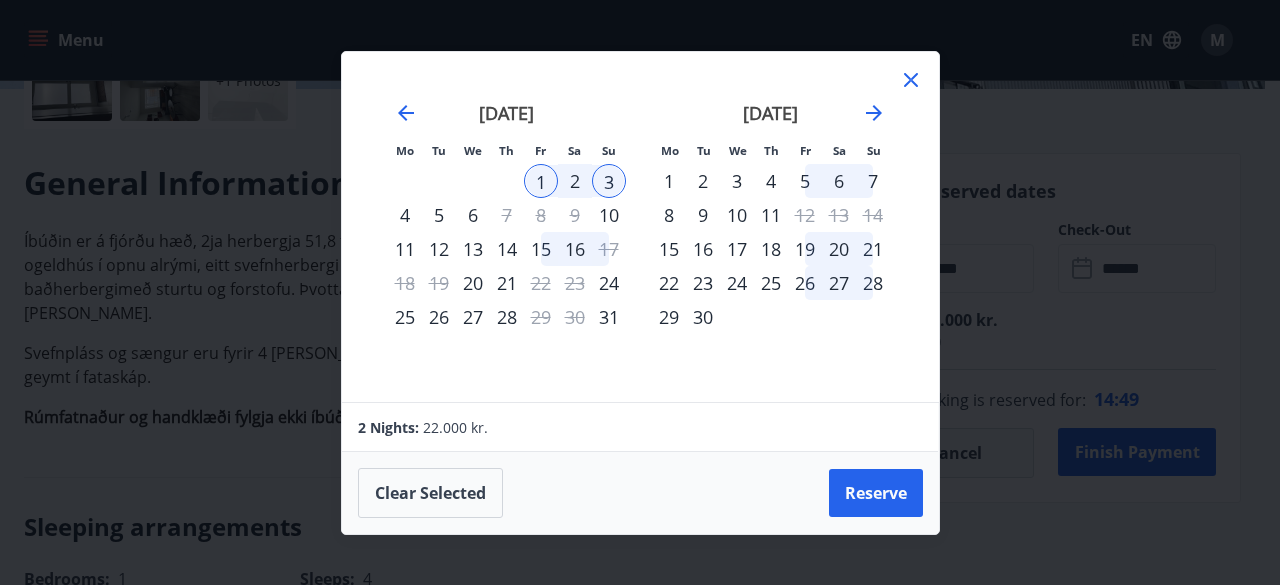 click on "2" at bounding box center (575, 181) 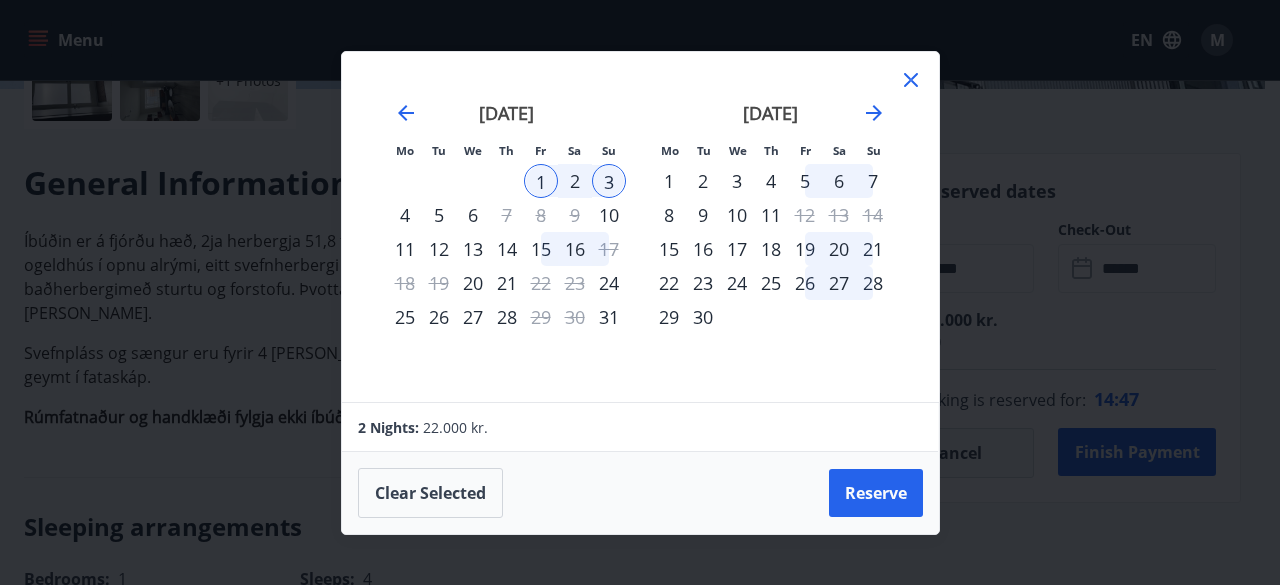 click on "2" at bounding box center (575, 181) 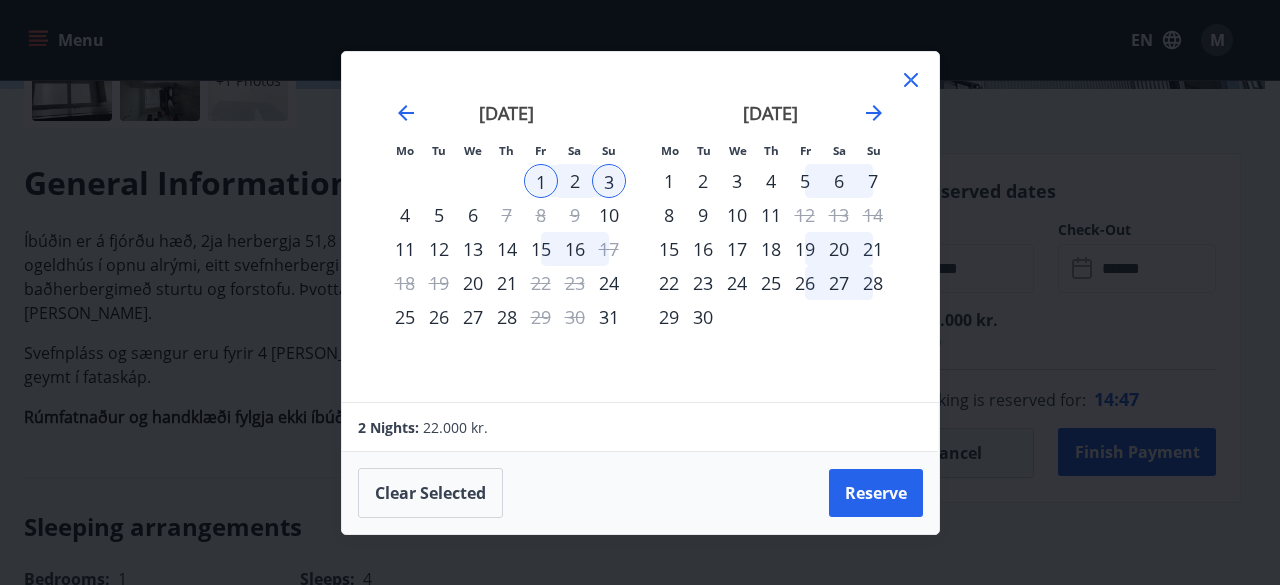 click on "2" at bounding box center [575, 181] 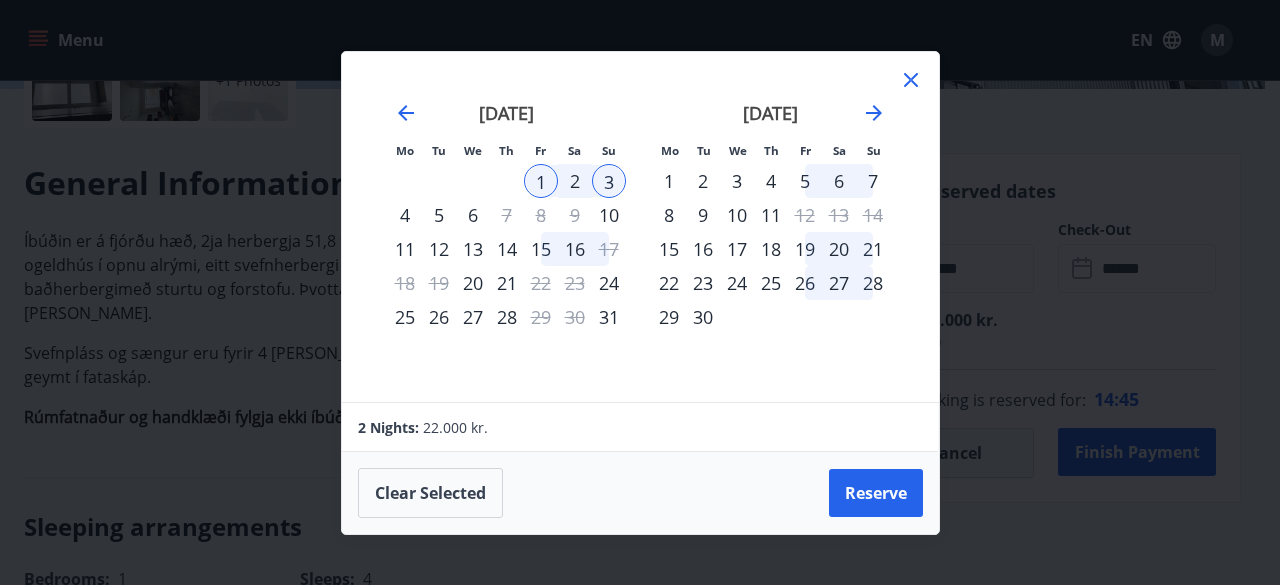 click 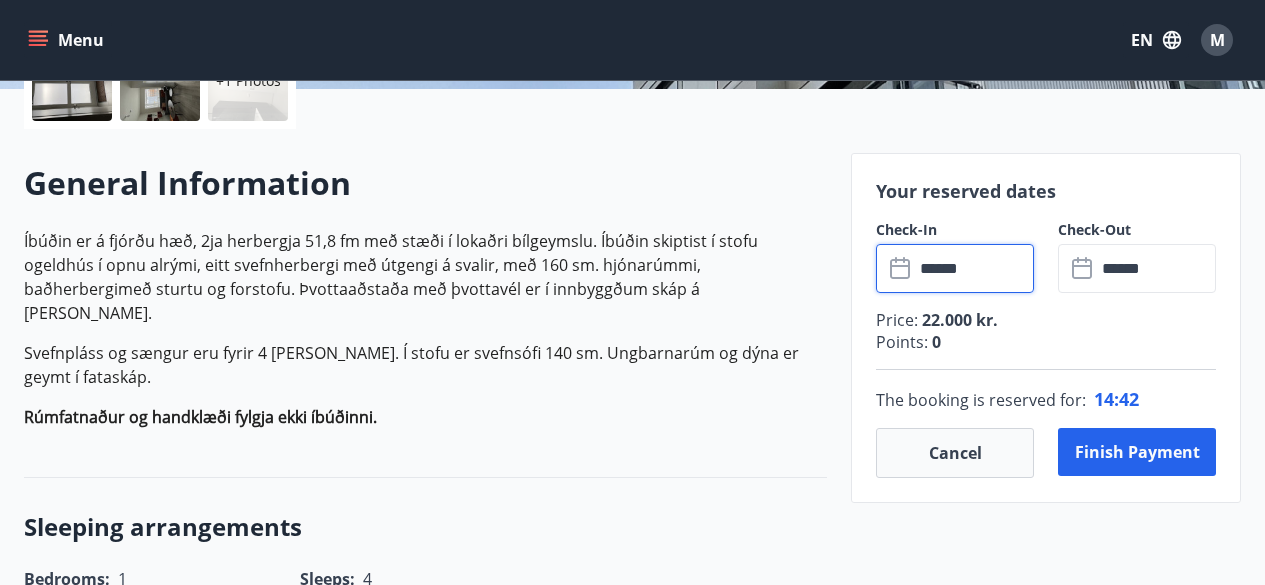 click on "******" at bounding box center [974, 268] 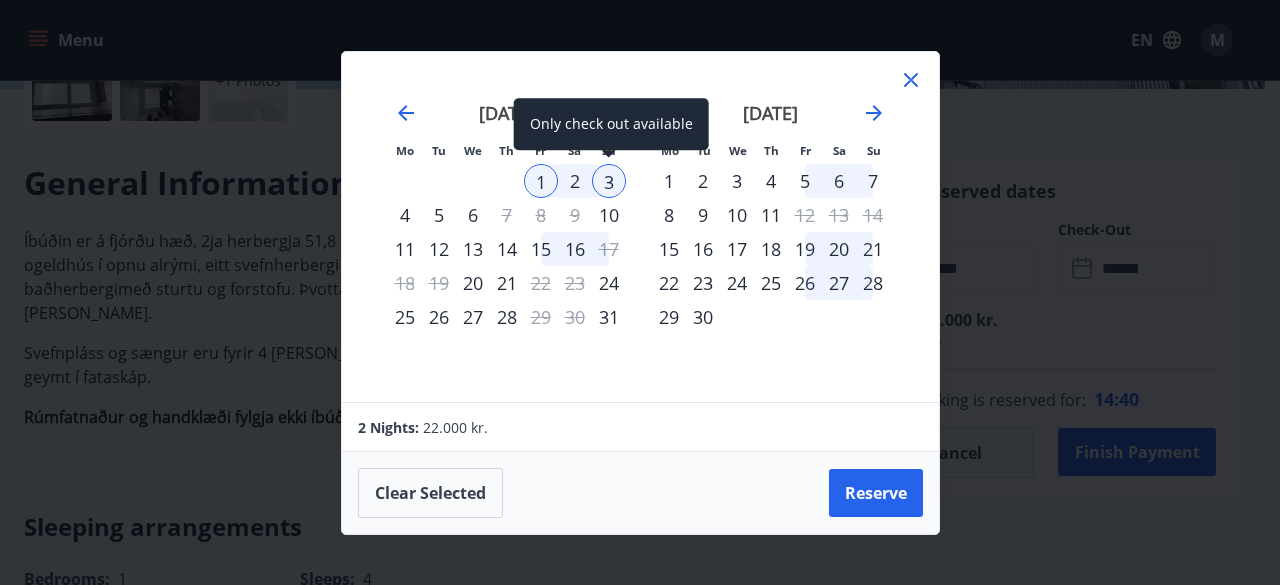 click on "2" at bounding box center [575, 181] 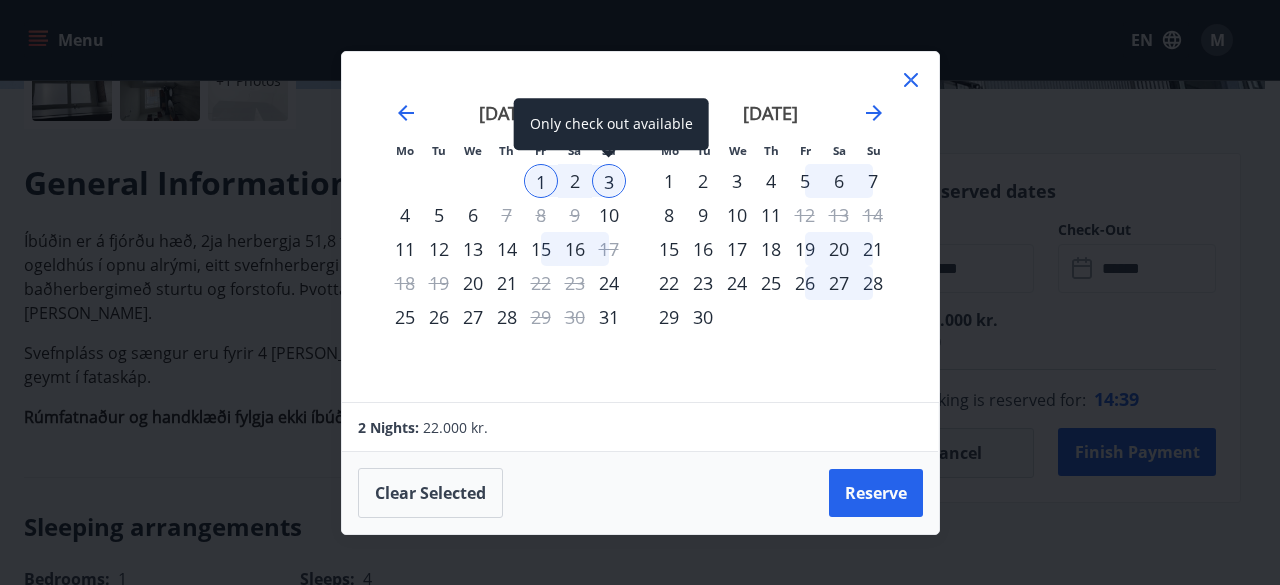 drag, startPoint x: 549, startPoint y: 178, endPoint x: 592, endPoint y: 177, distance: 43.011627 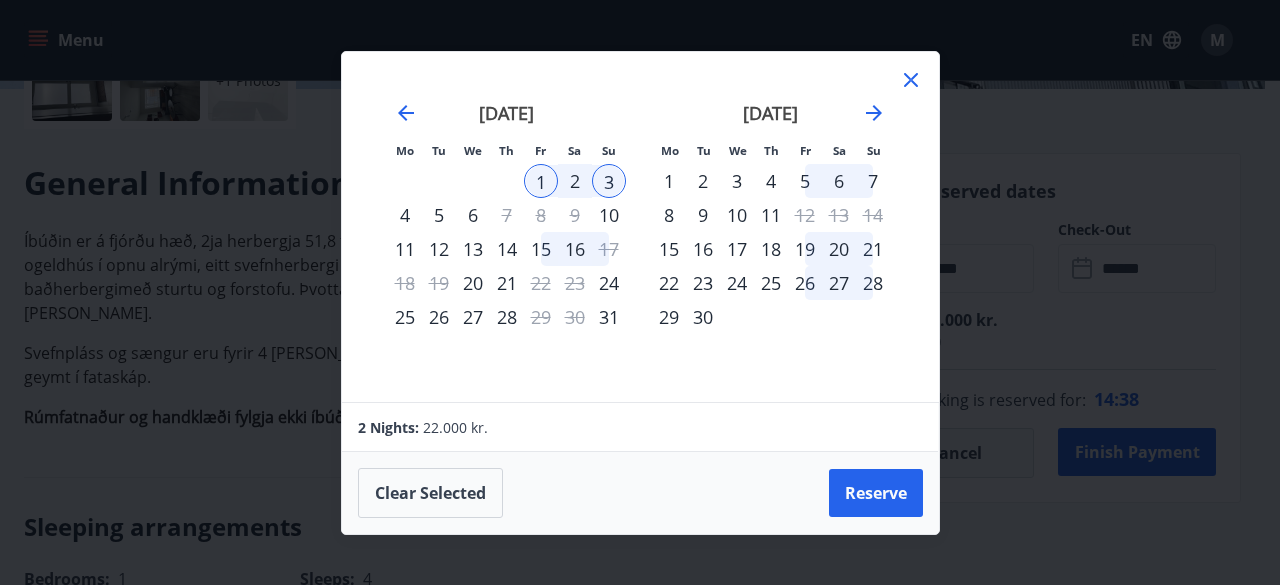 click on "2" at bounding box center [575, 181] 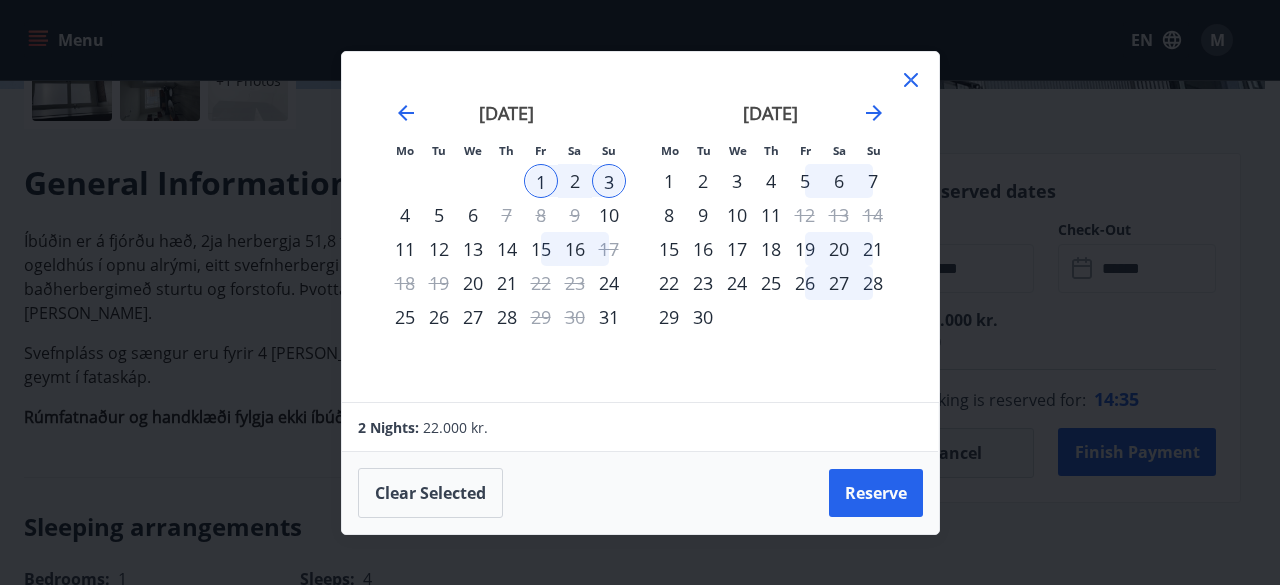 drag, startPoint x: 534, startPoint y: 167, endPoint x: 600, endPoint y: 166, distance: 66.007576 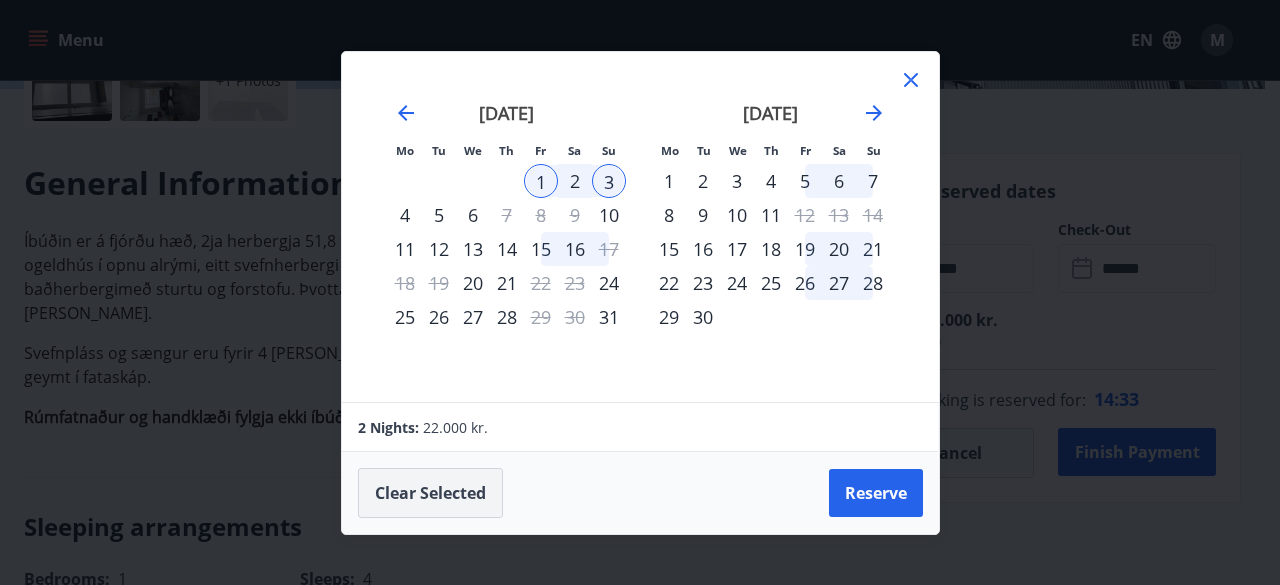 click on "Clear selected" at bounding box center (430, 493) 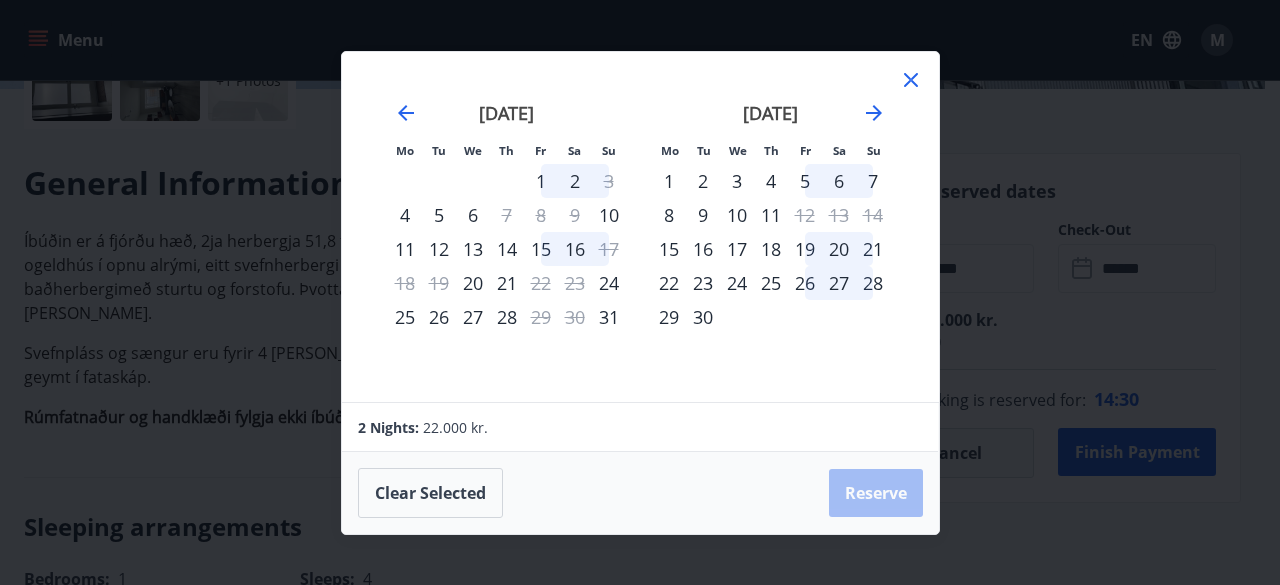click 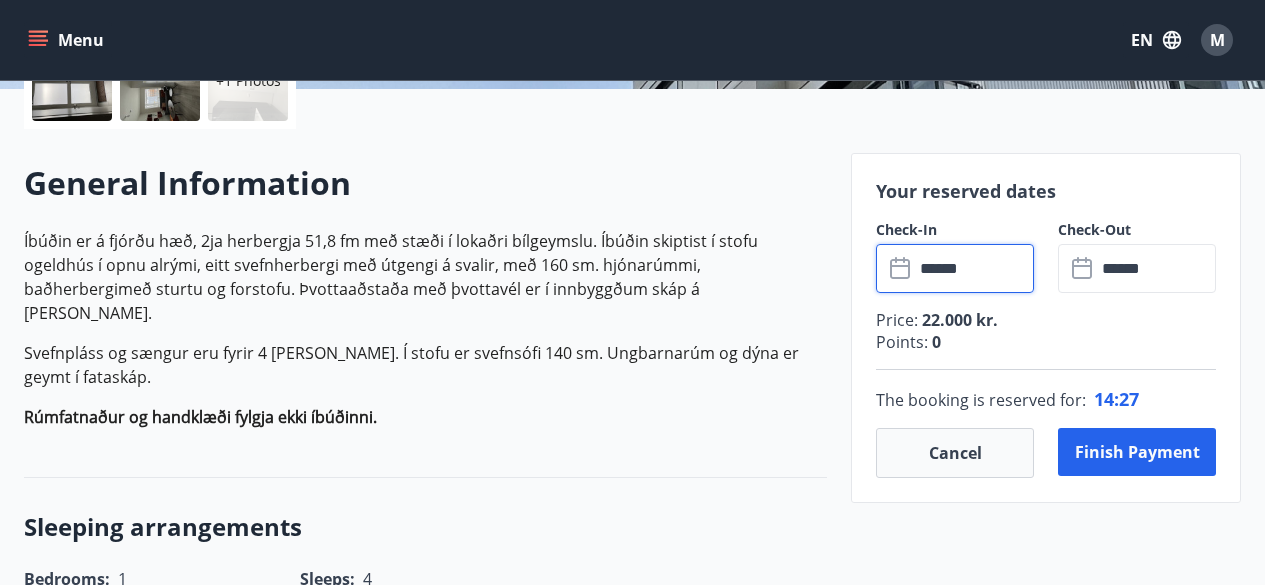click on "******" at bounding box center [974, 268] 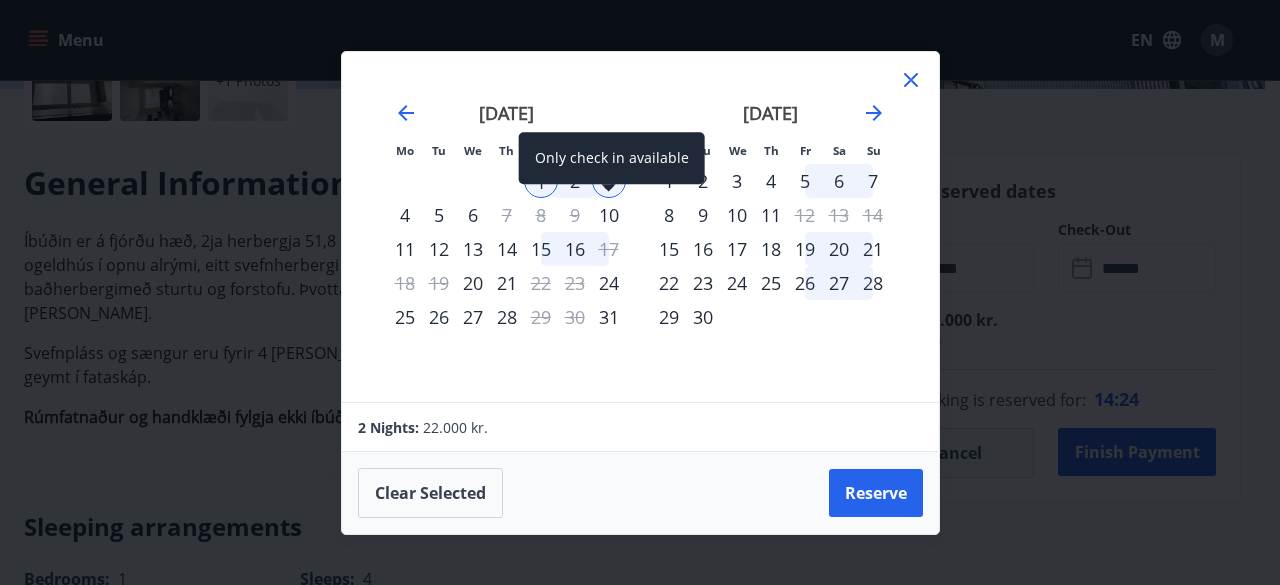 click on "Only check in available" at bounding box center [612, 165] 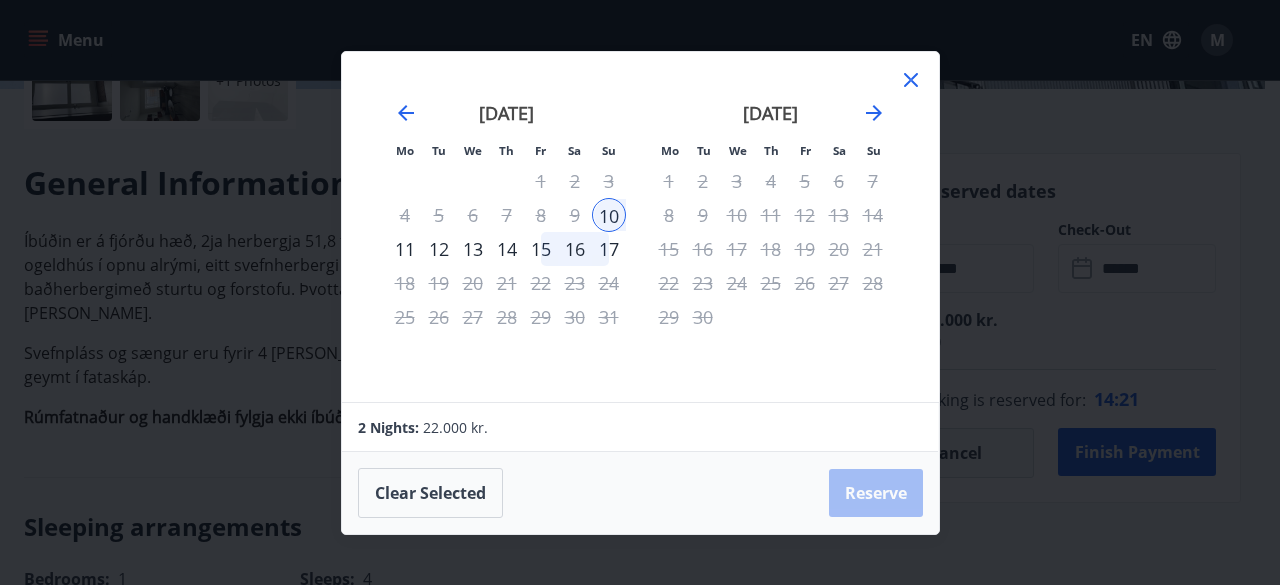 click 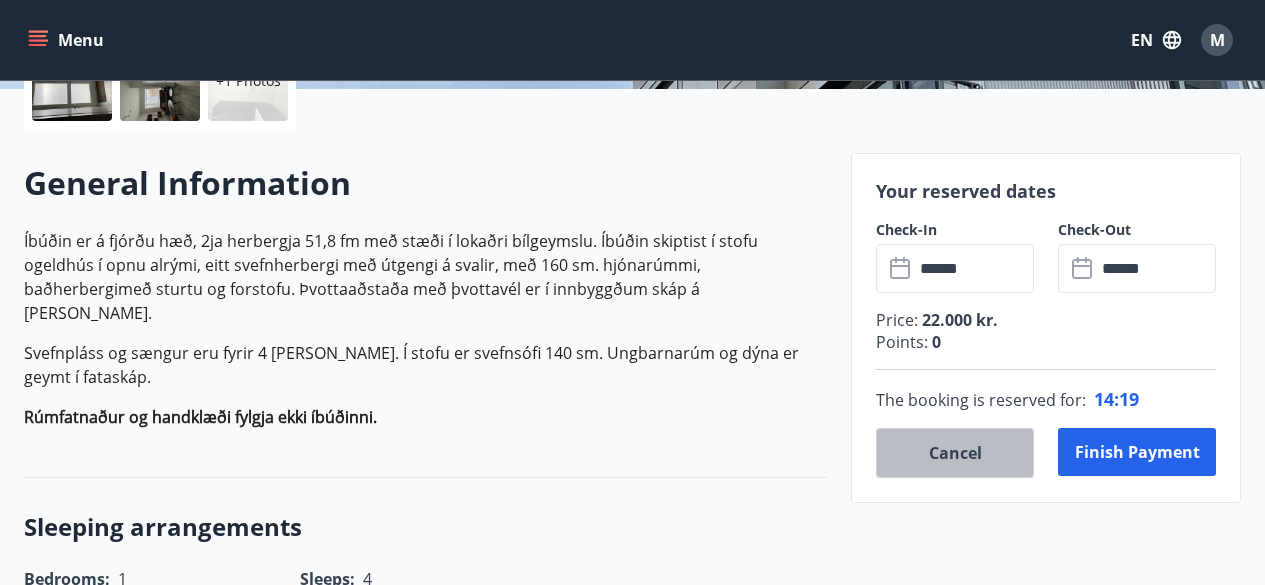 click on "Cancel" at bounding box center (955, 453) 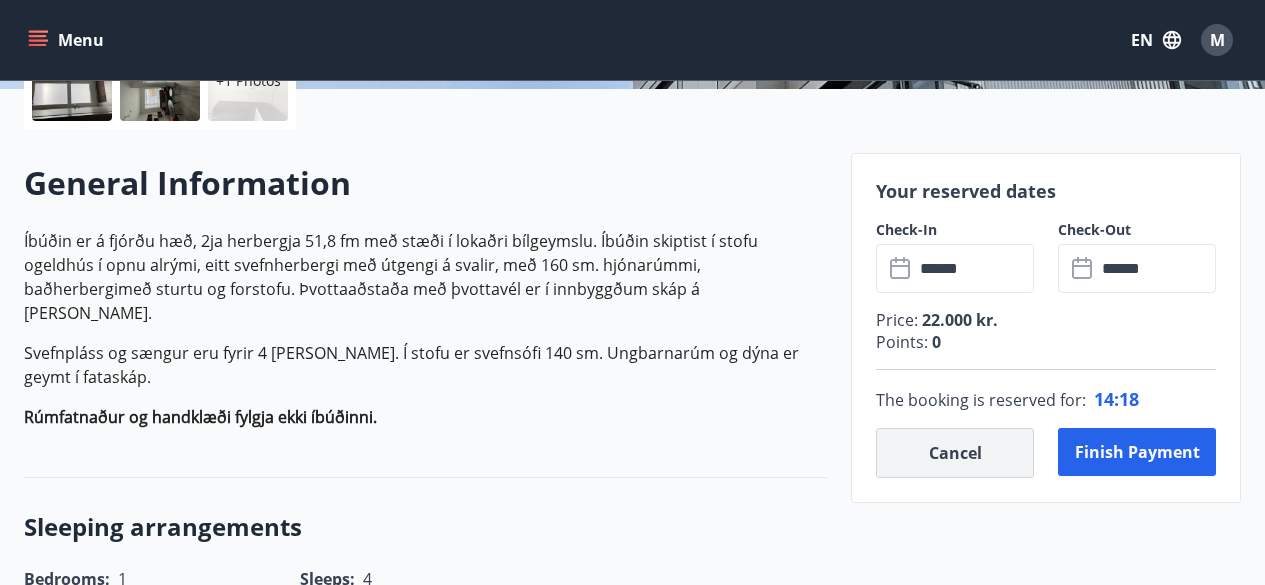 type 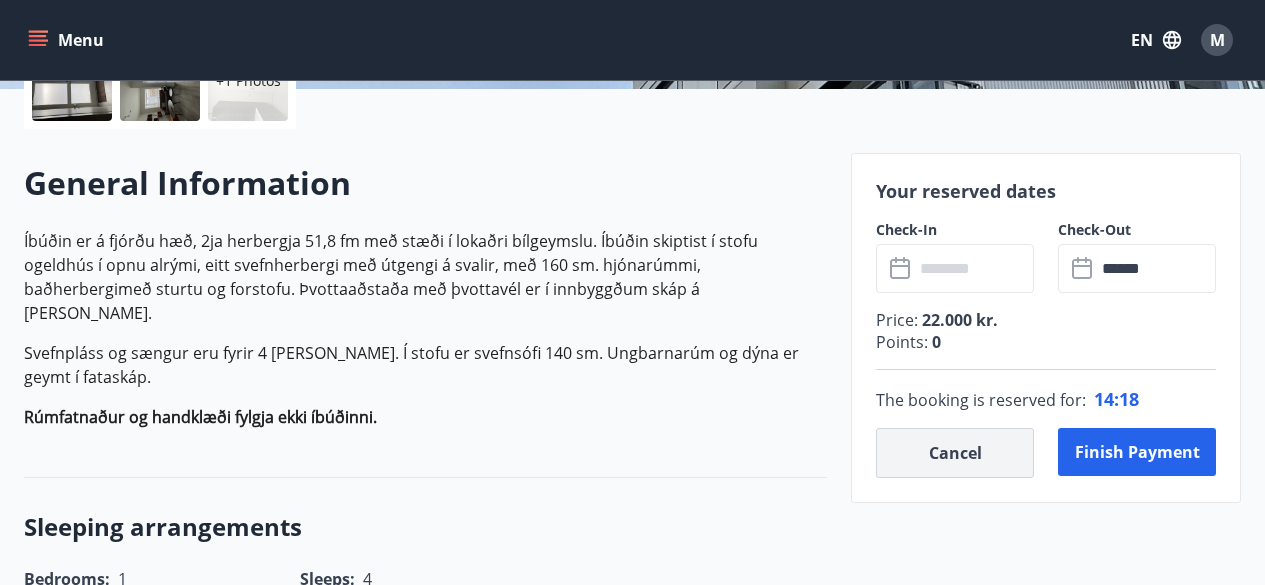type 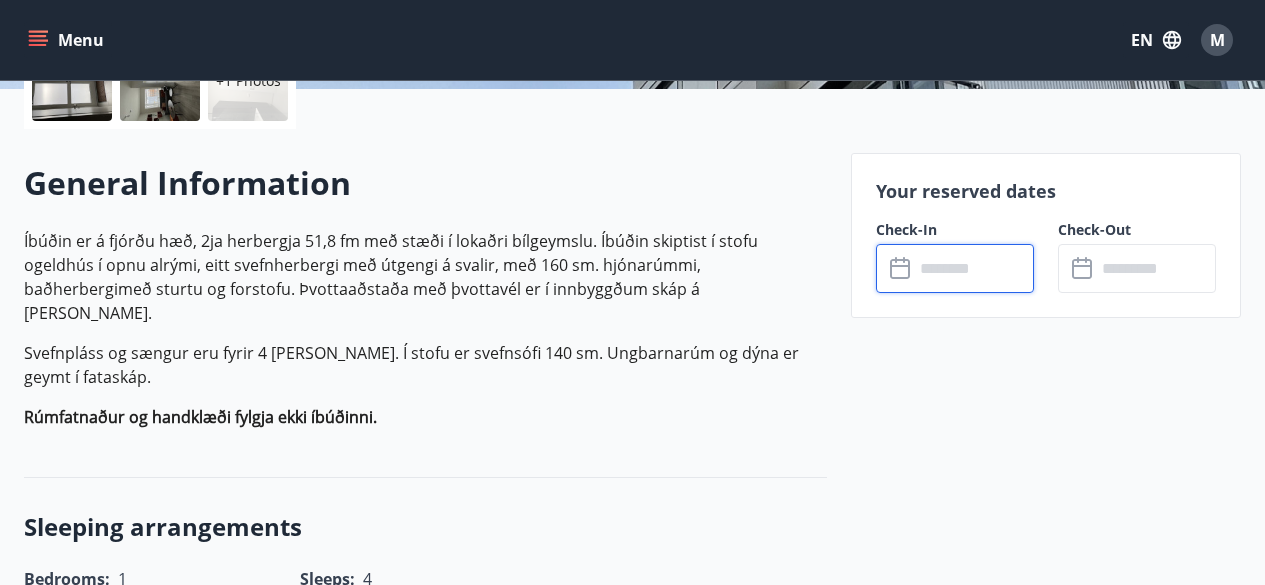 click at bounding box center (974, 268) 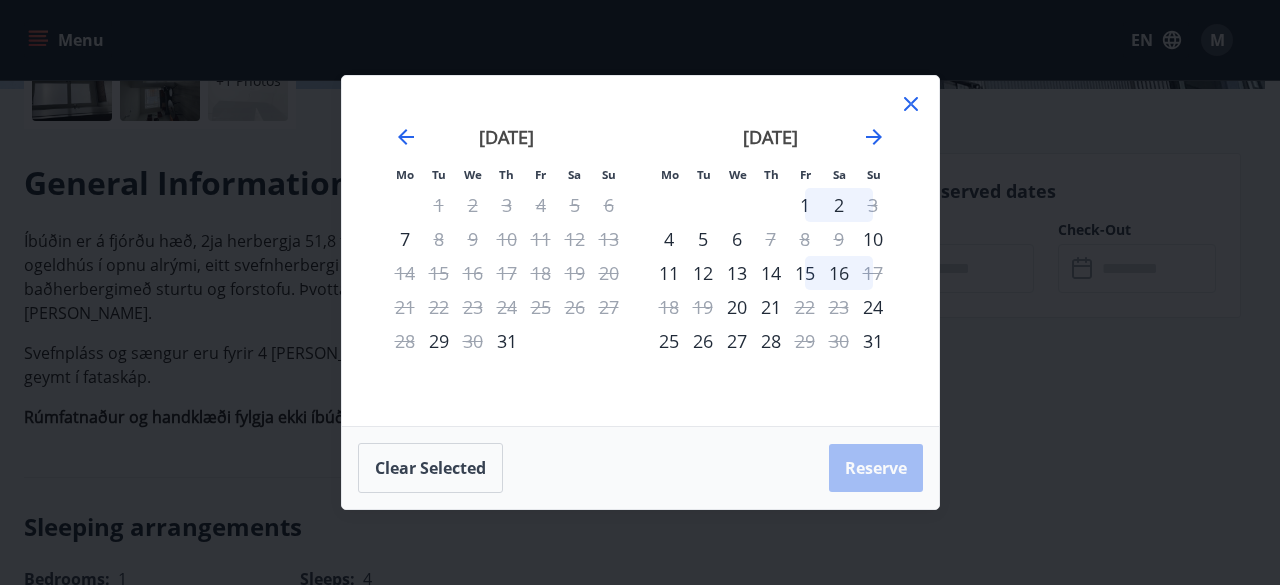 drag, startPoint x: 976, startPoint y: 269, endPoint x: 541, endPoint y: 109, distance: 463.4922 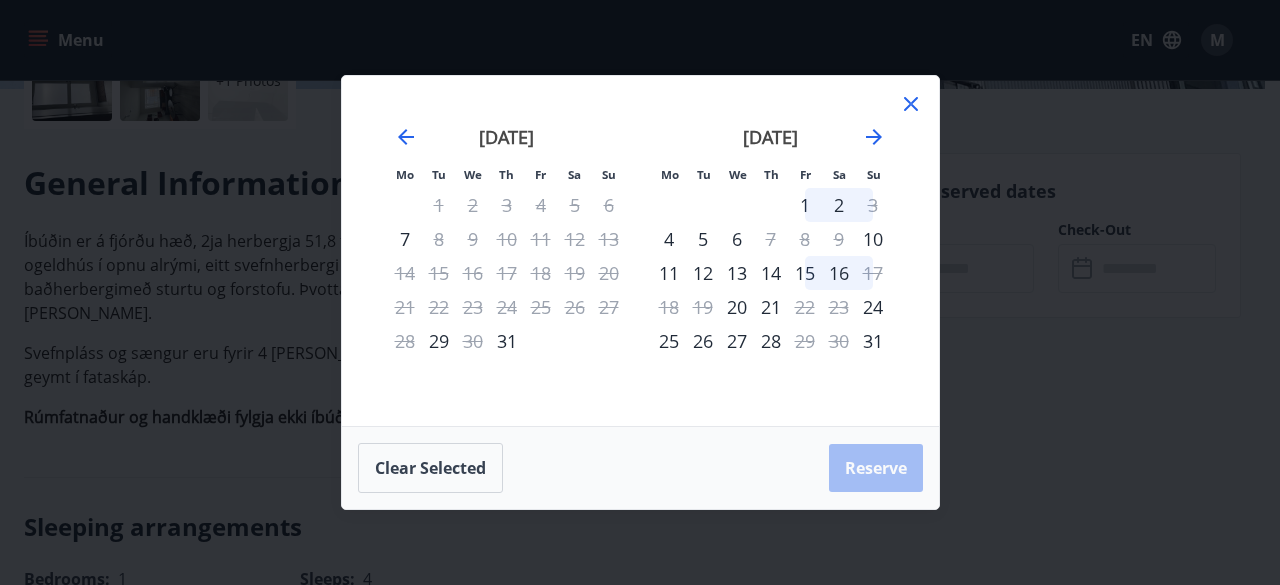 click on "[DATE]" at bounding box center (507, 144) 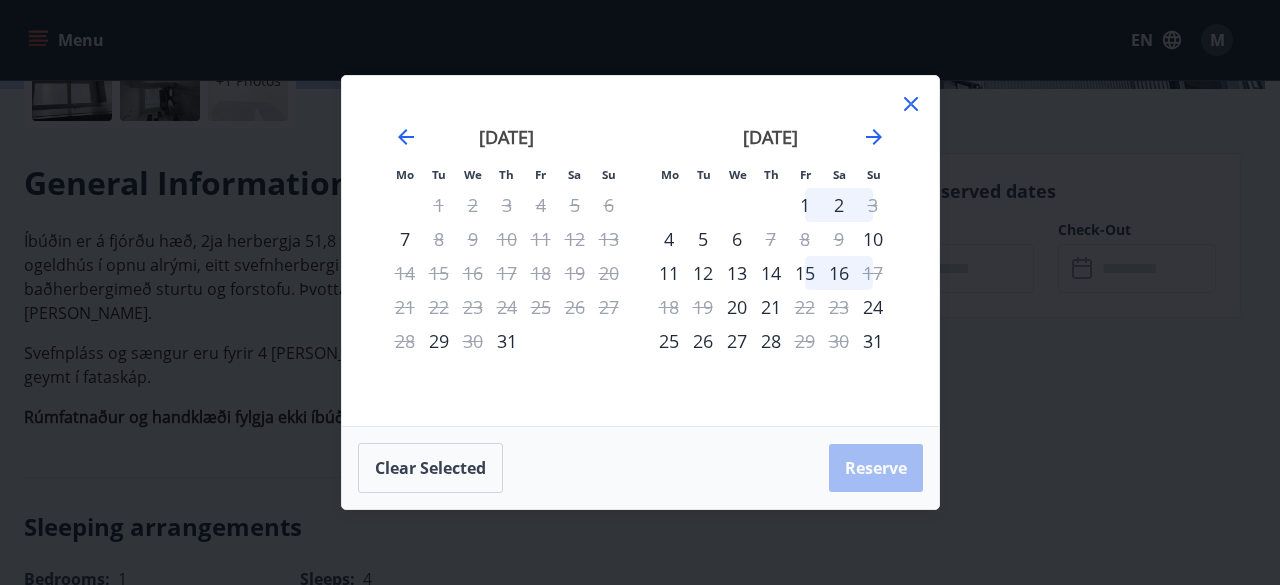 click on "2" at bounding box center [839, 205] 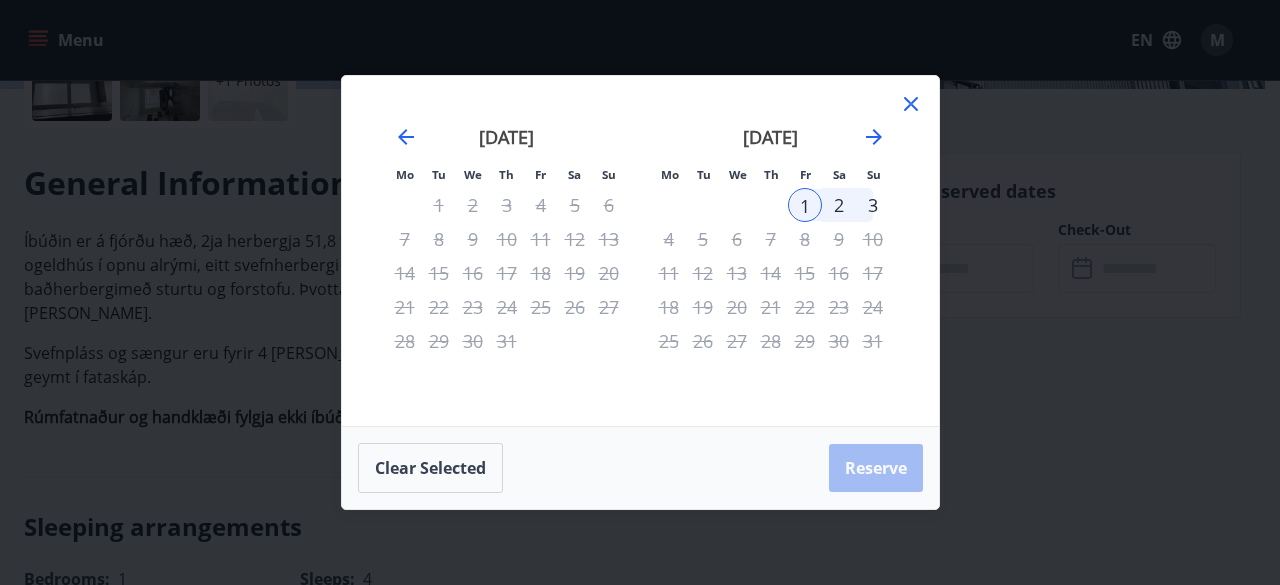 click on "2" at bounding box center [839, 205] 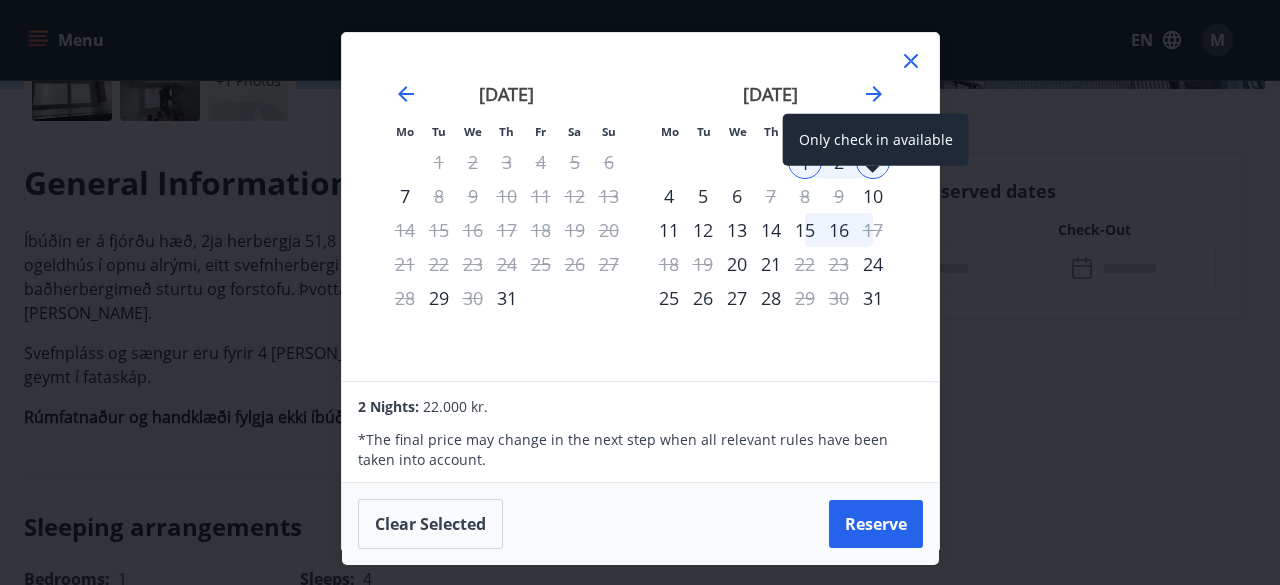 click on "Only check in available" at bounding box center [876, 147] 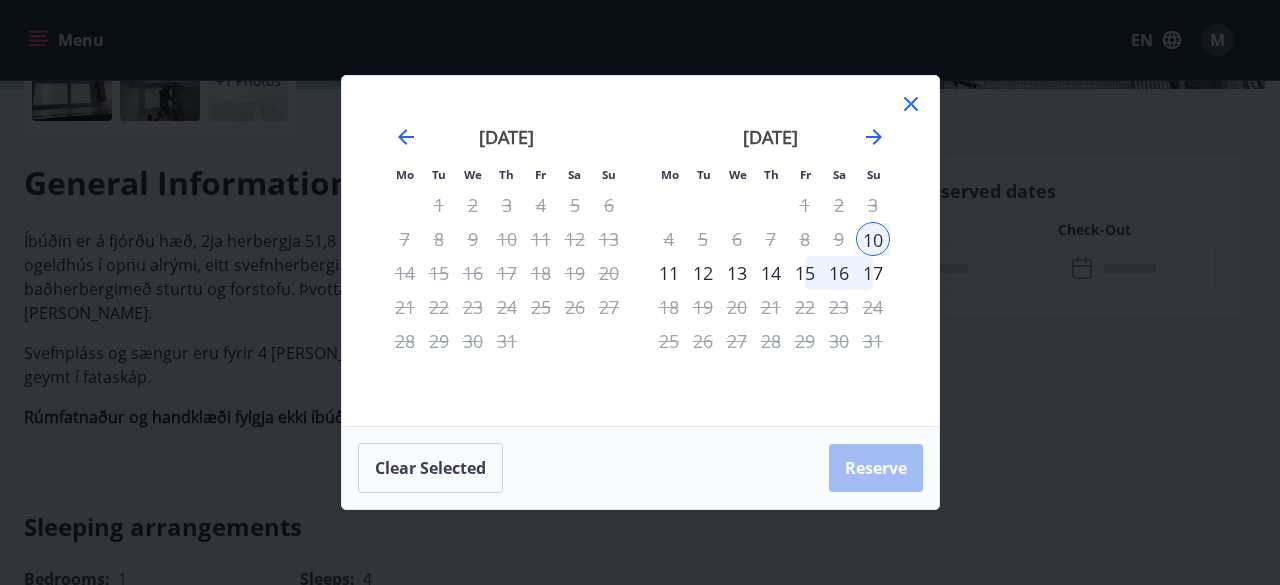 click 